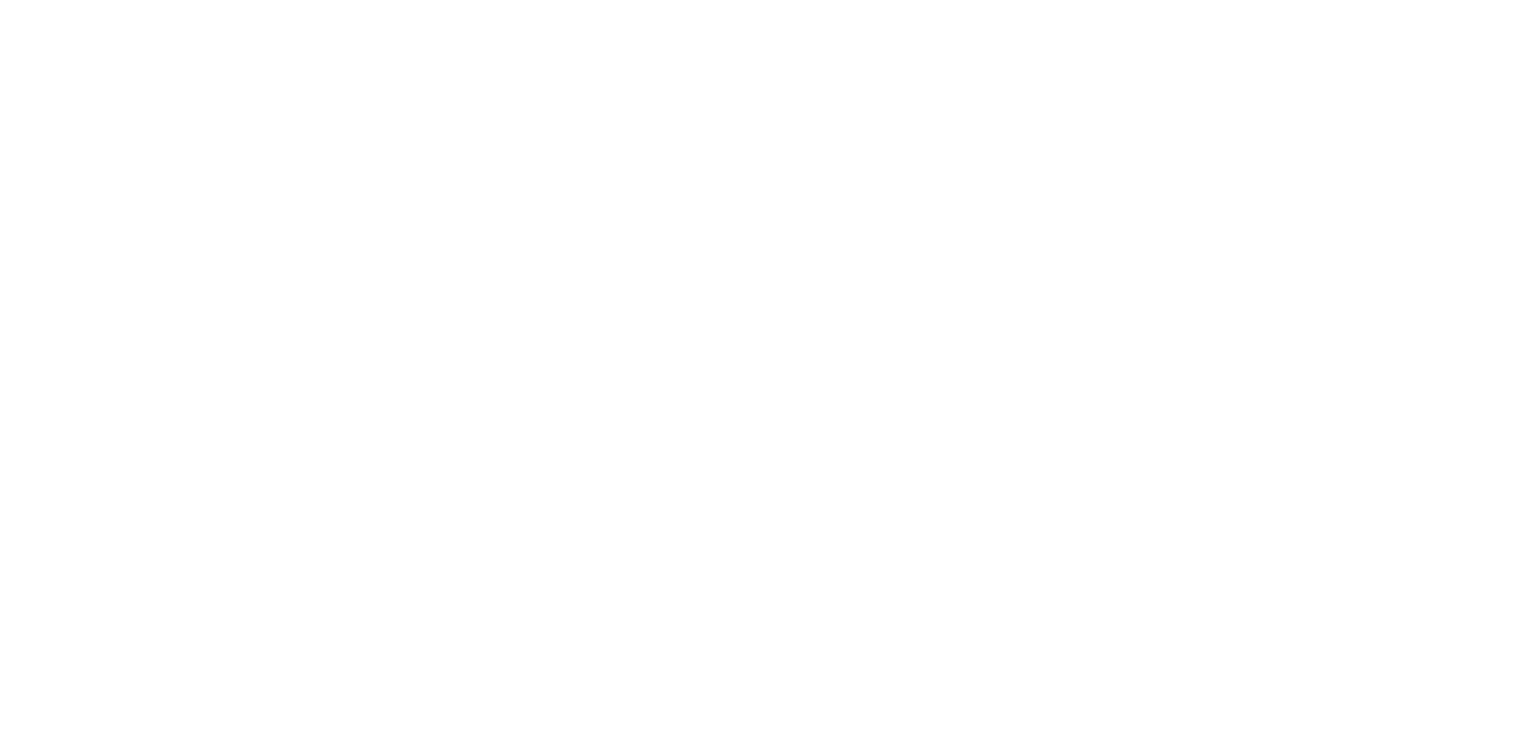 scroll, scrollTop: 0, scrollLeft: 0, axis: both 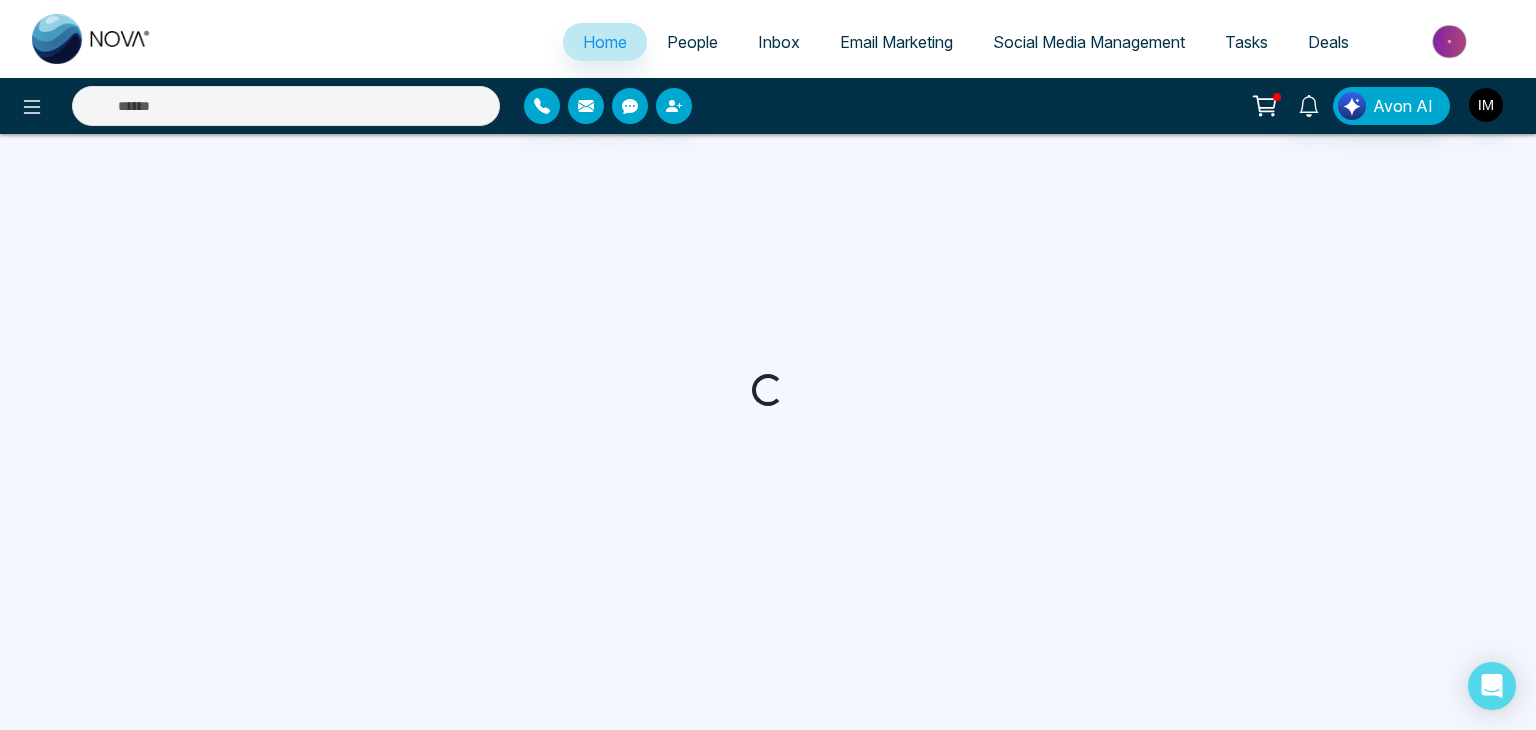 select on "*" 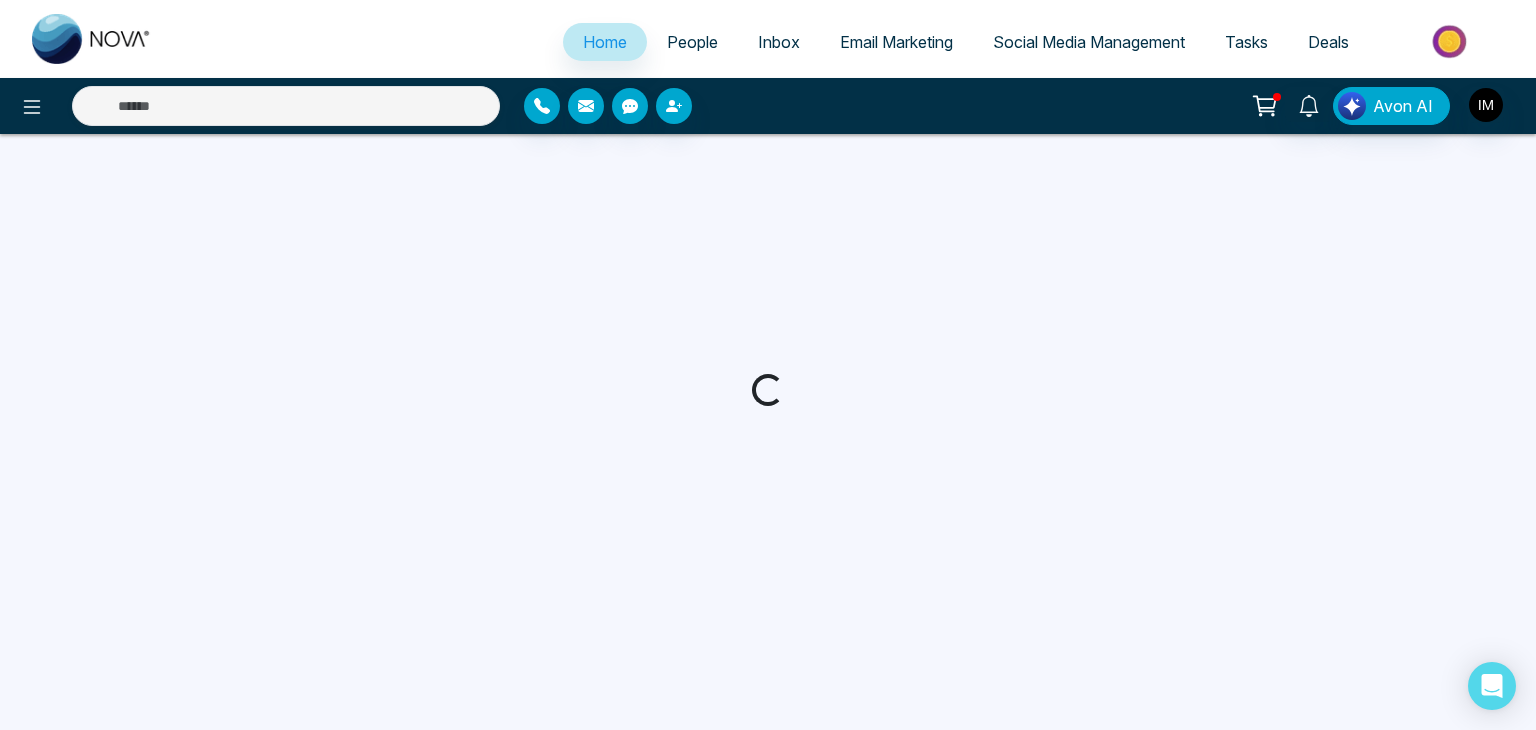 select on "*" 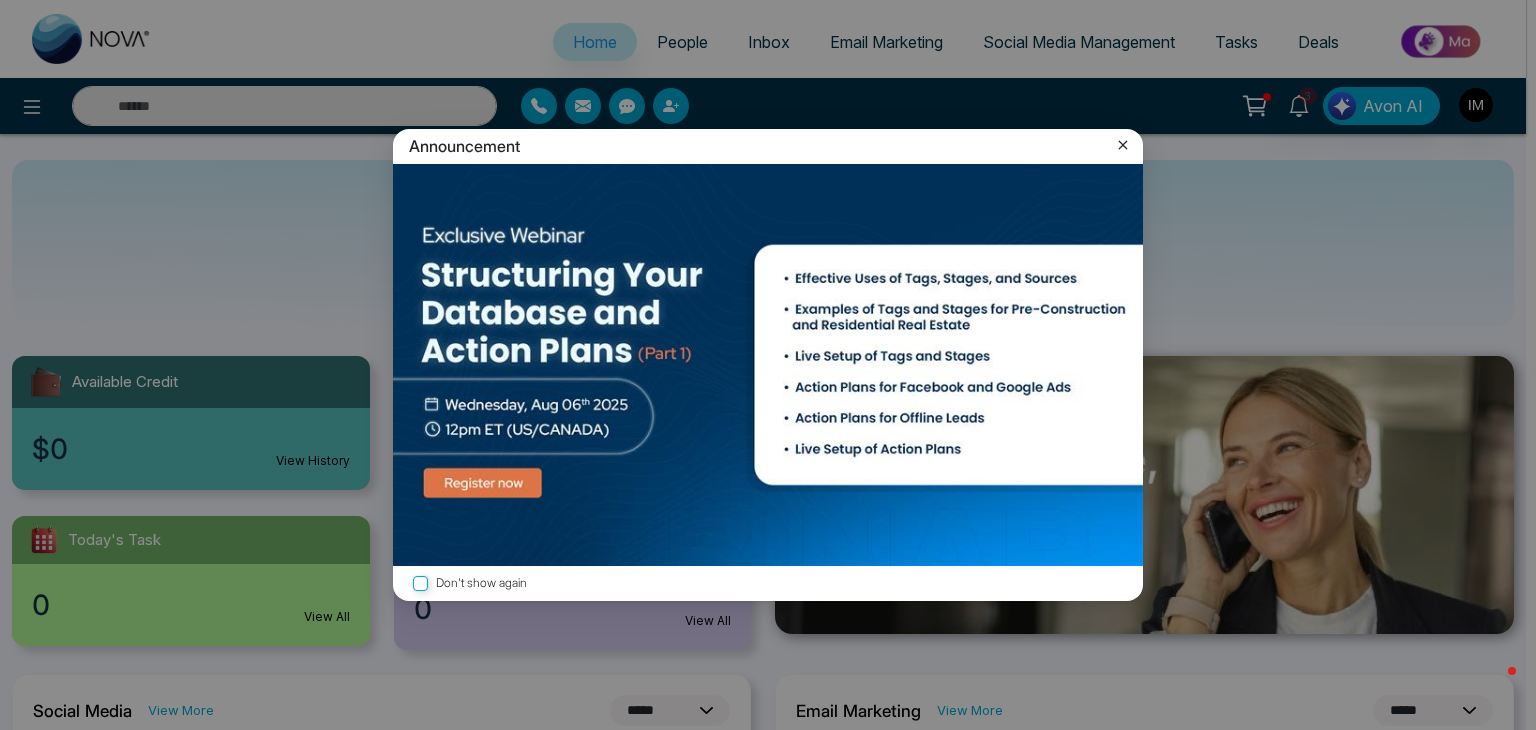 click 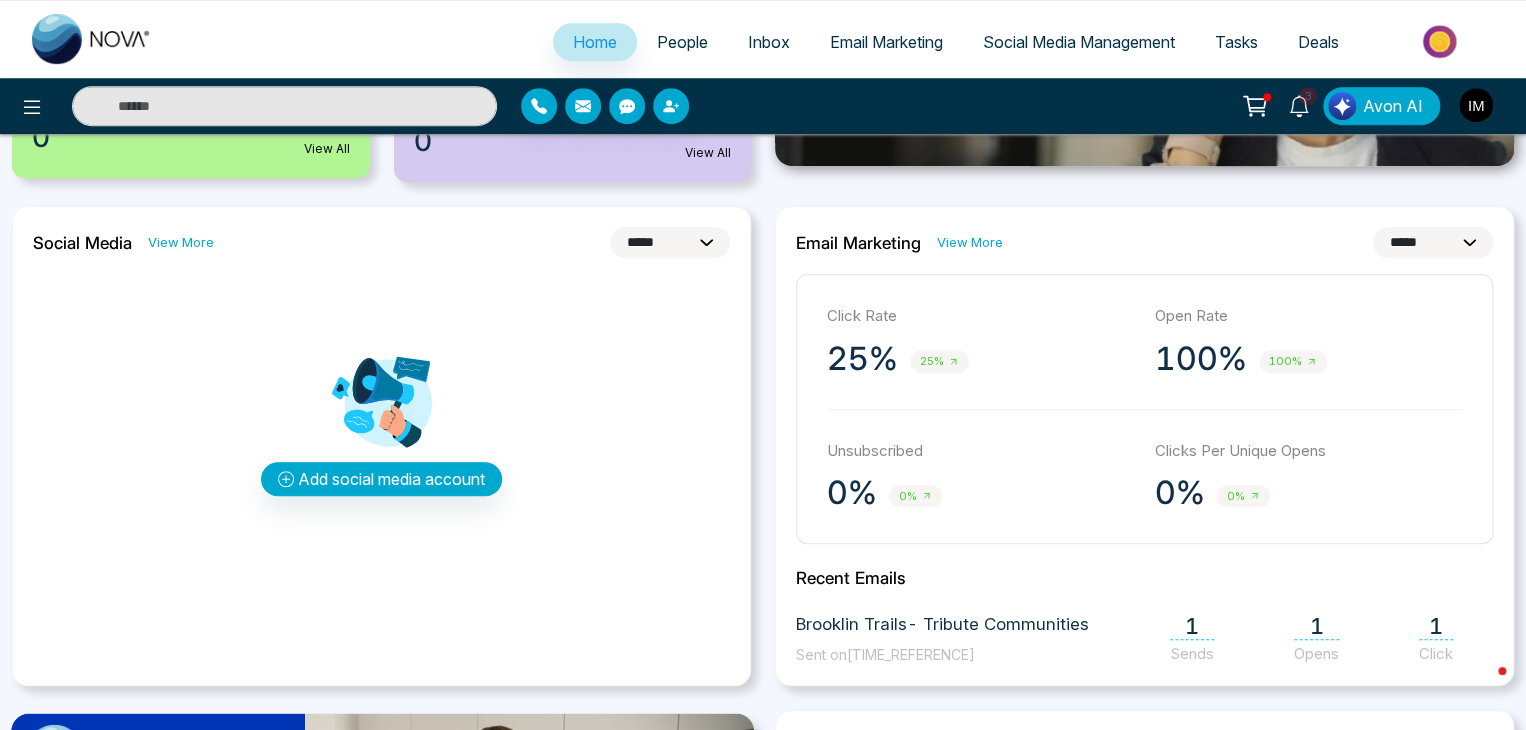 scroll, scrollTop: 468, scrollLeft: 0, axis: vertical 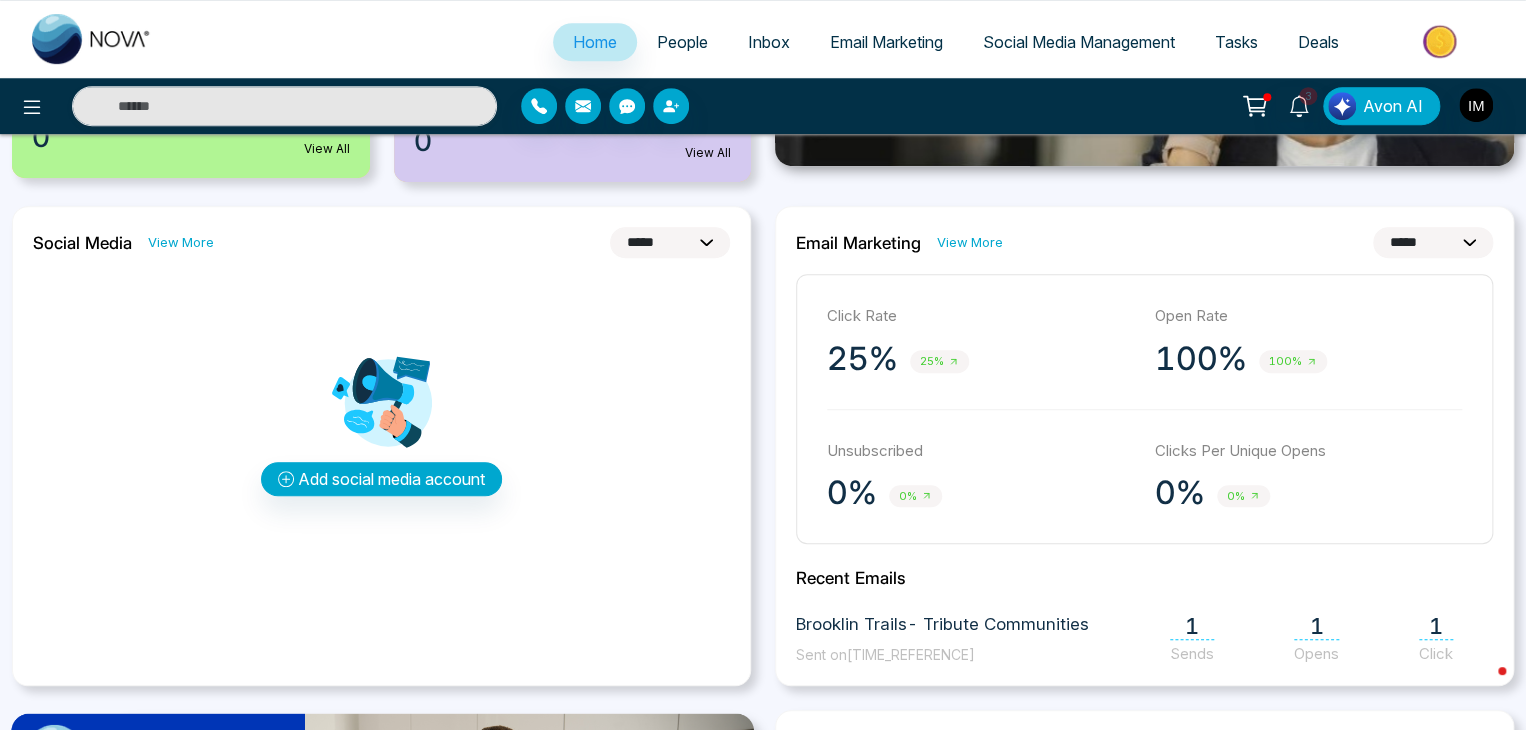 click on "People" at bounding box center (682, 42) 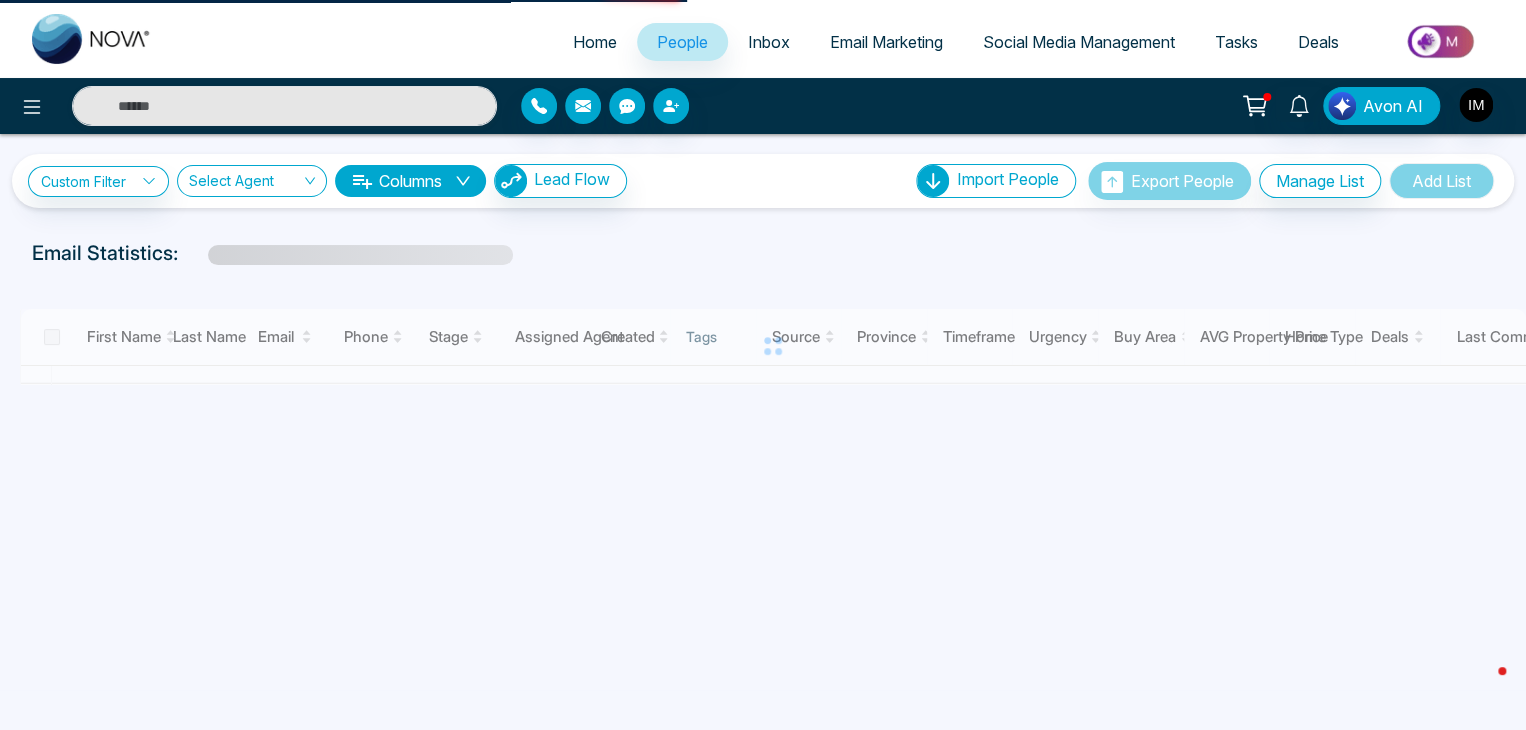 scroll, scrollTop: 0, scrollLeft: 0, axis: both 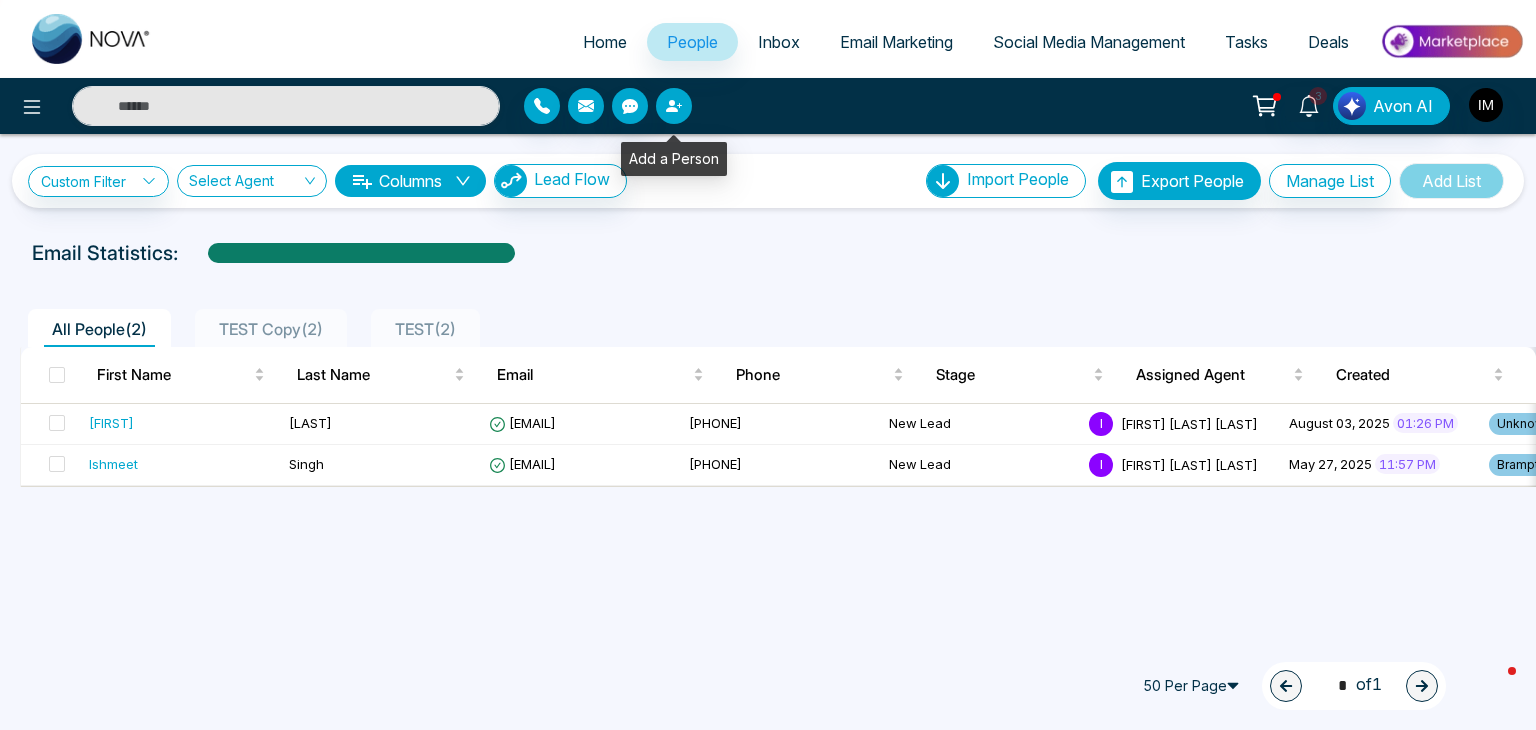 click 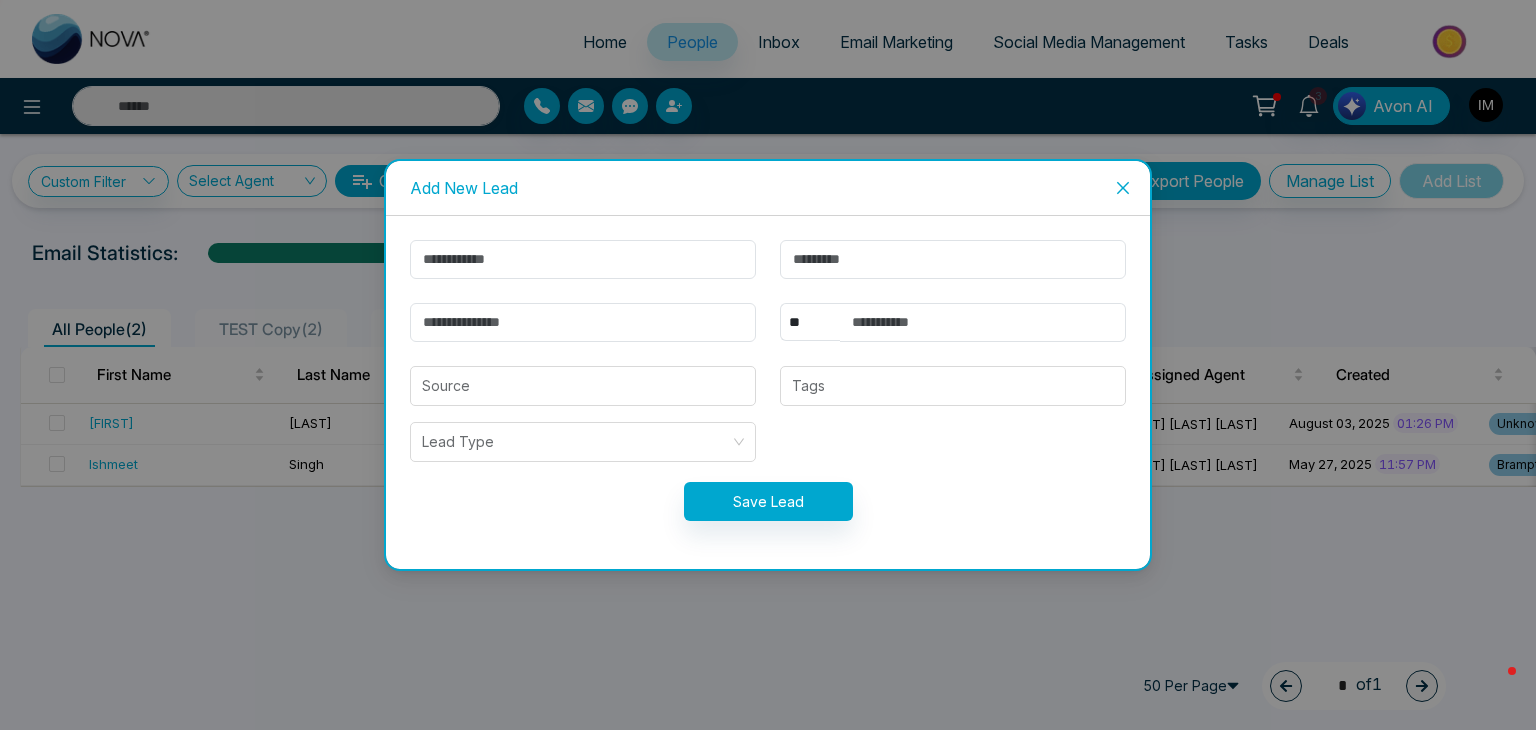 click on "Add New Lead ** **** *** *** *** **** *** Source   Tags Lead Type Save Lead" at bounding box center [768, 365] 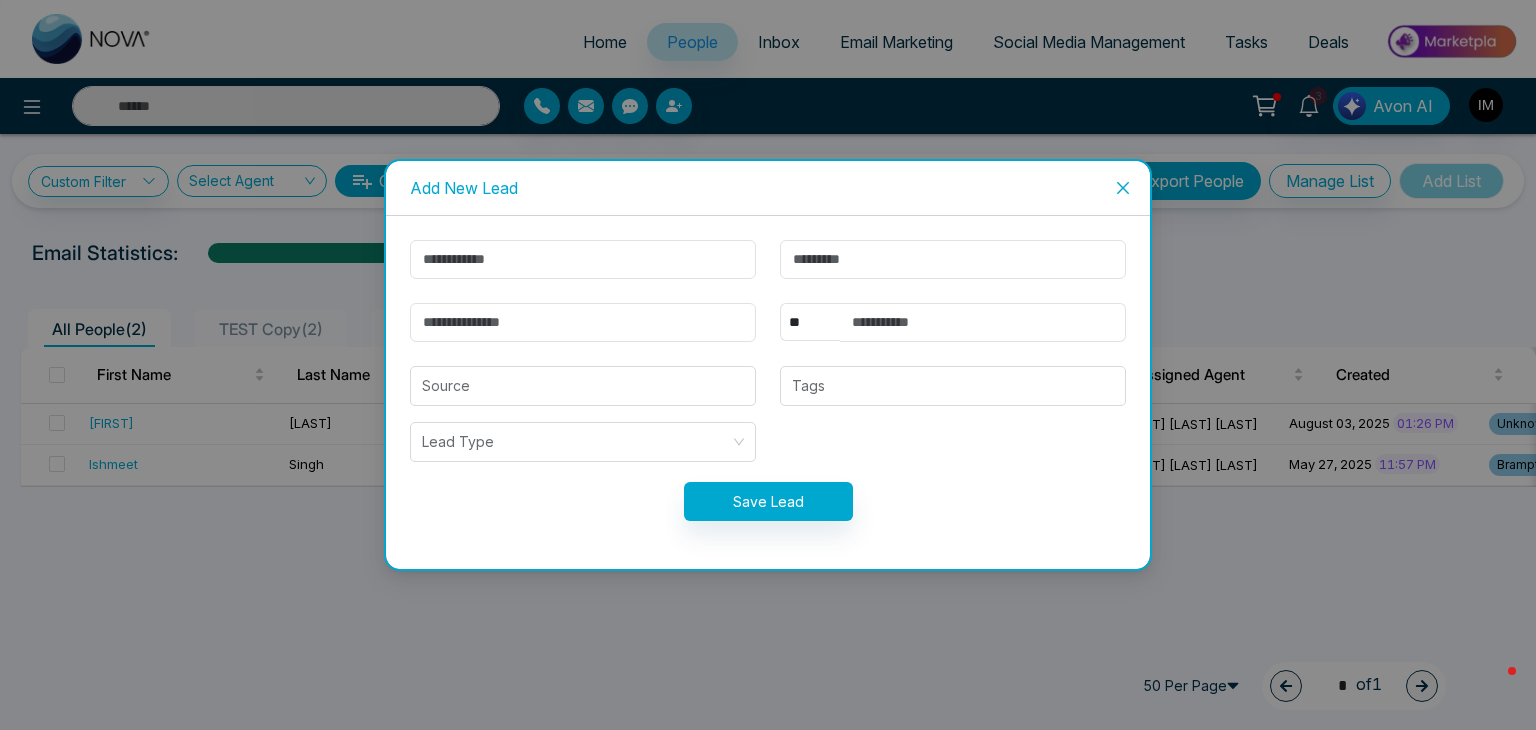 click 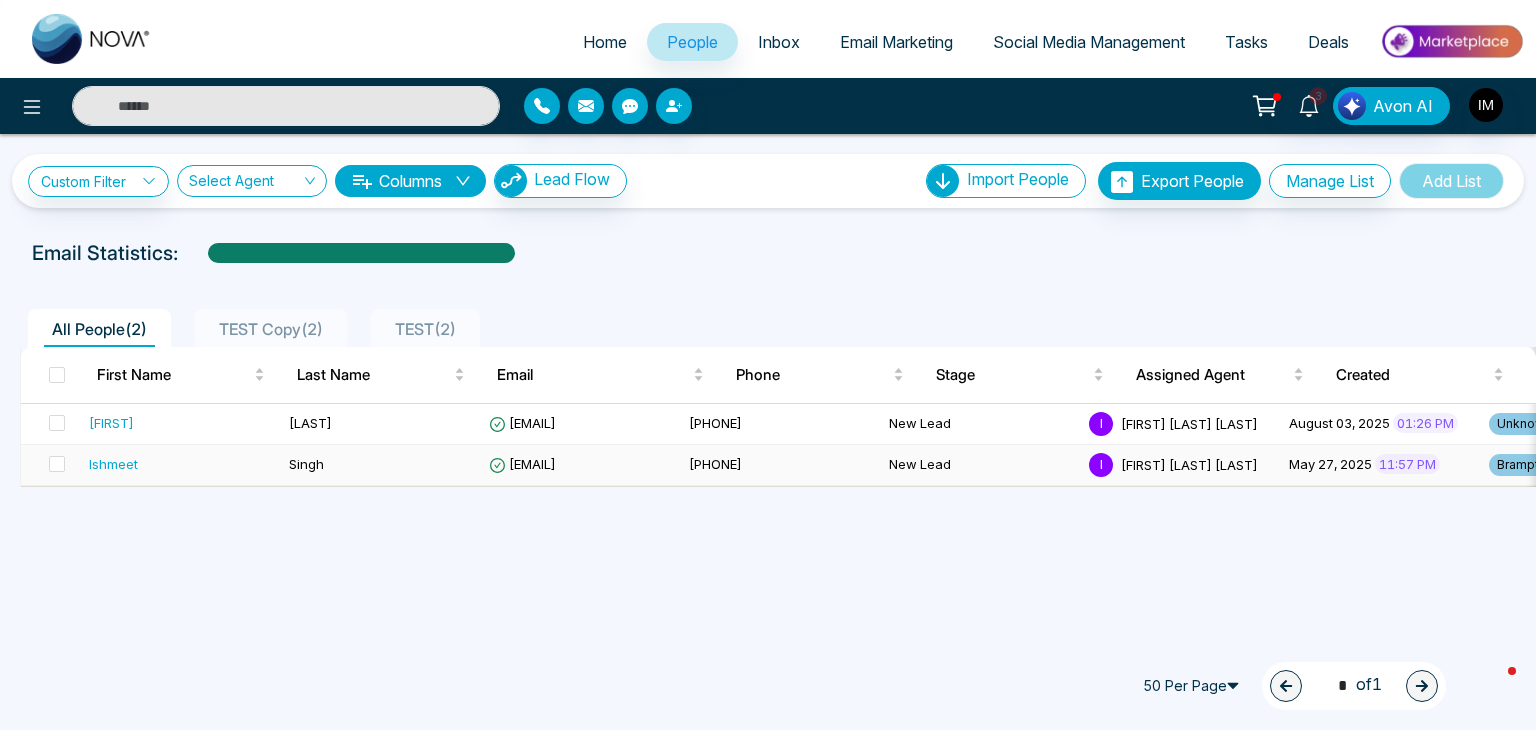 click on "Ishmeet" at bounding box center (181, 464) 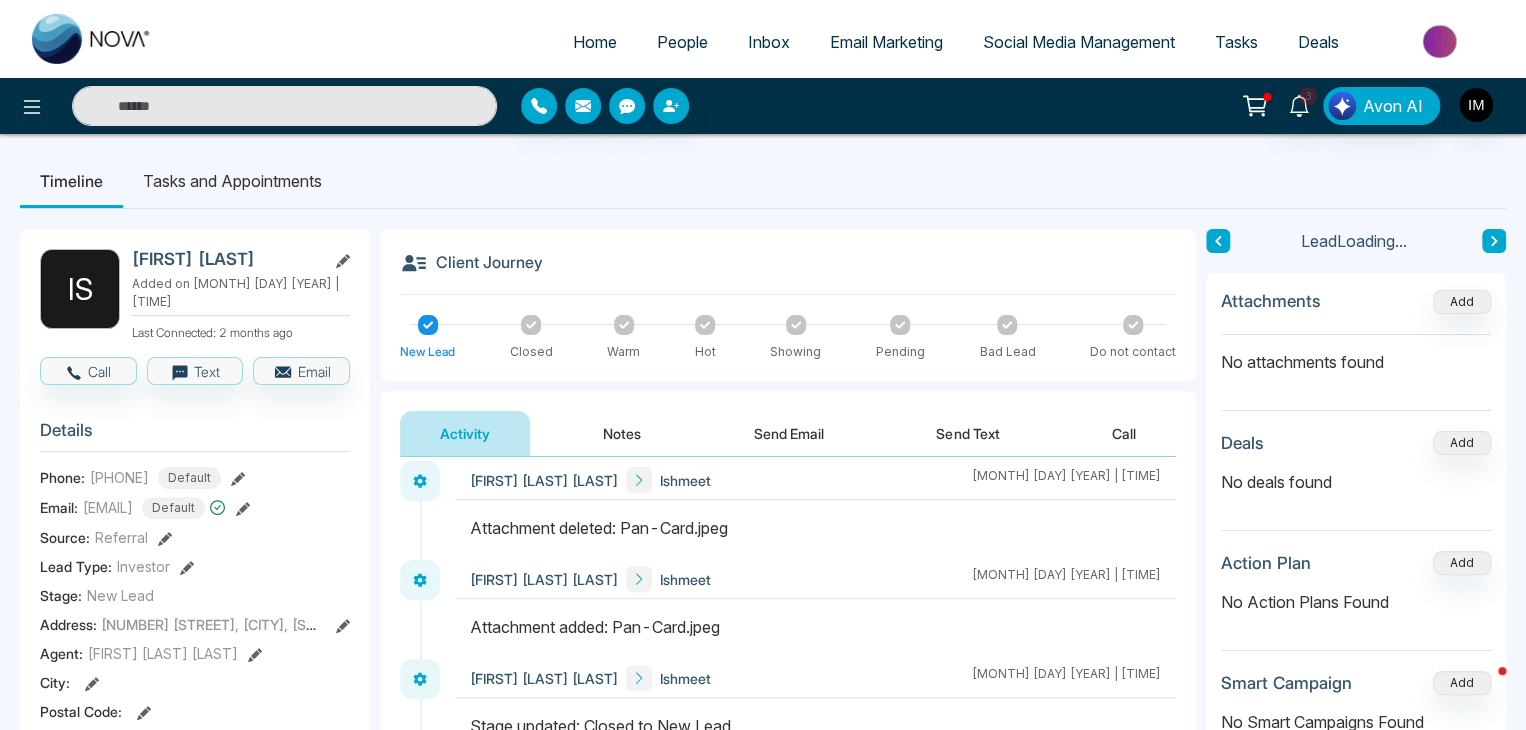 scroll, scrollTop: 16, scrollLeft: 0, axis: vertical 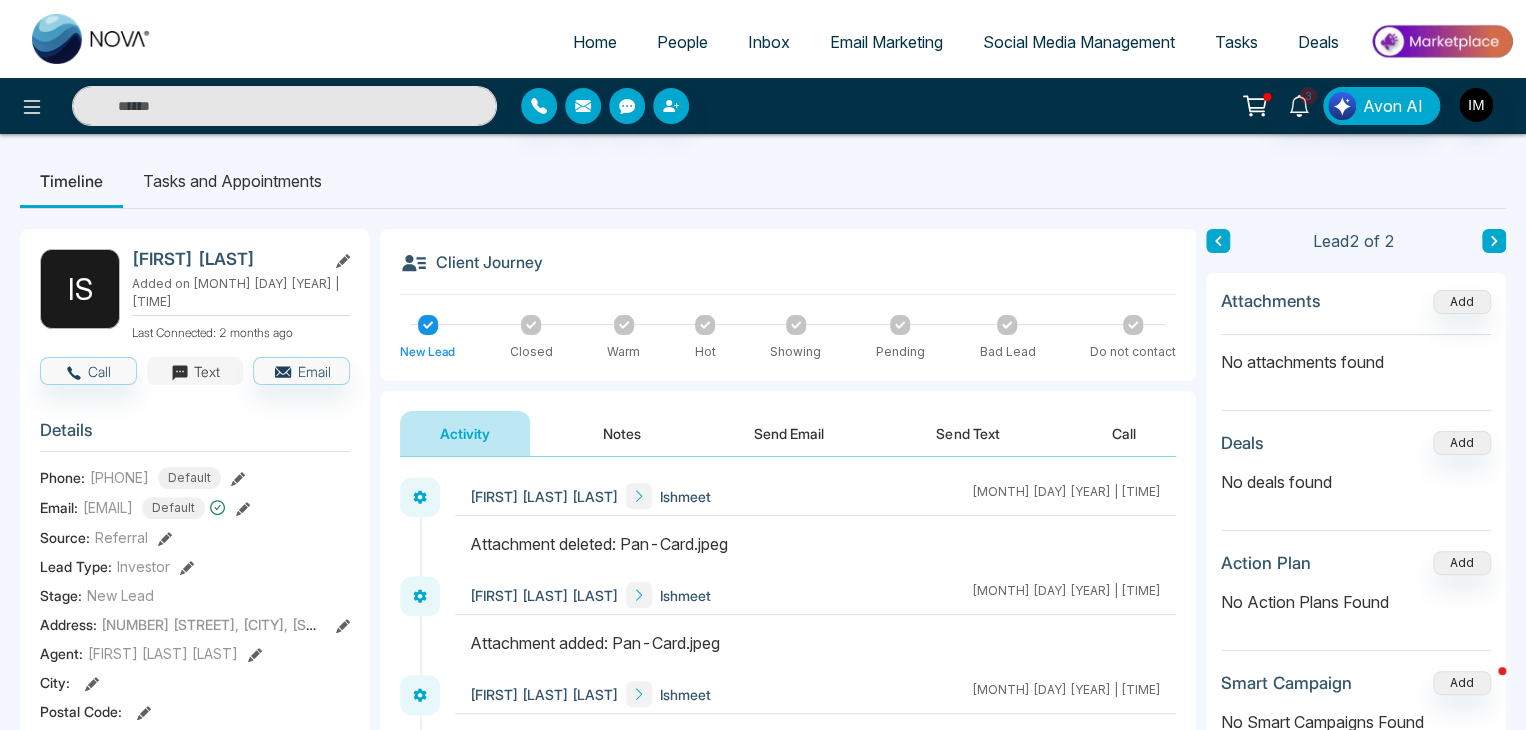 click on "Text" at bounding box center [195, 371] 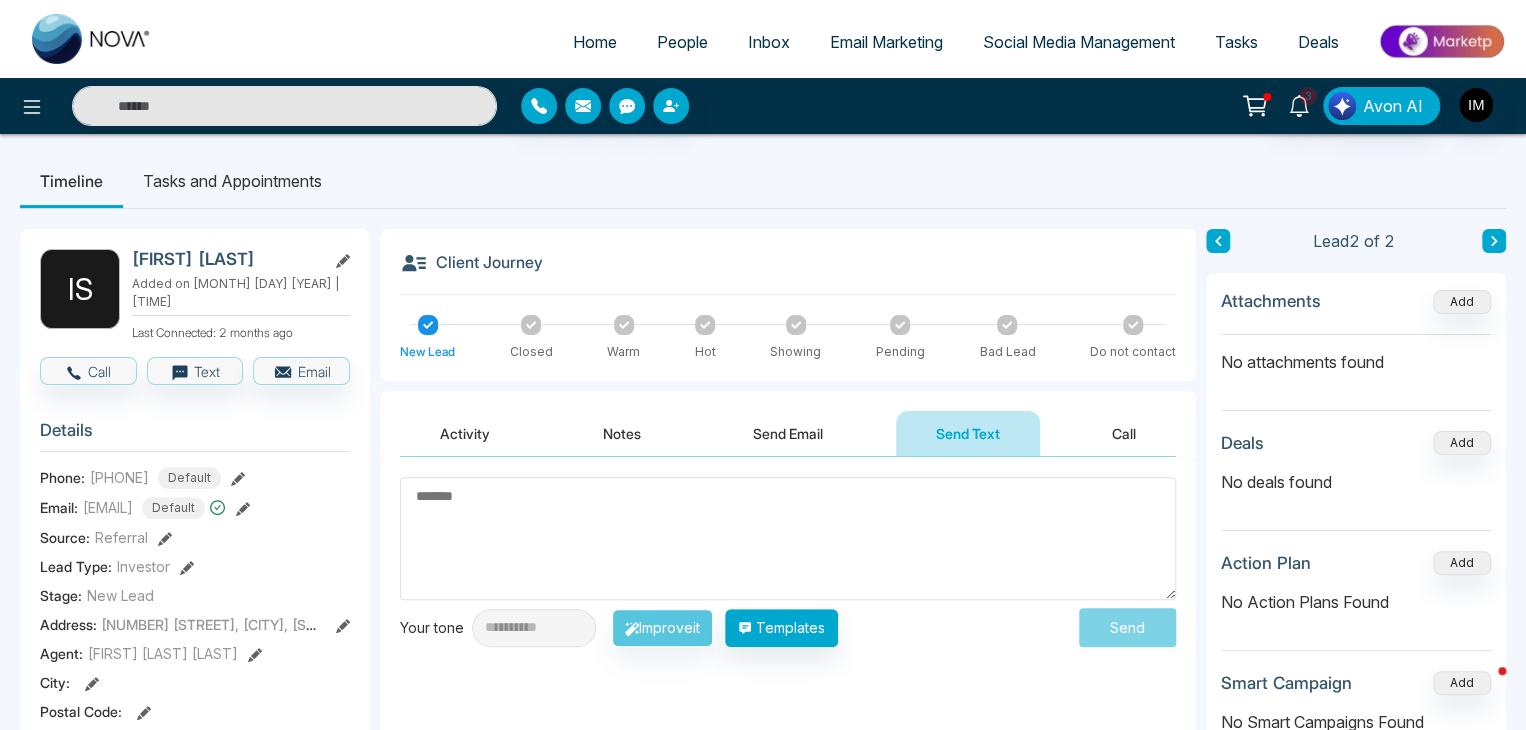click at bounding box center [788, 538] 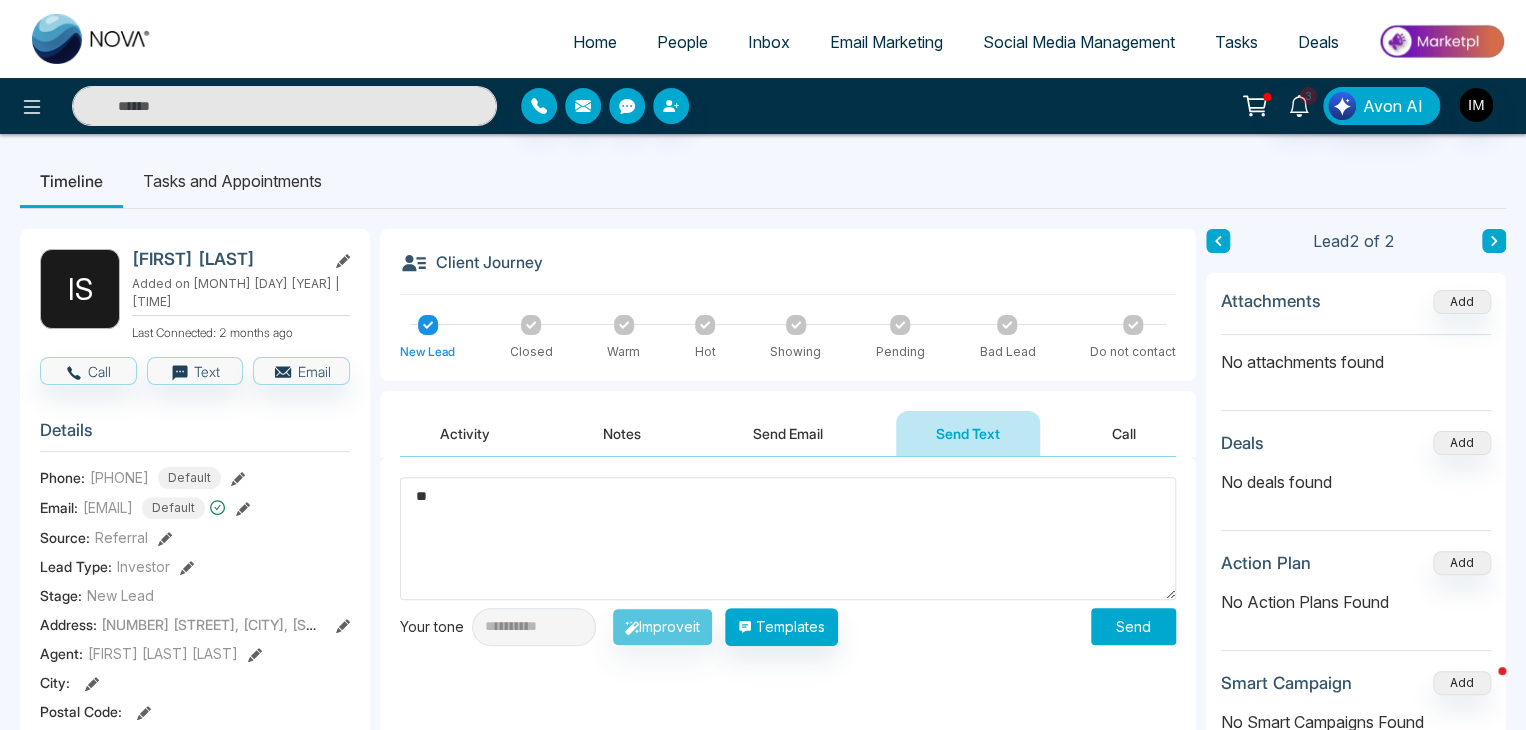type on "*" 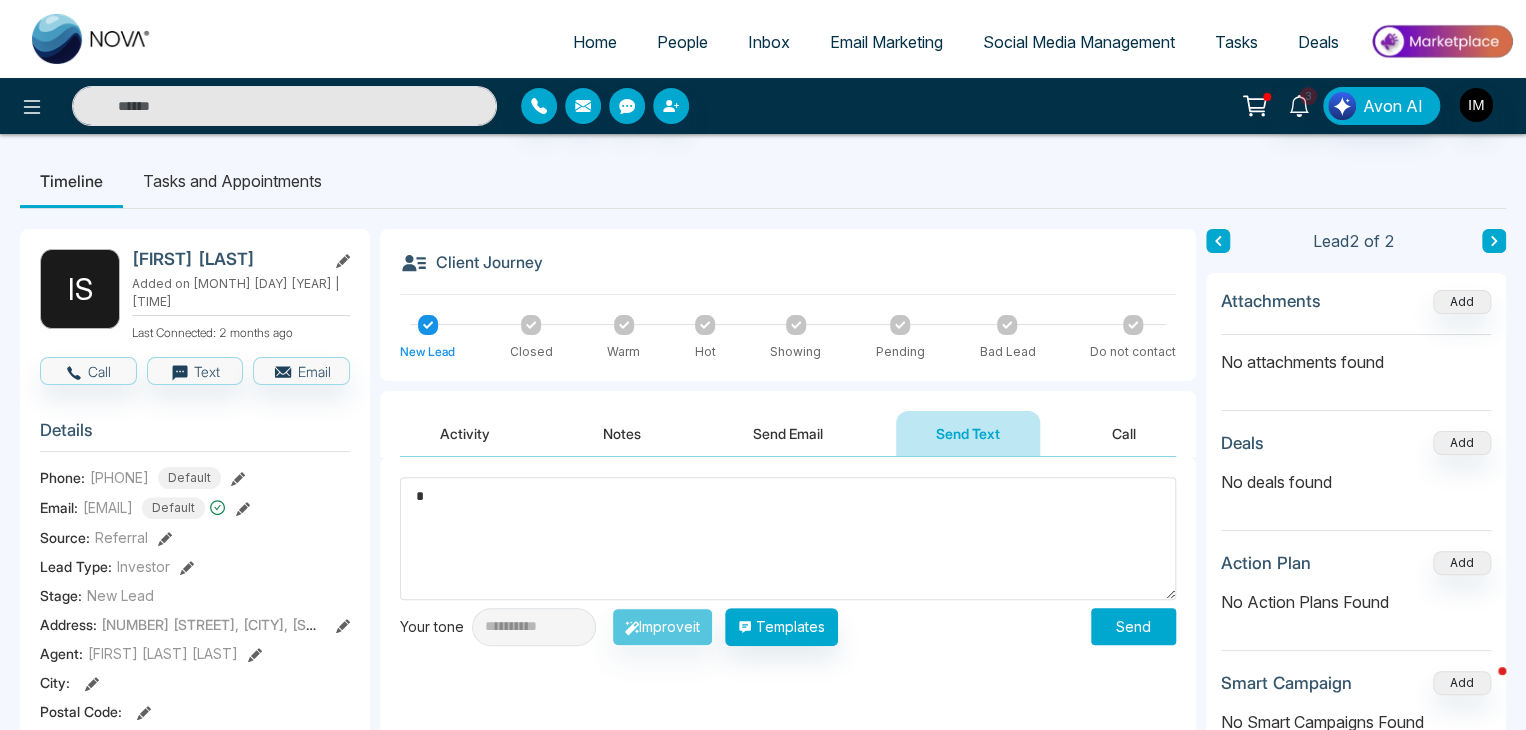 type 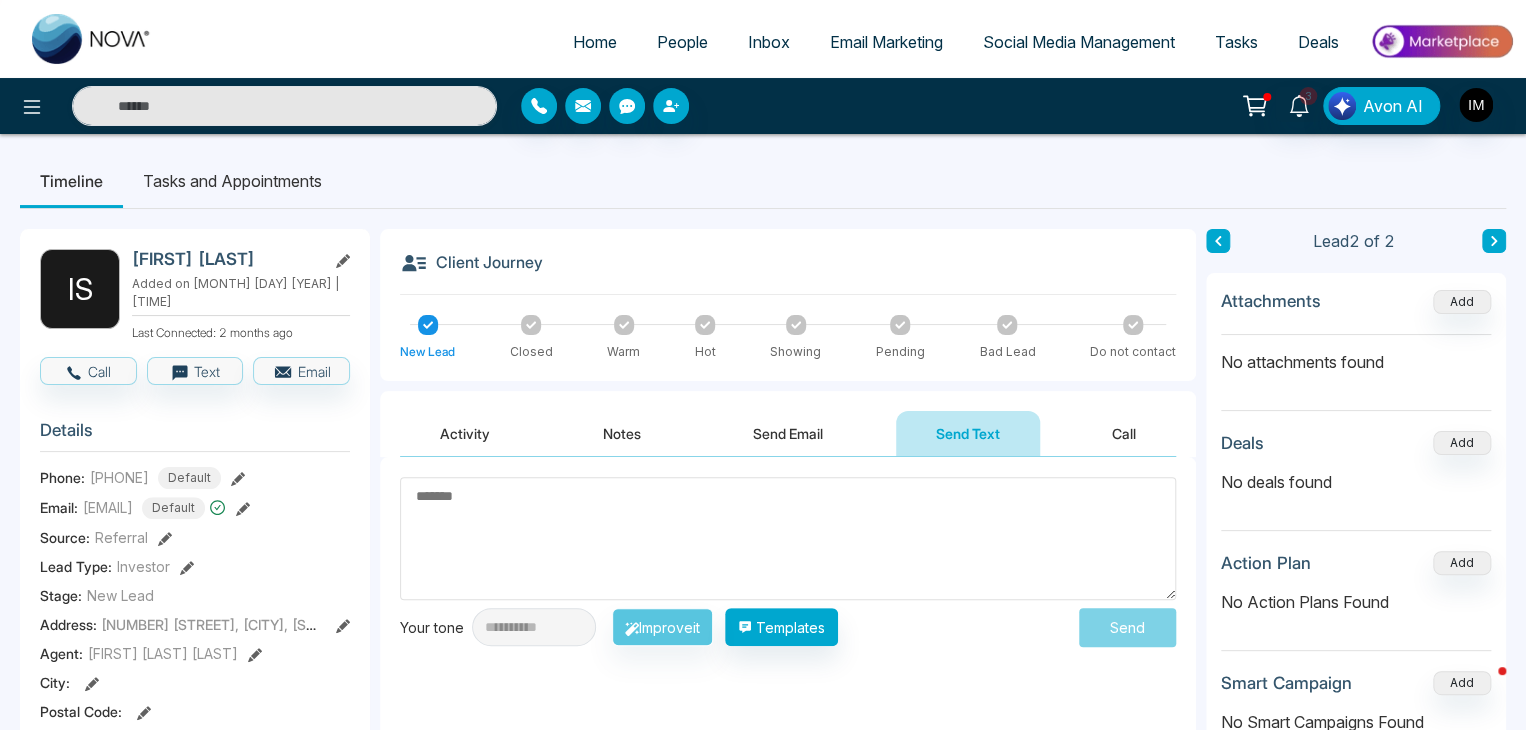 click on "Send Email" at bounding box center [788, 433] 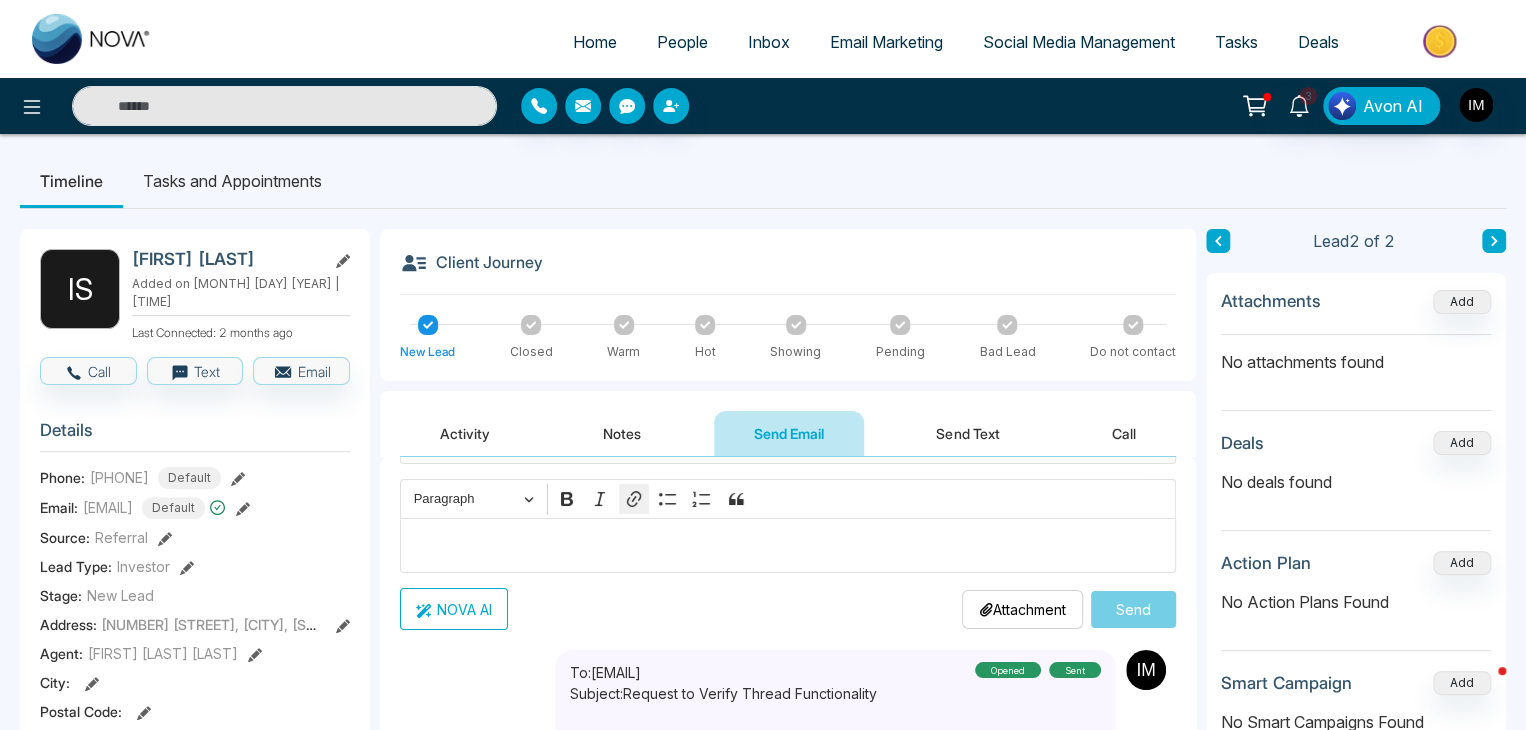 scroll, scrollTop: 136, scrollLeft: 0, axis: vertical 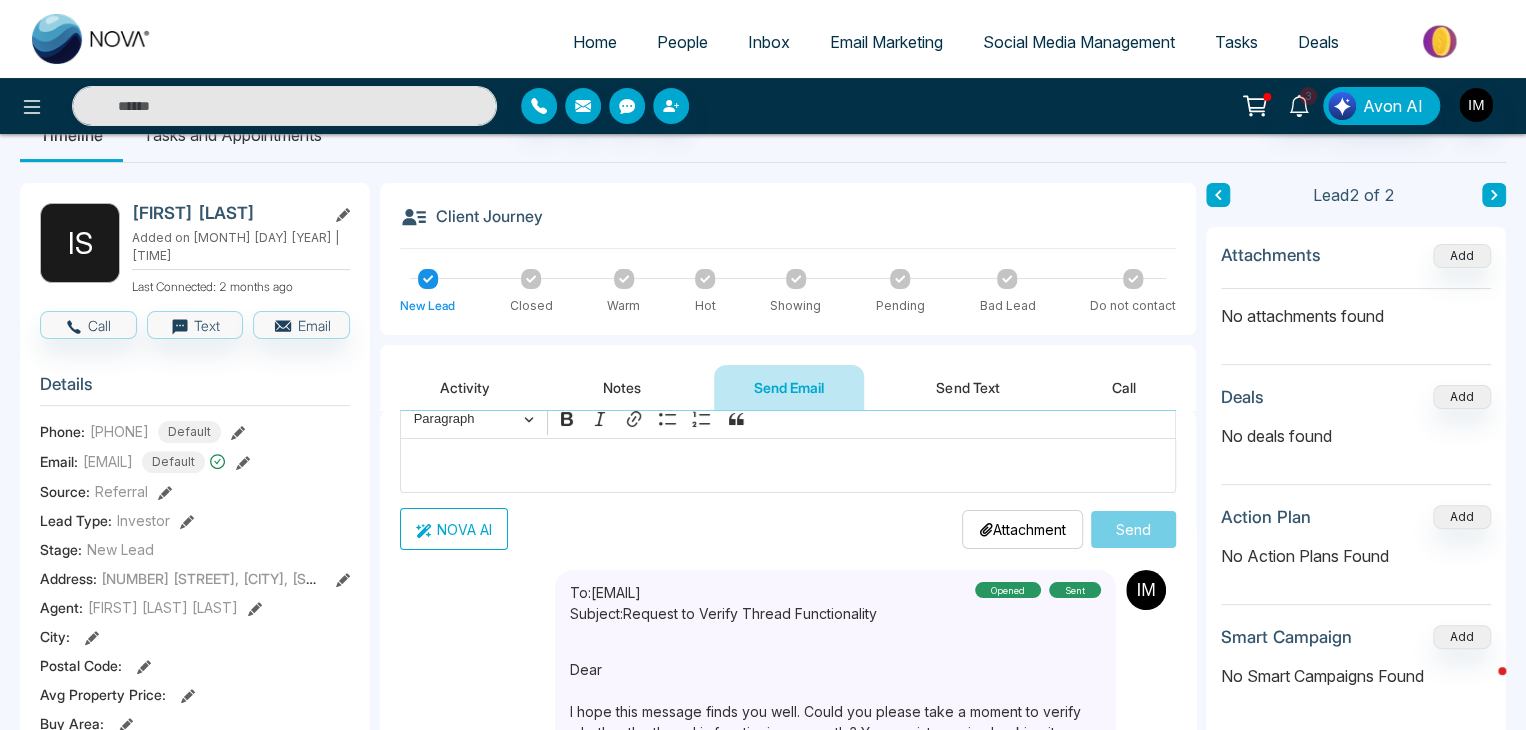 click on "NOVA AI" at bounding box center [454, 529] 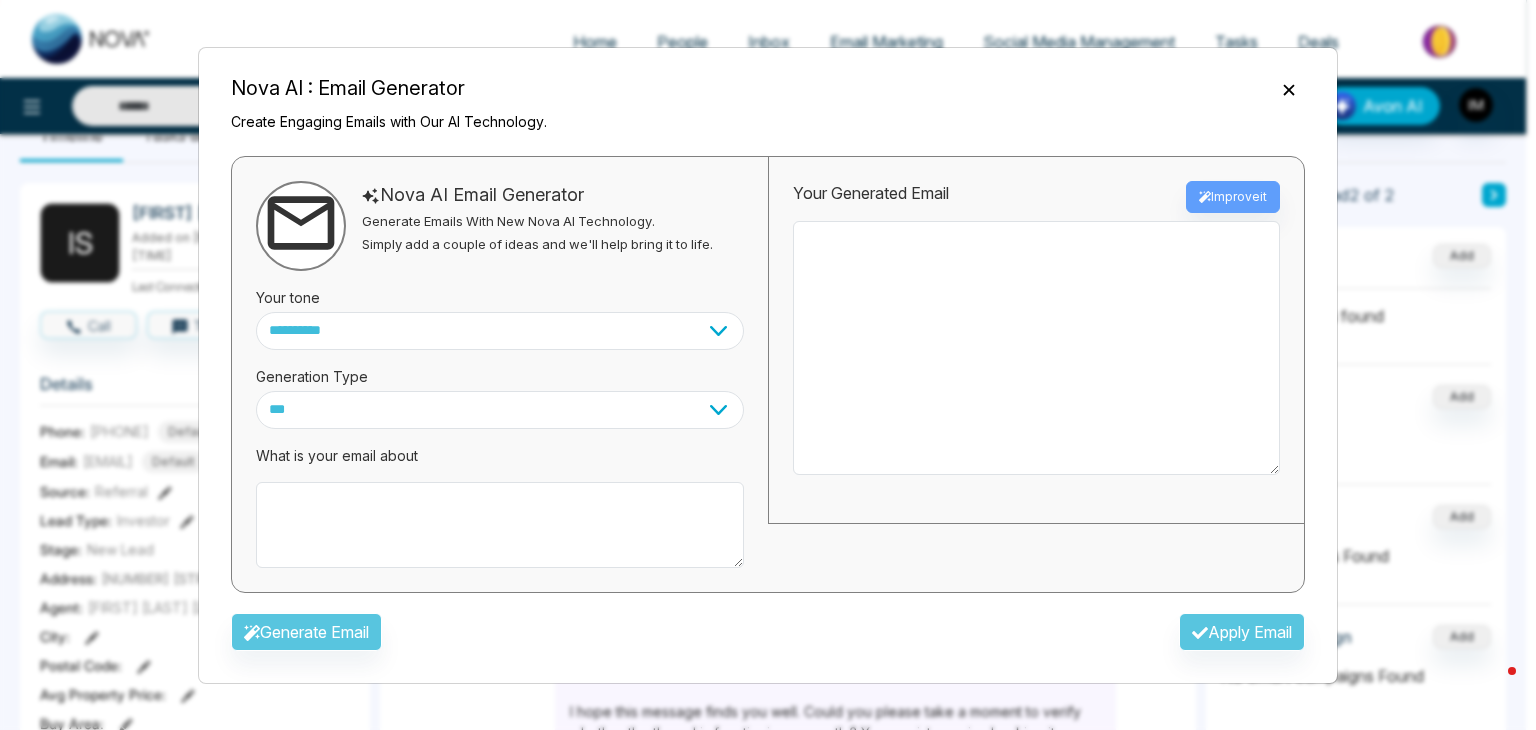 click 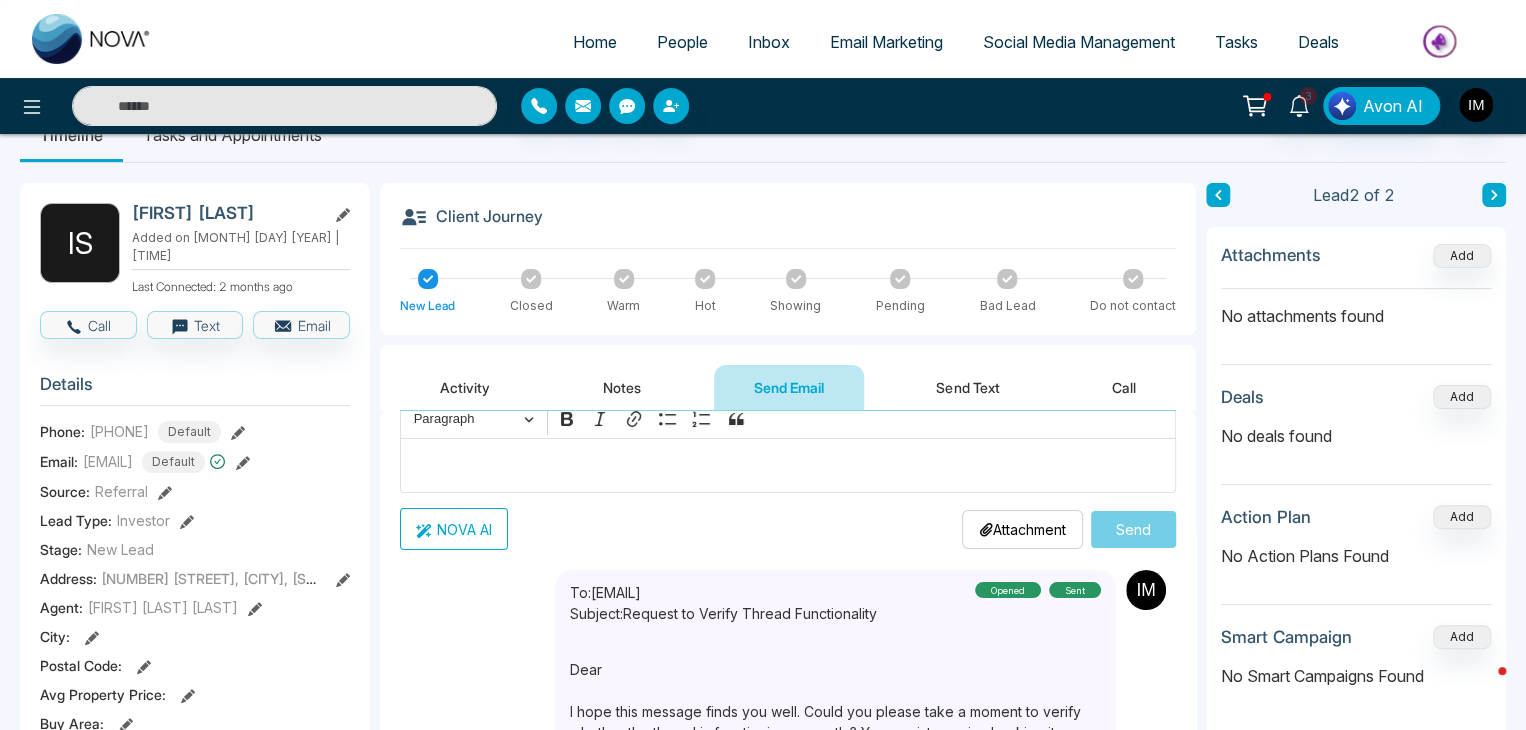 click on "Activity" at bounding box center [465, 387] 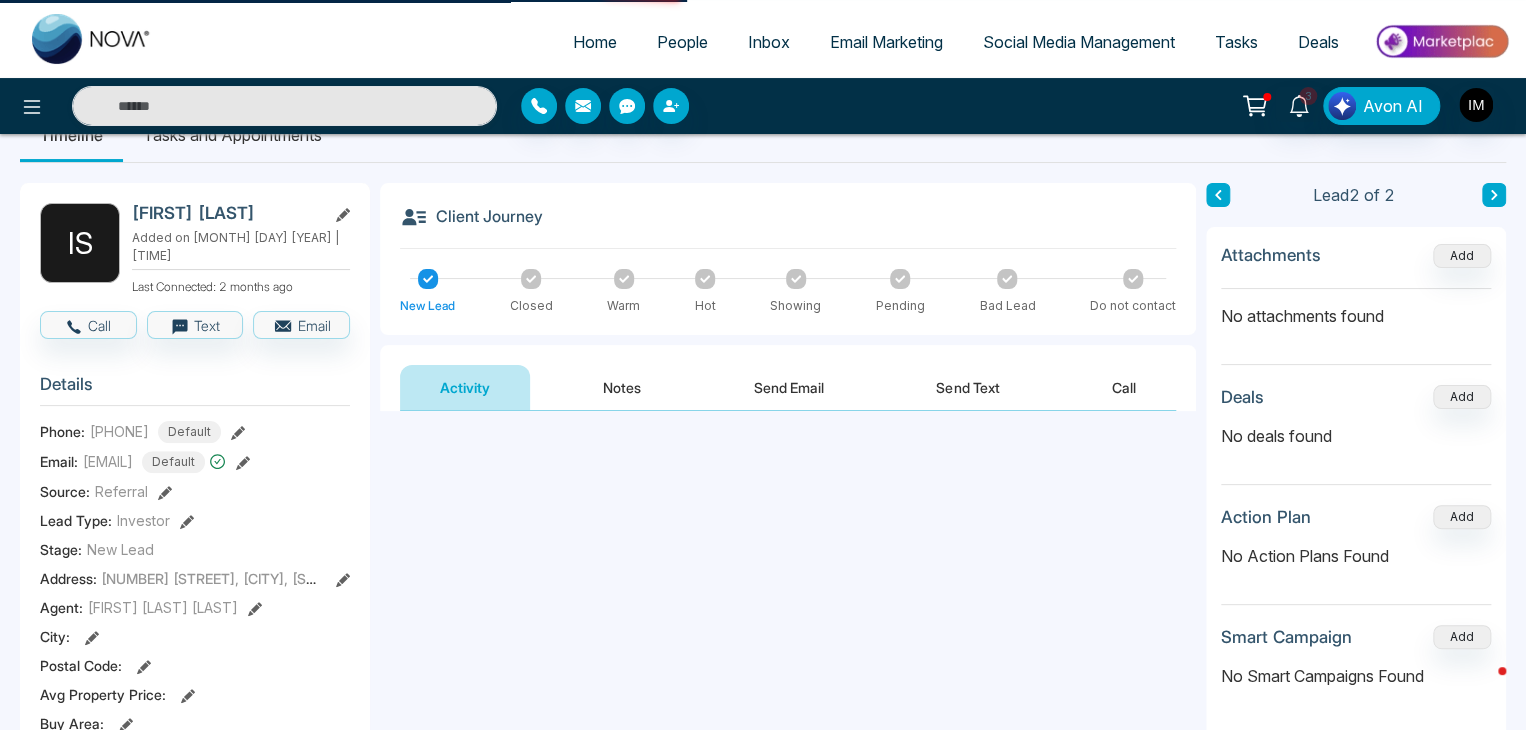 scroll, scrollTop: 0, scrollLeft: 0, axis: both 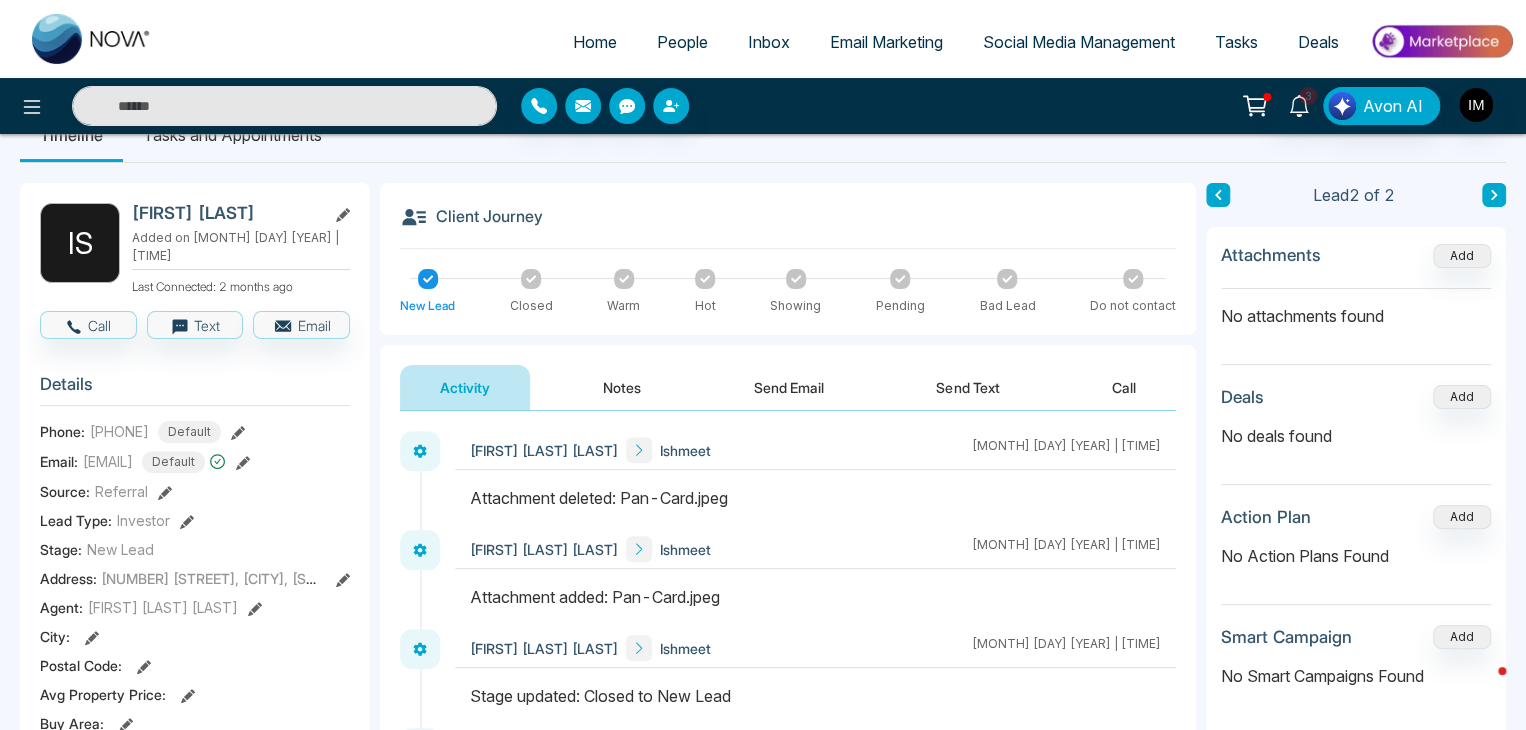 click on "Notes" at bounding box center [622, 387] 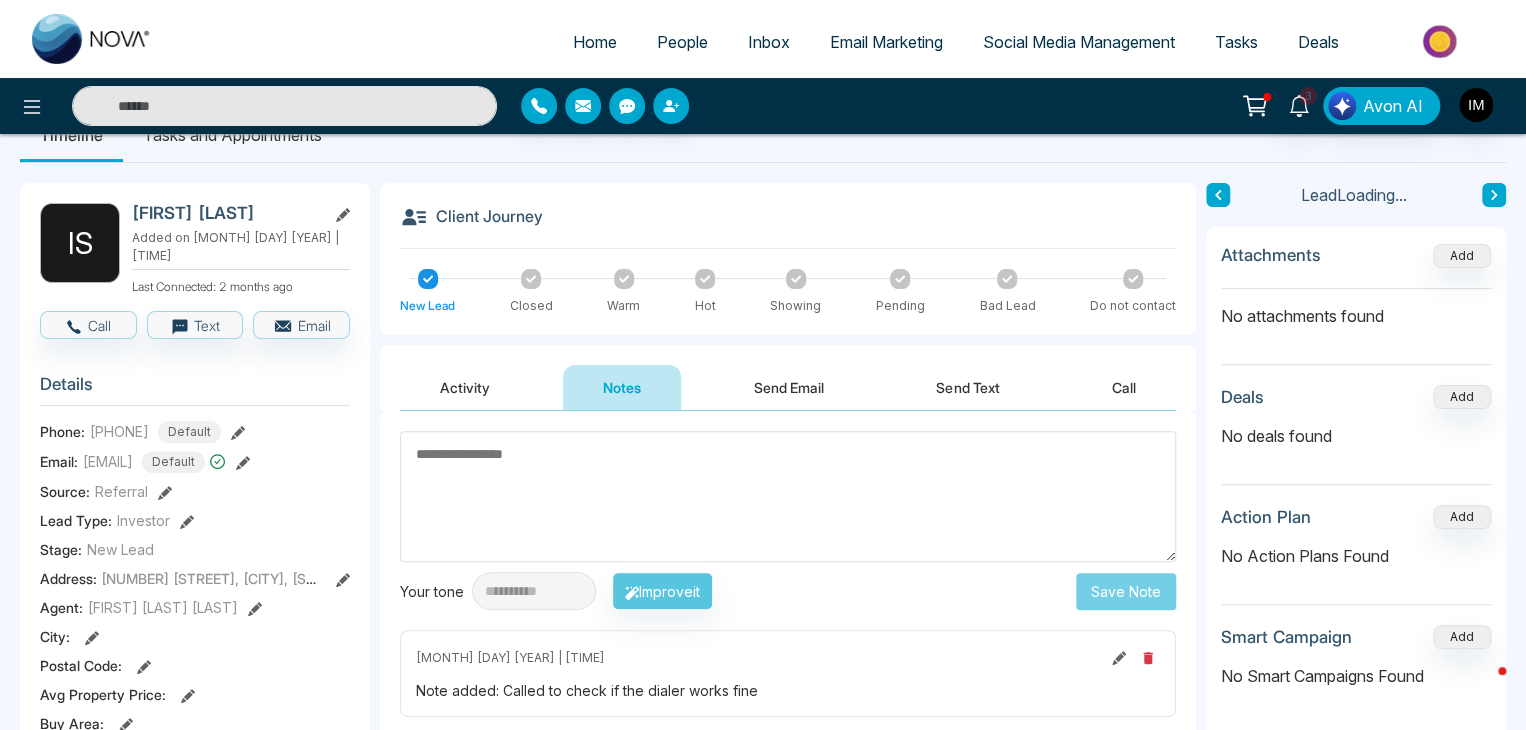 click on "Call" at bounding box center [1124, 387] 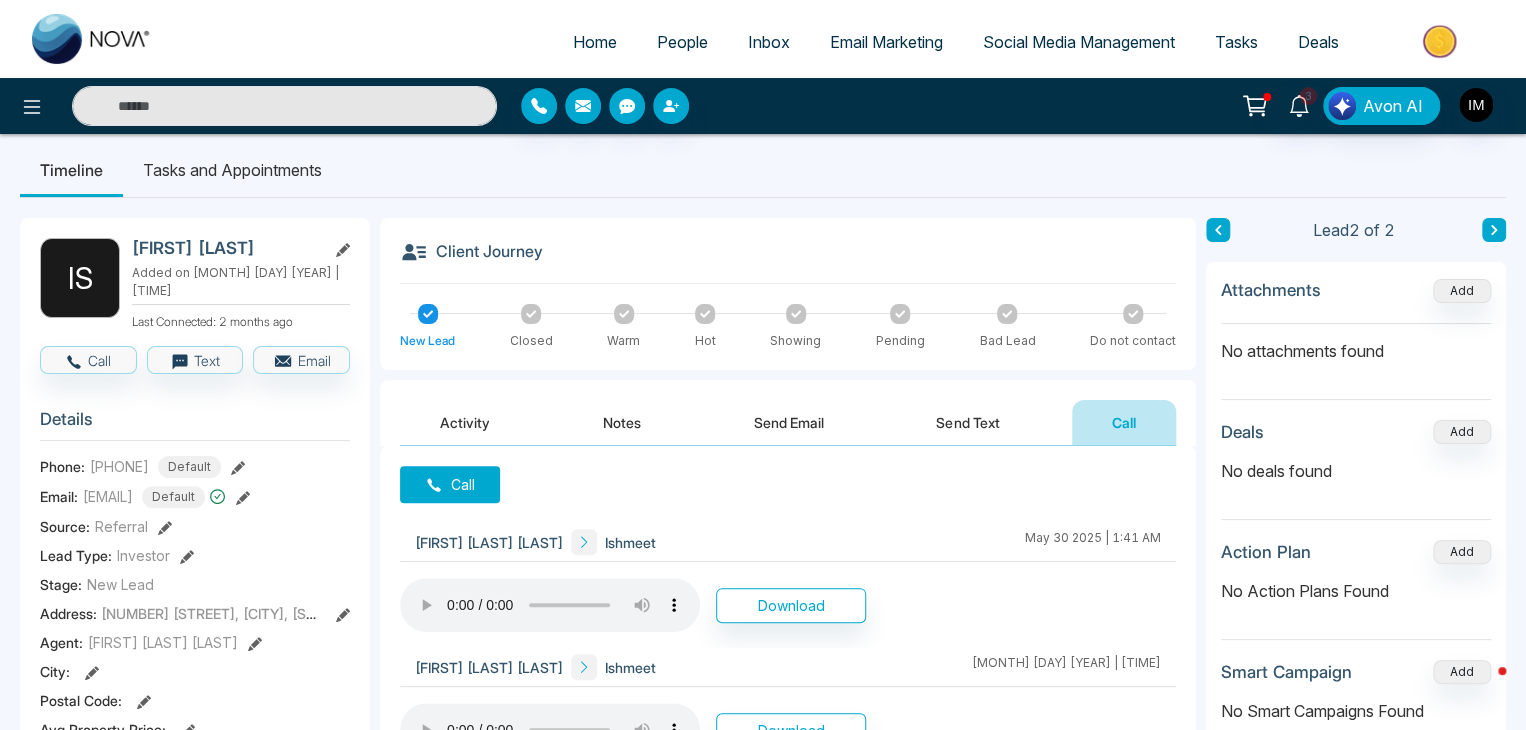 scroll, scrollTop: 10, scrollLeft: 0, axis: vertical 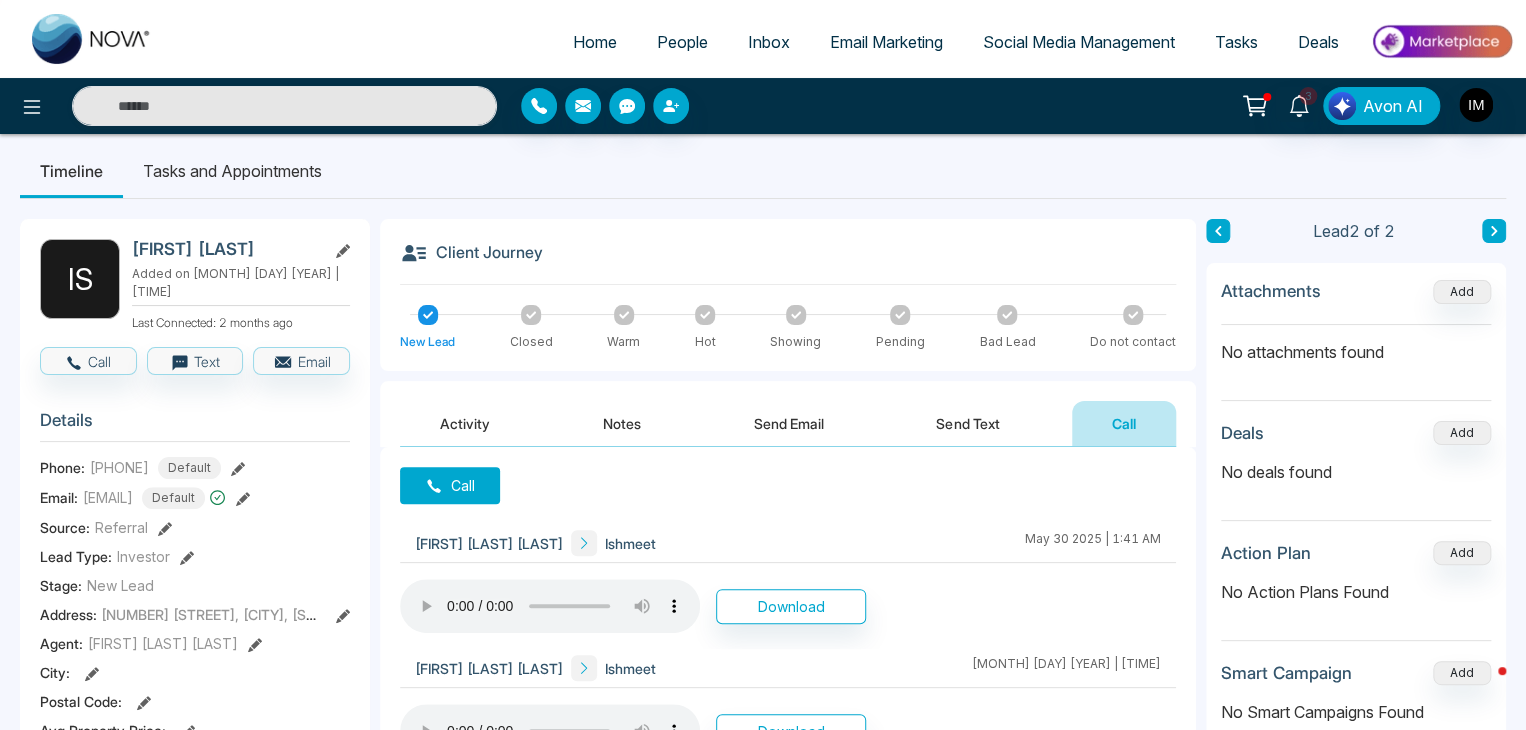 click on "Inbox" at bounding box center (769, 42) 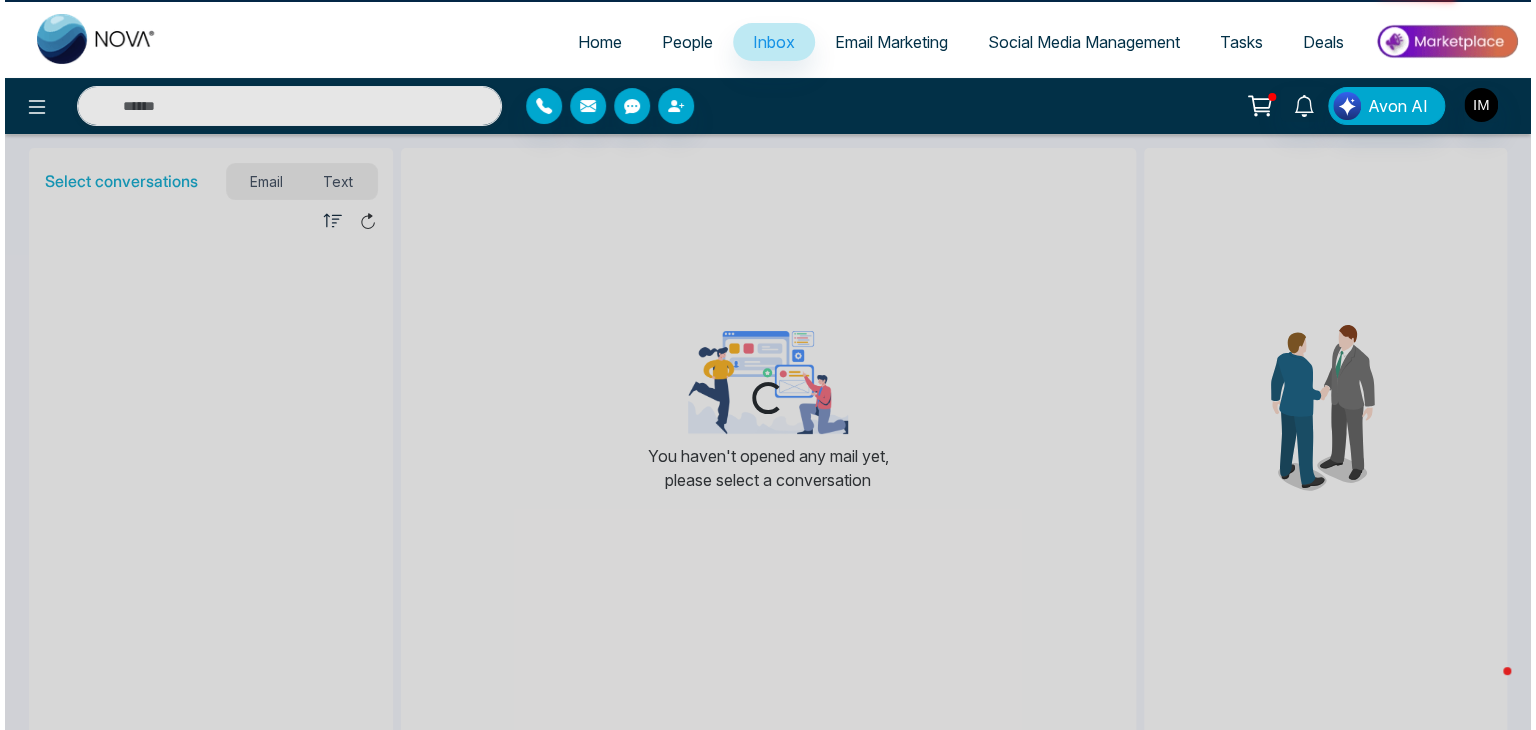 scroll, scrollTop: 0, scrollLeft: 0, axis: both 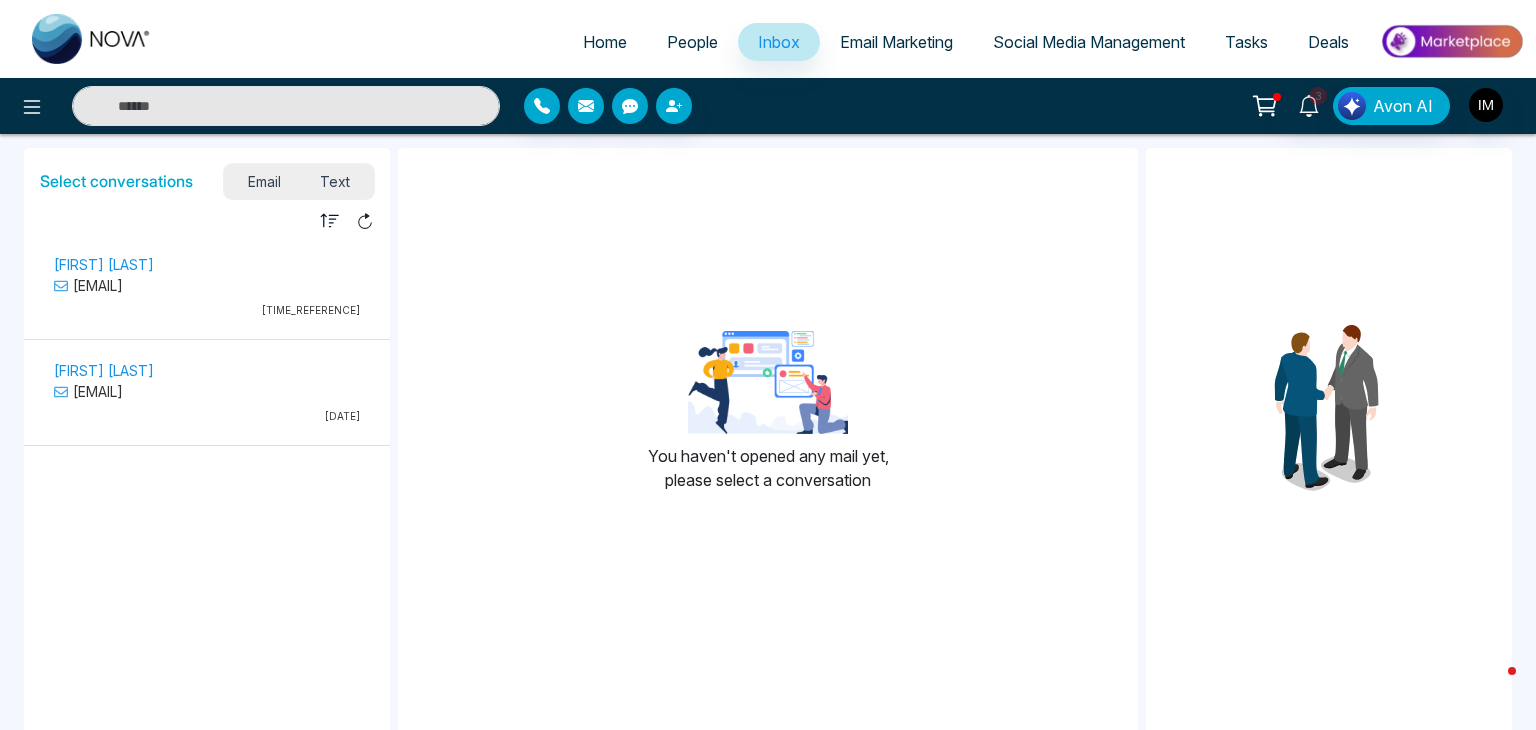 click on "[FIRST] [LAST] <[EMAIL]> [TIME_REFERENCE]" at bounding box center (207, 289) 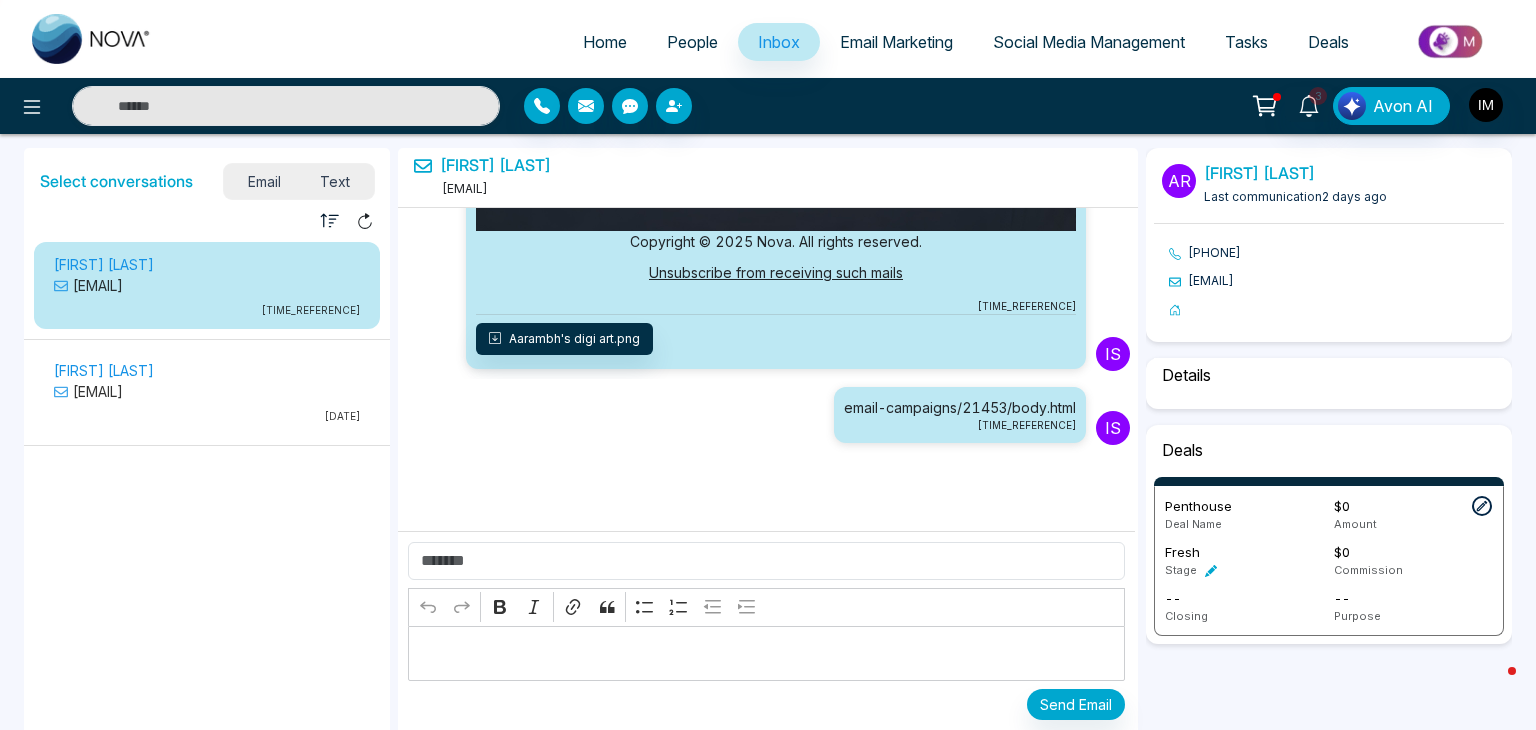 select on "*" 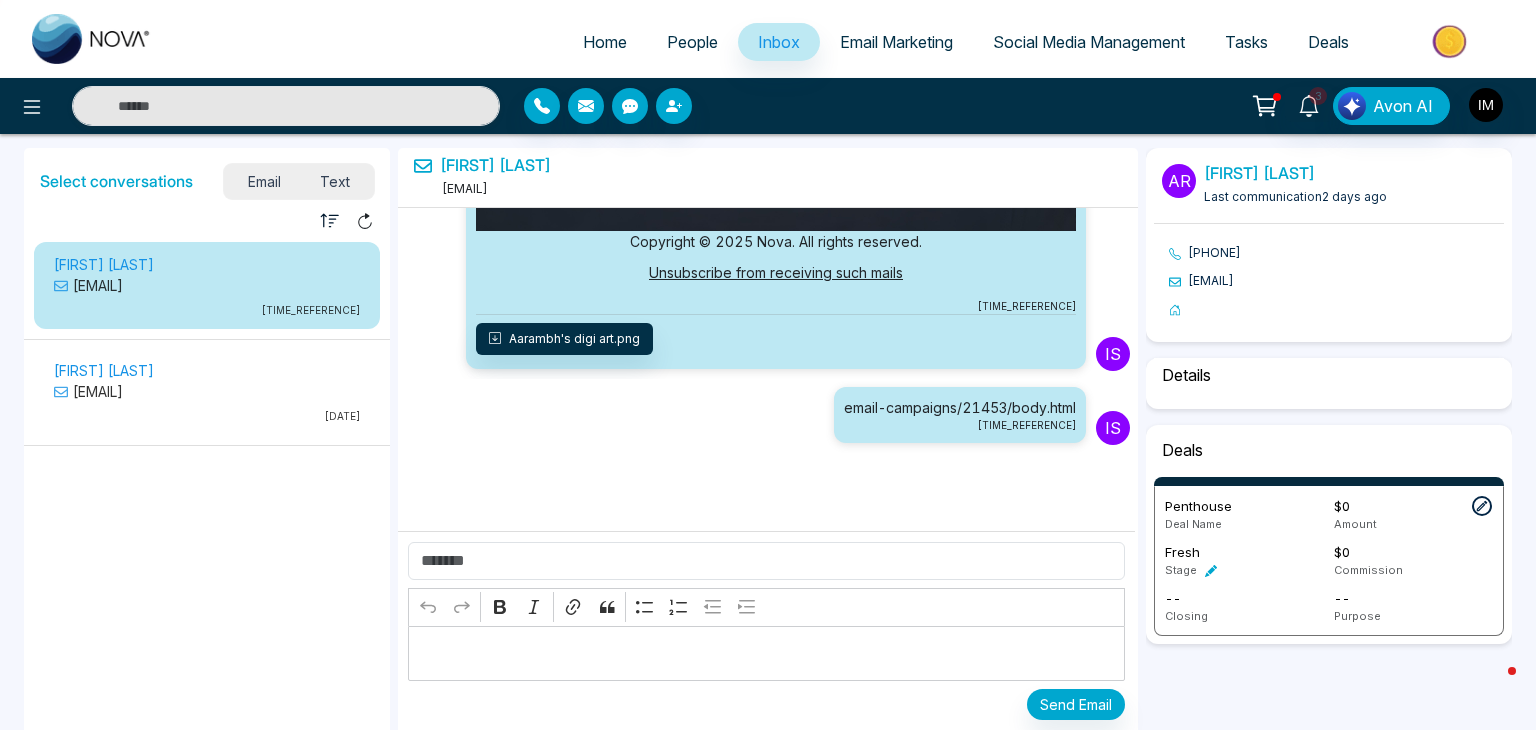 select on "****" 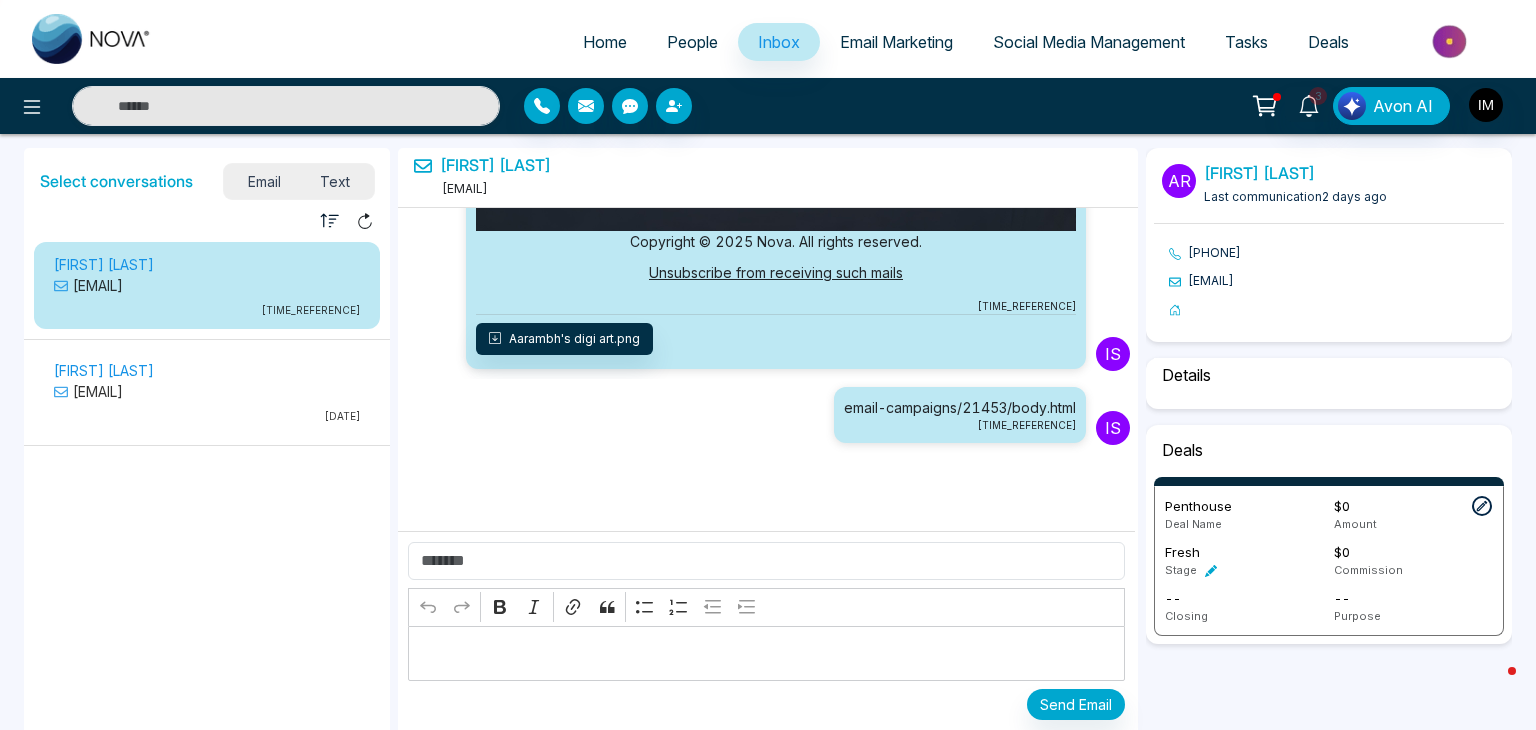 select on "*****" 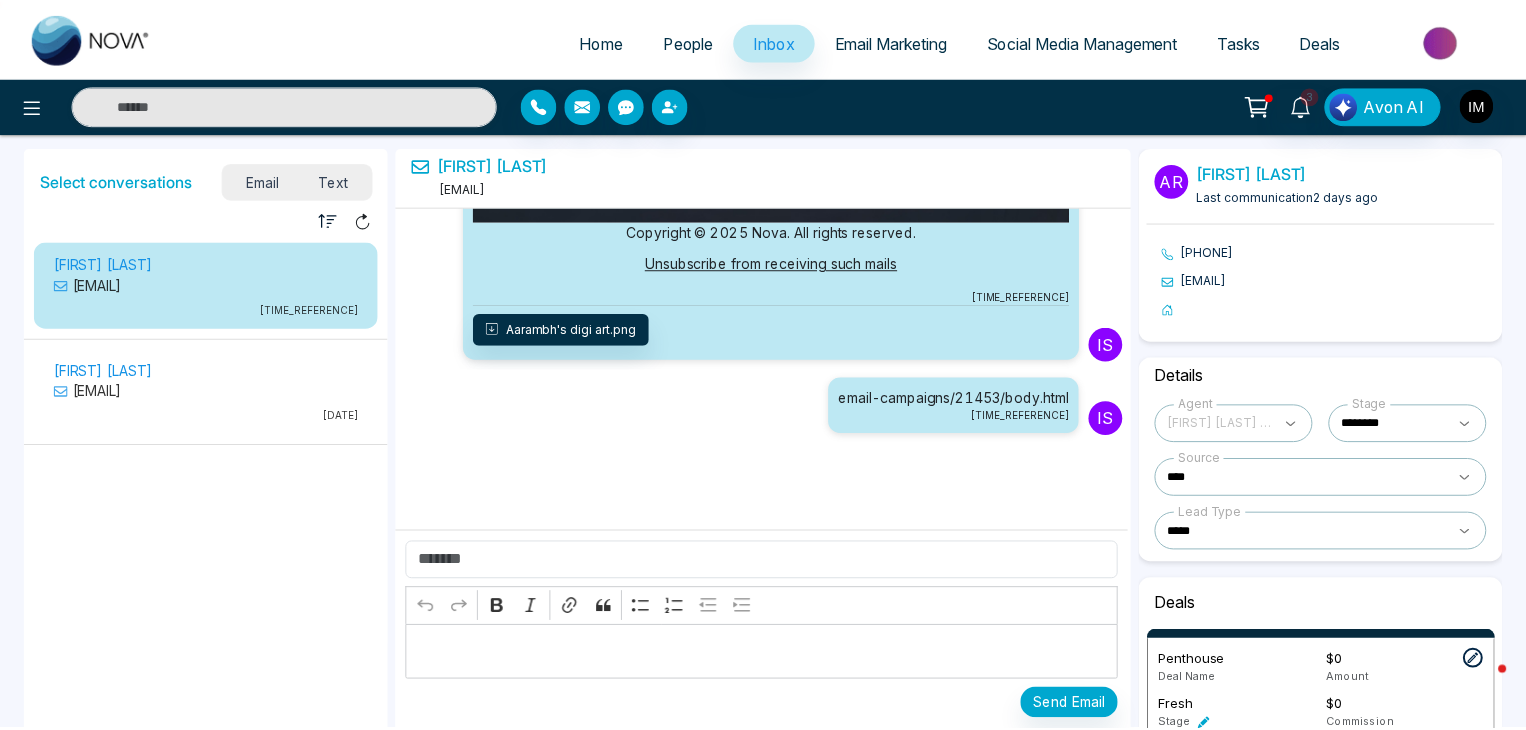 scroll, scrollTop: 908, scrollLeft: 0, axis: vertical 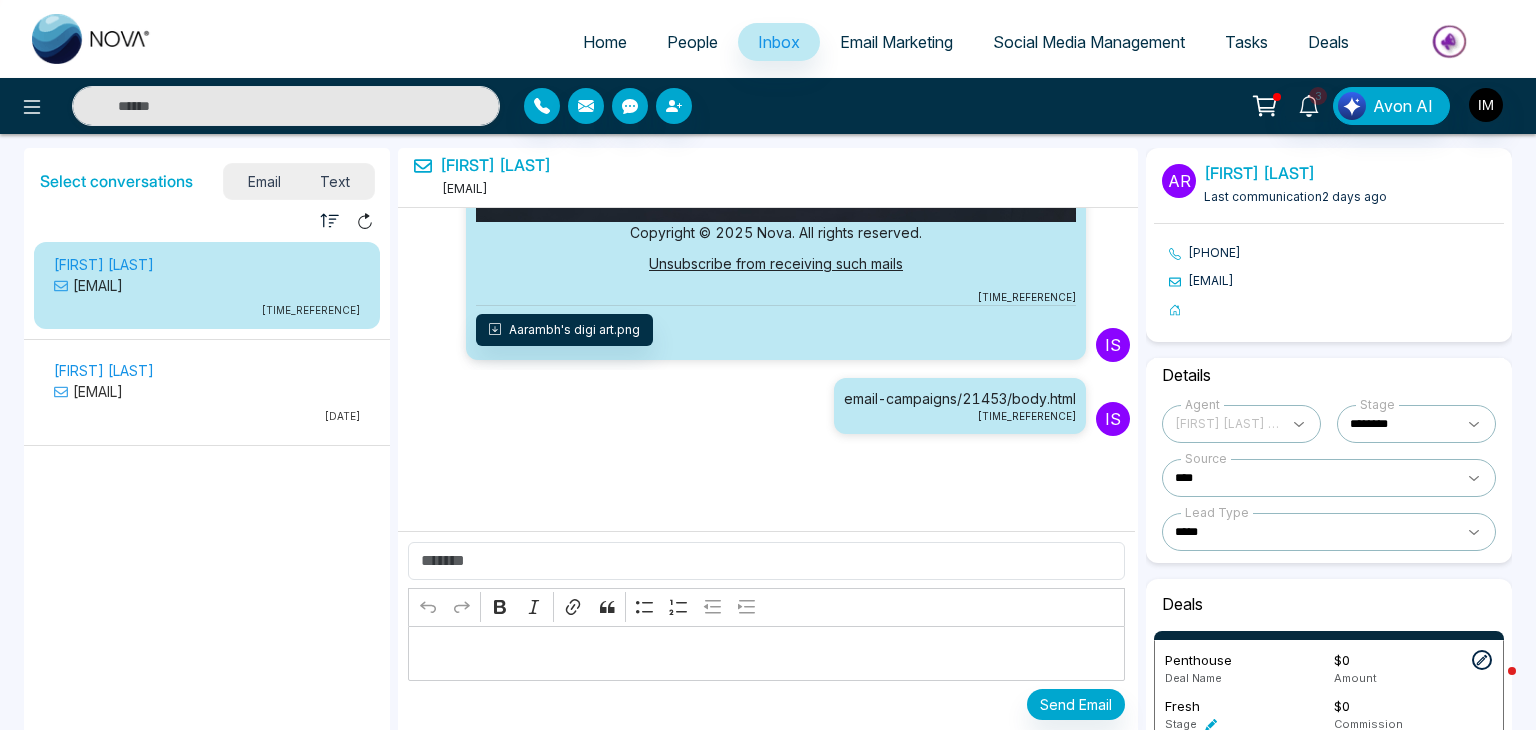 click on "Email Marketing" at bounding box center [896, 42] 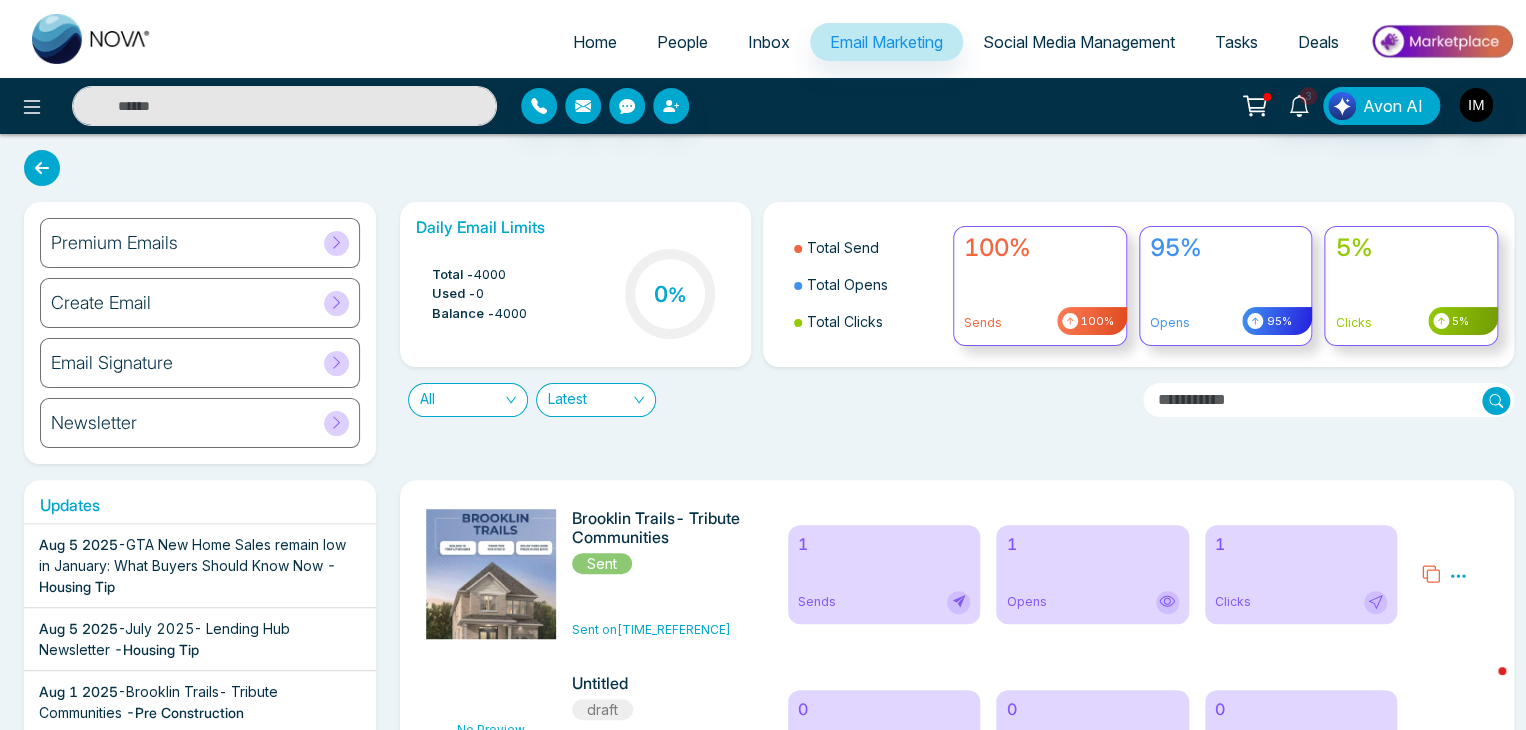 scroll, scrollTop: 12, scrollLeft: 0, axis: vertical 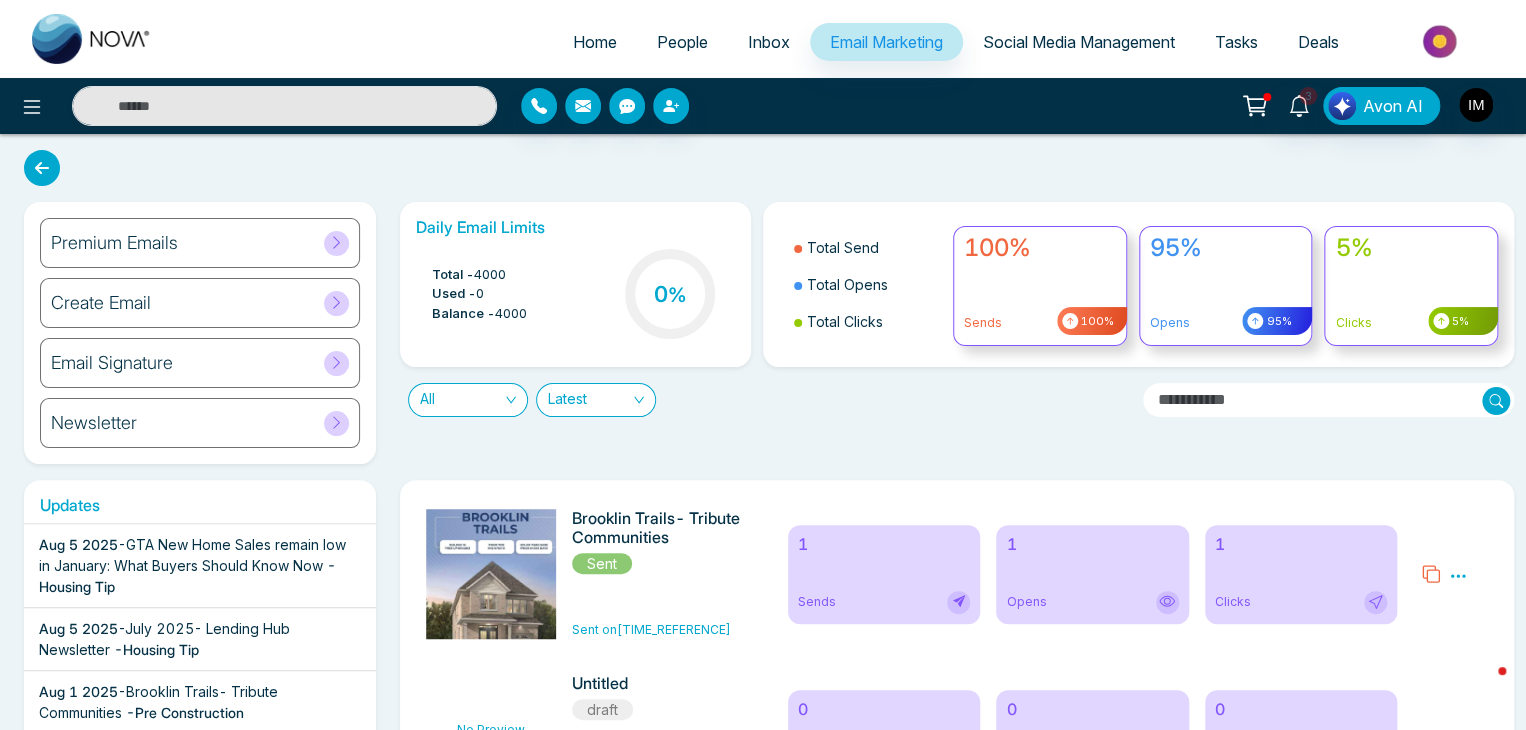 click at bounding box center (496, 1125) 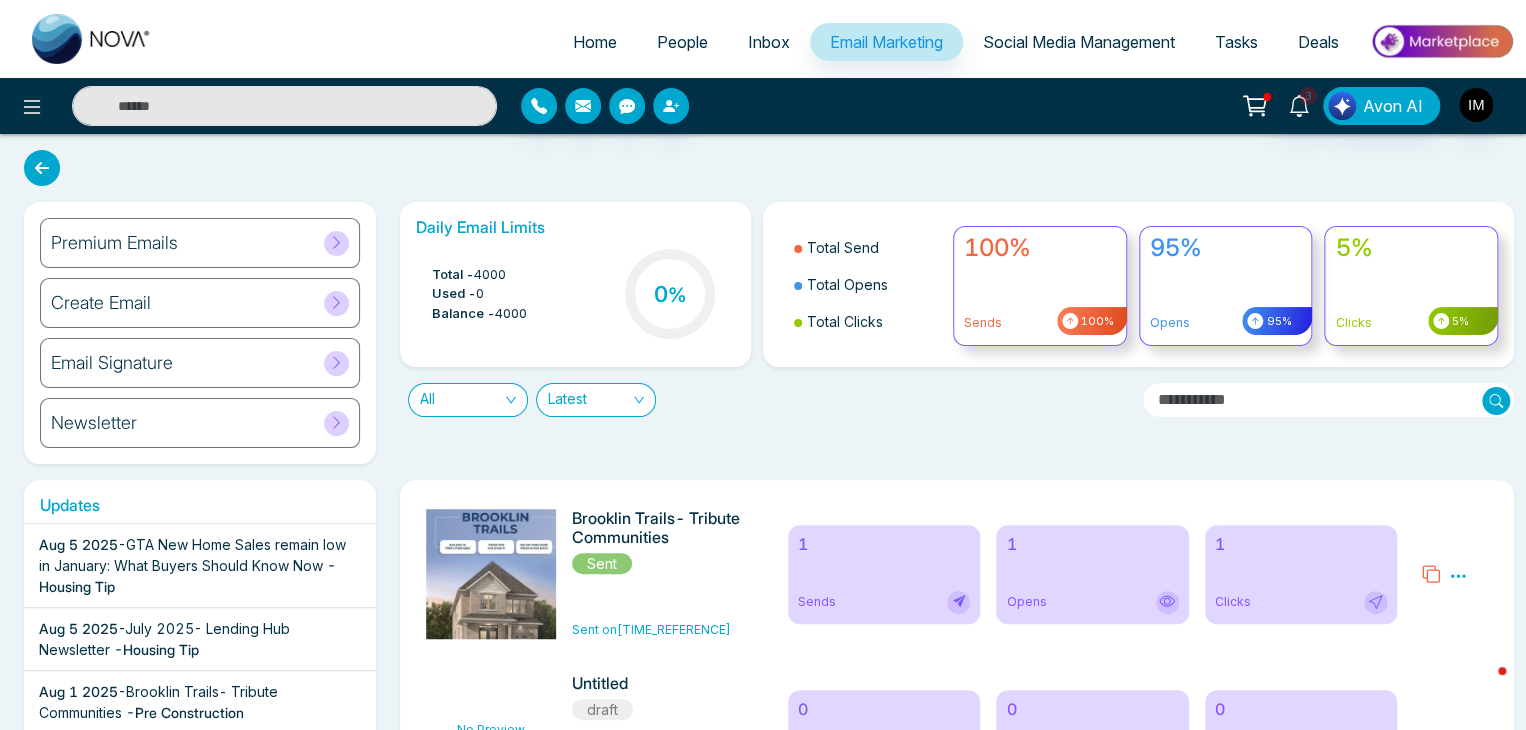 click at bounding box center (496, 1125) 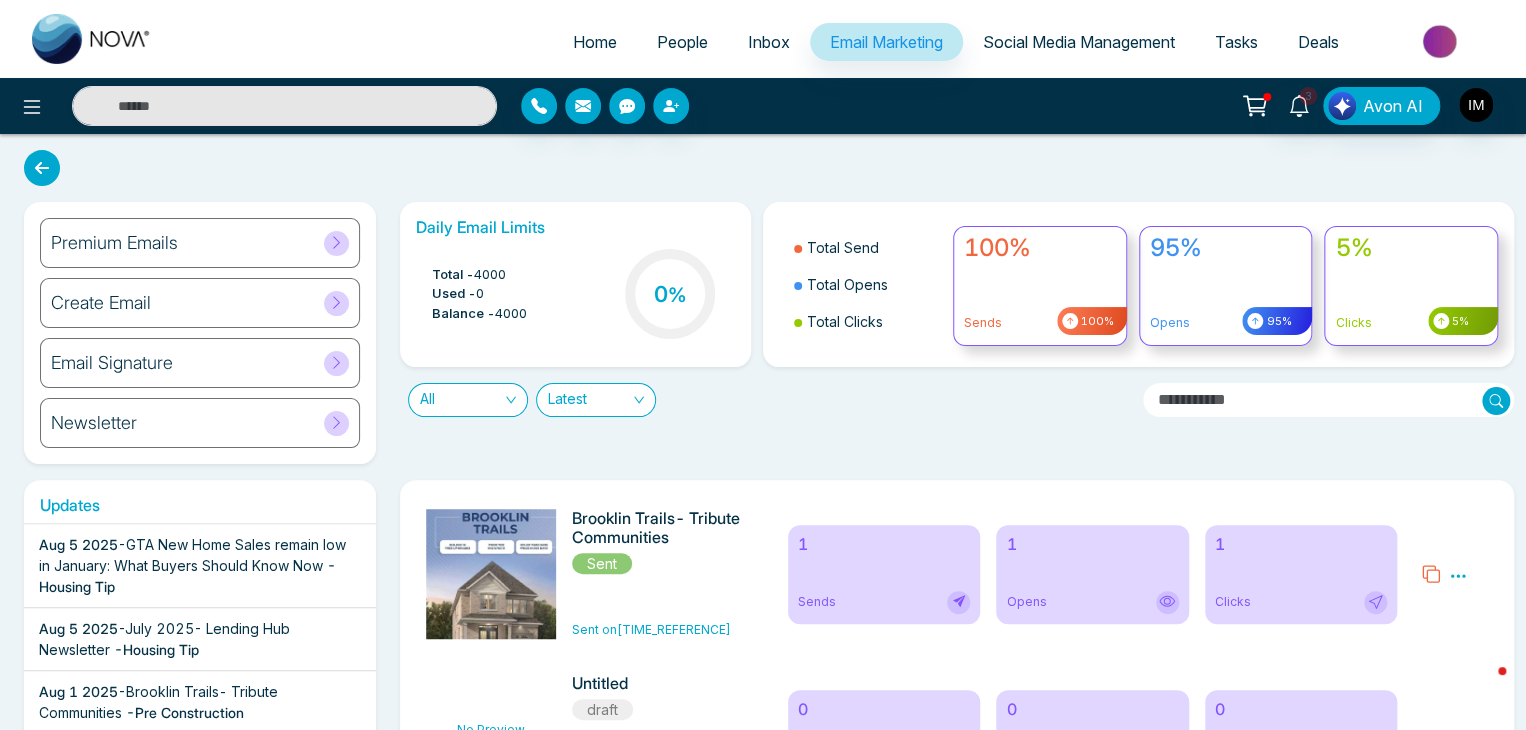 click at bounding box center (496, 1125) 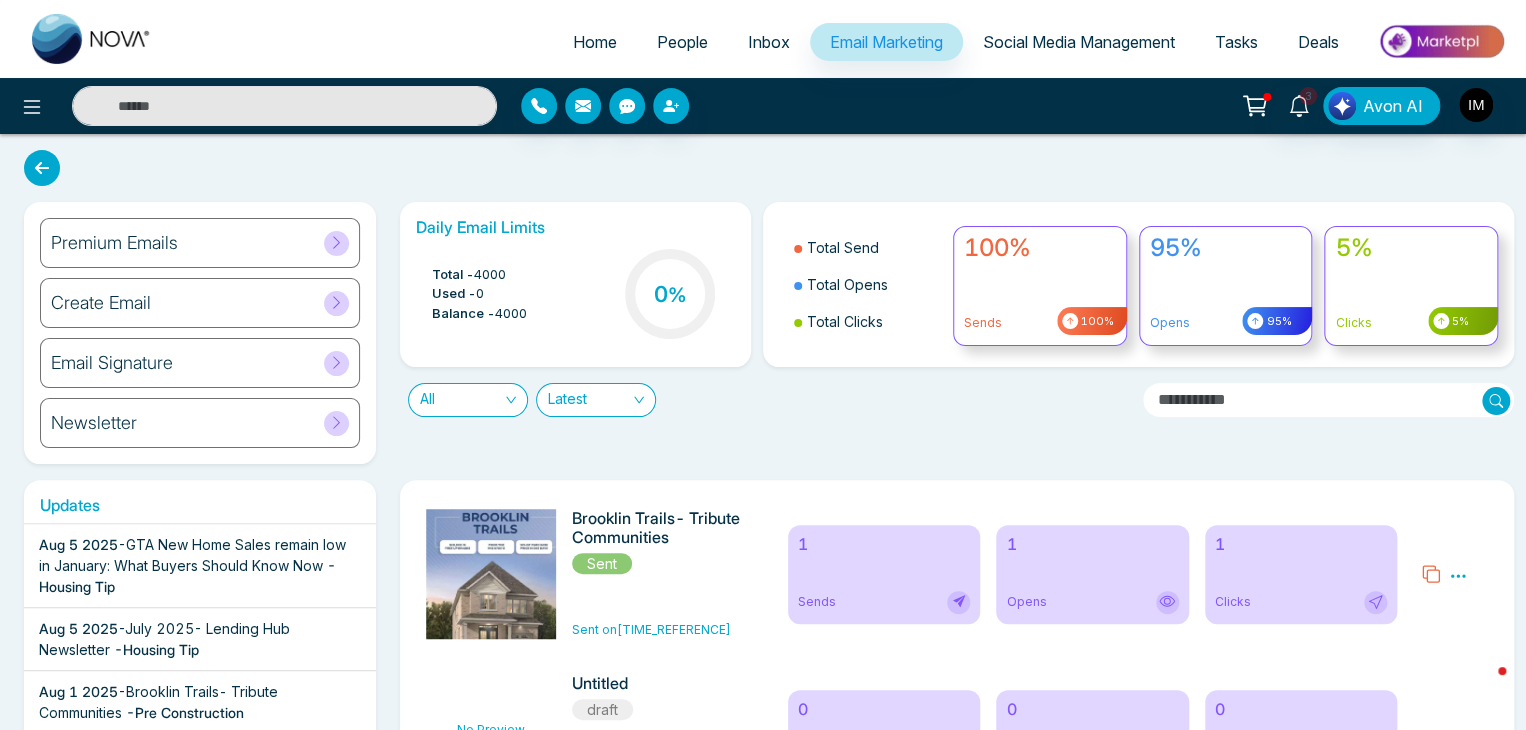 click at bounding box center [496, 1125] 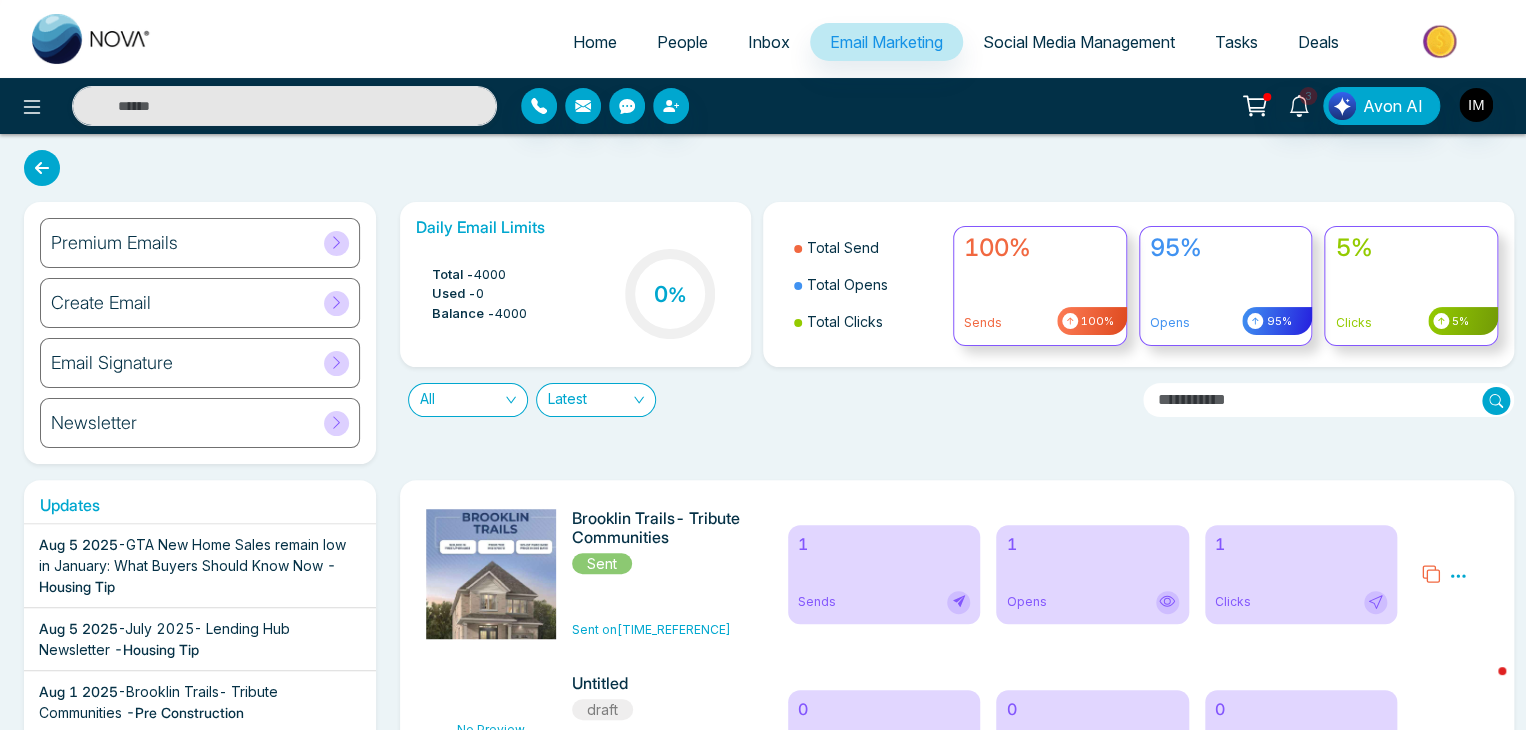 click on "All" at bounding box center [468, 400] 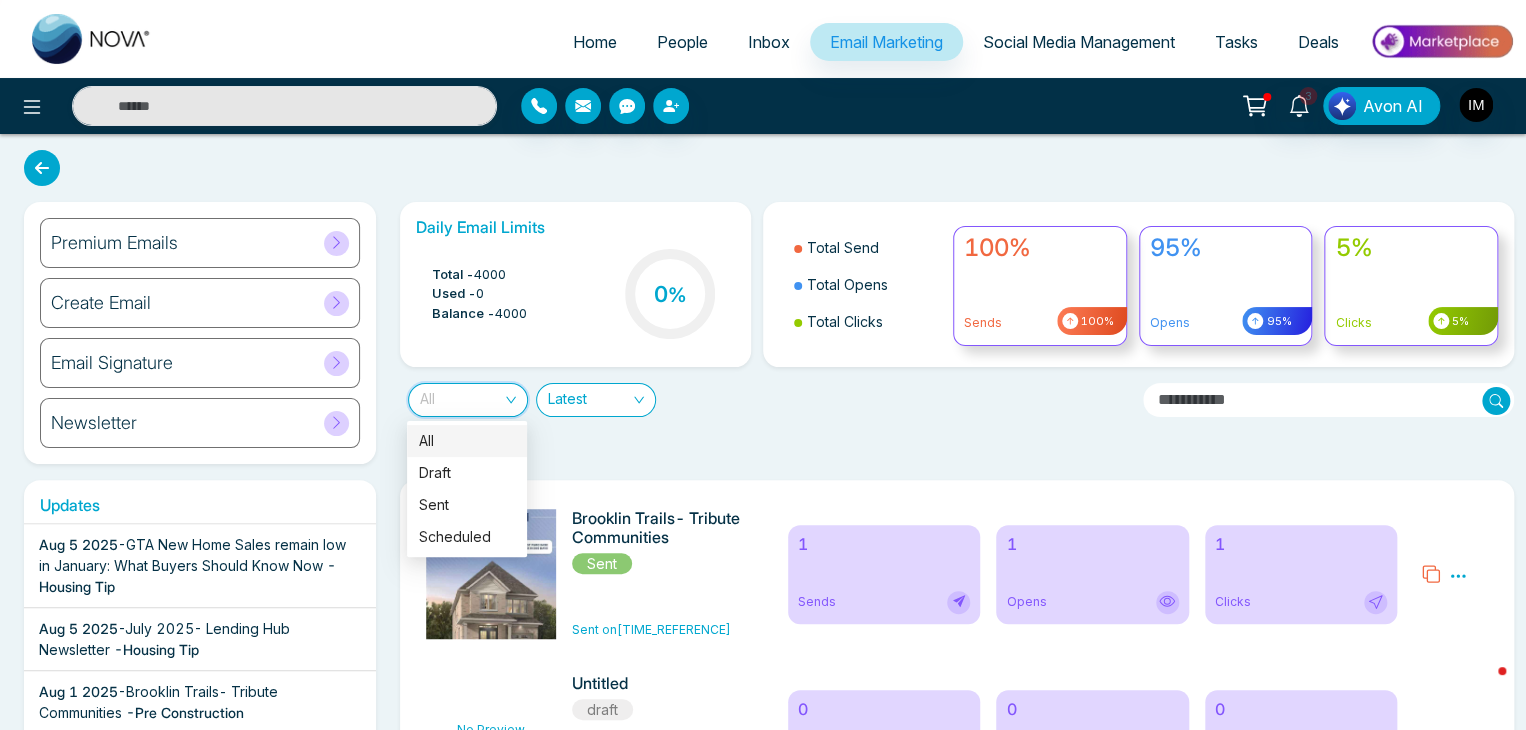 click on "All" at bounding box center (467, 441) 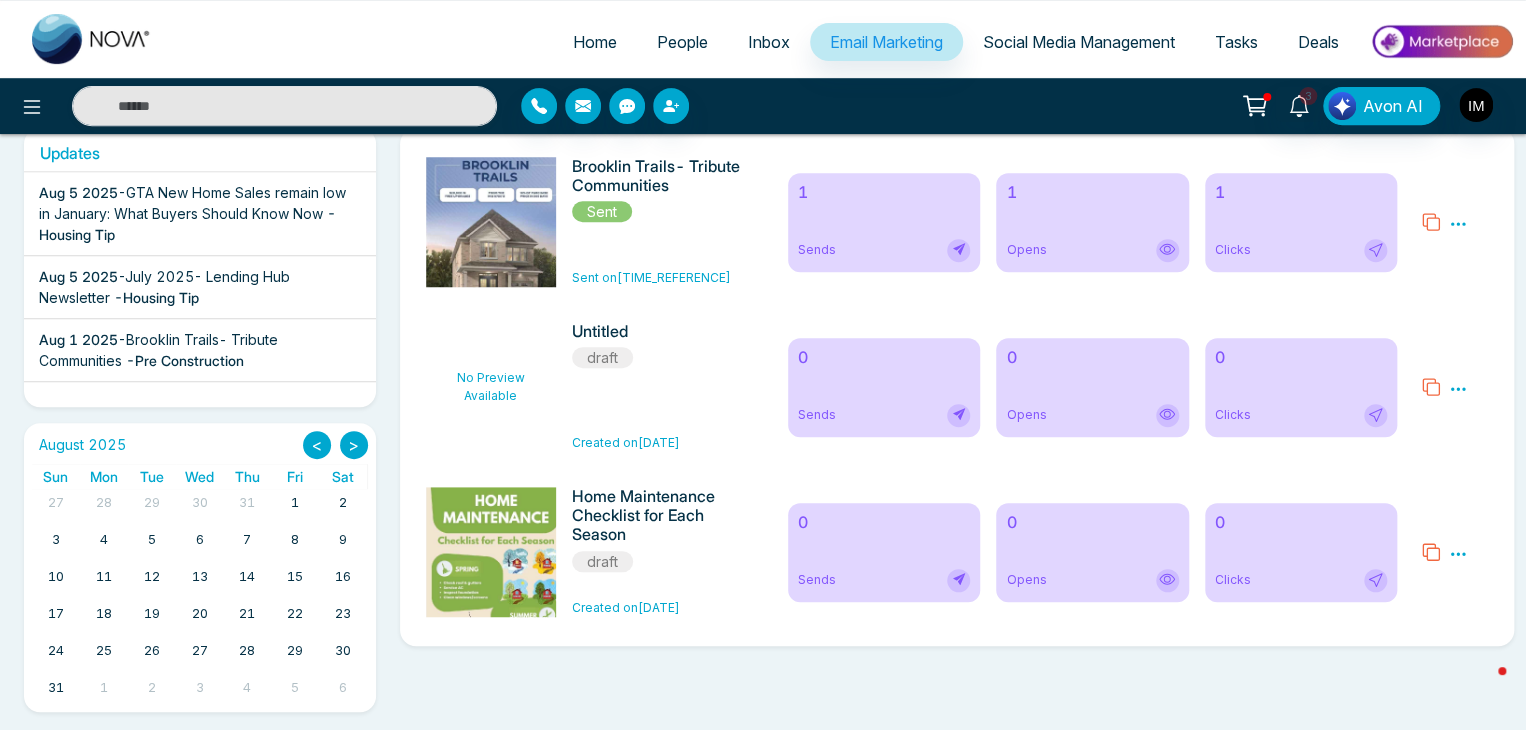 scroll, scrollTop: 358, scrollLeft: 0, axis: vertical 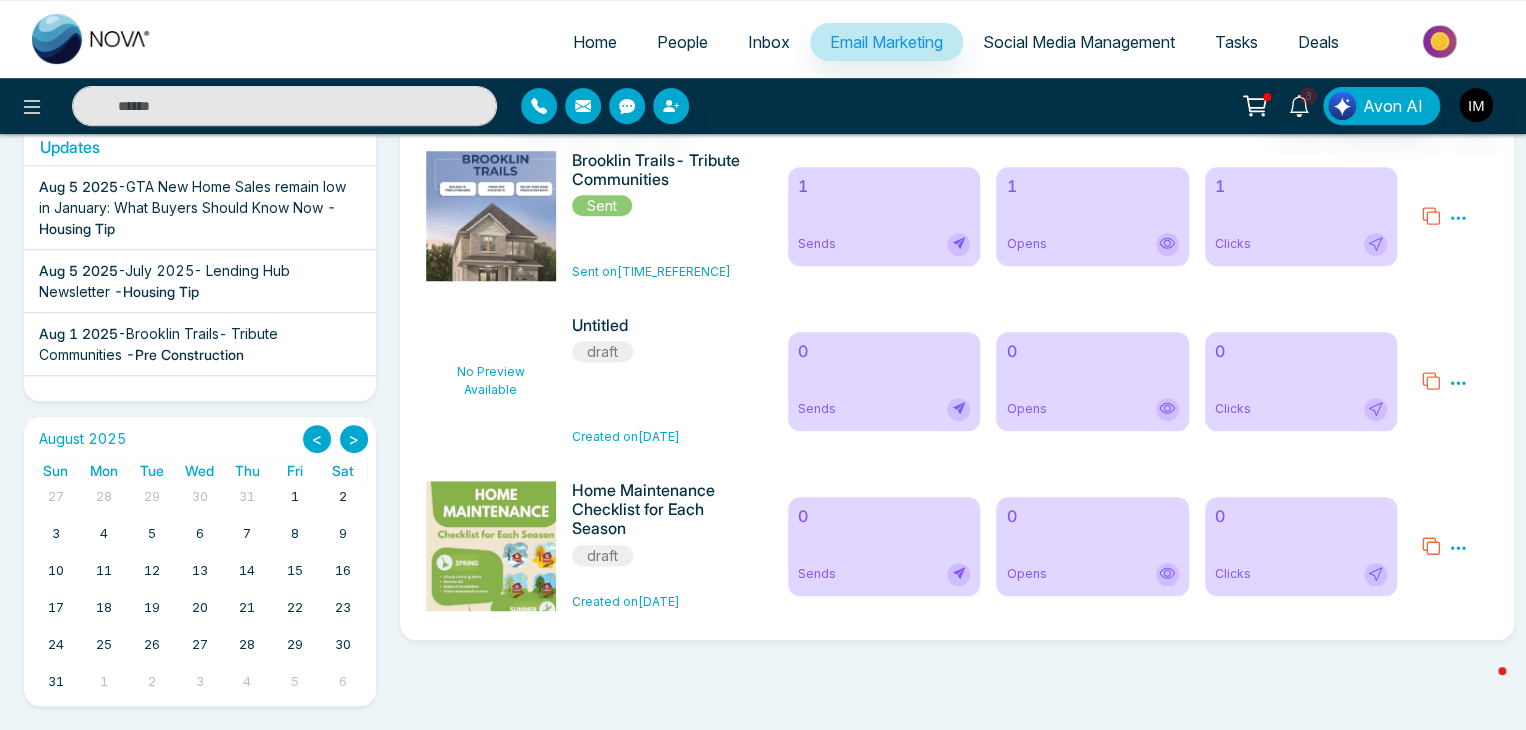 click at bounding box center (496, 656) 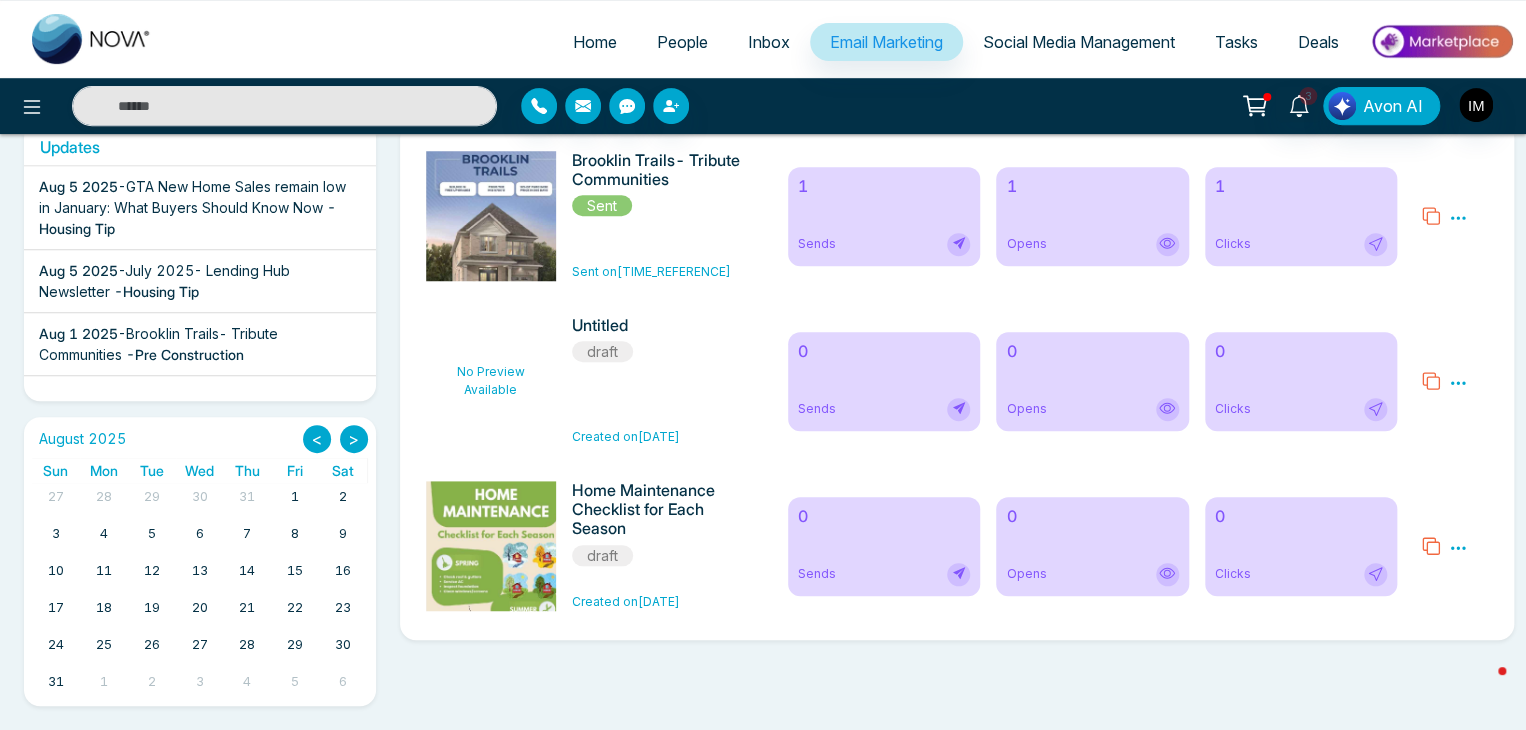 click at bounding box center (496, 656) 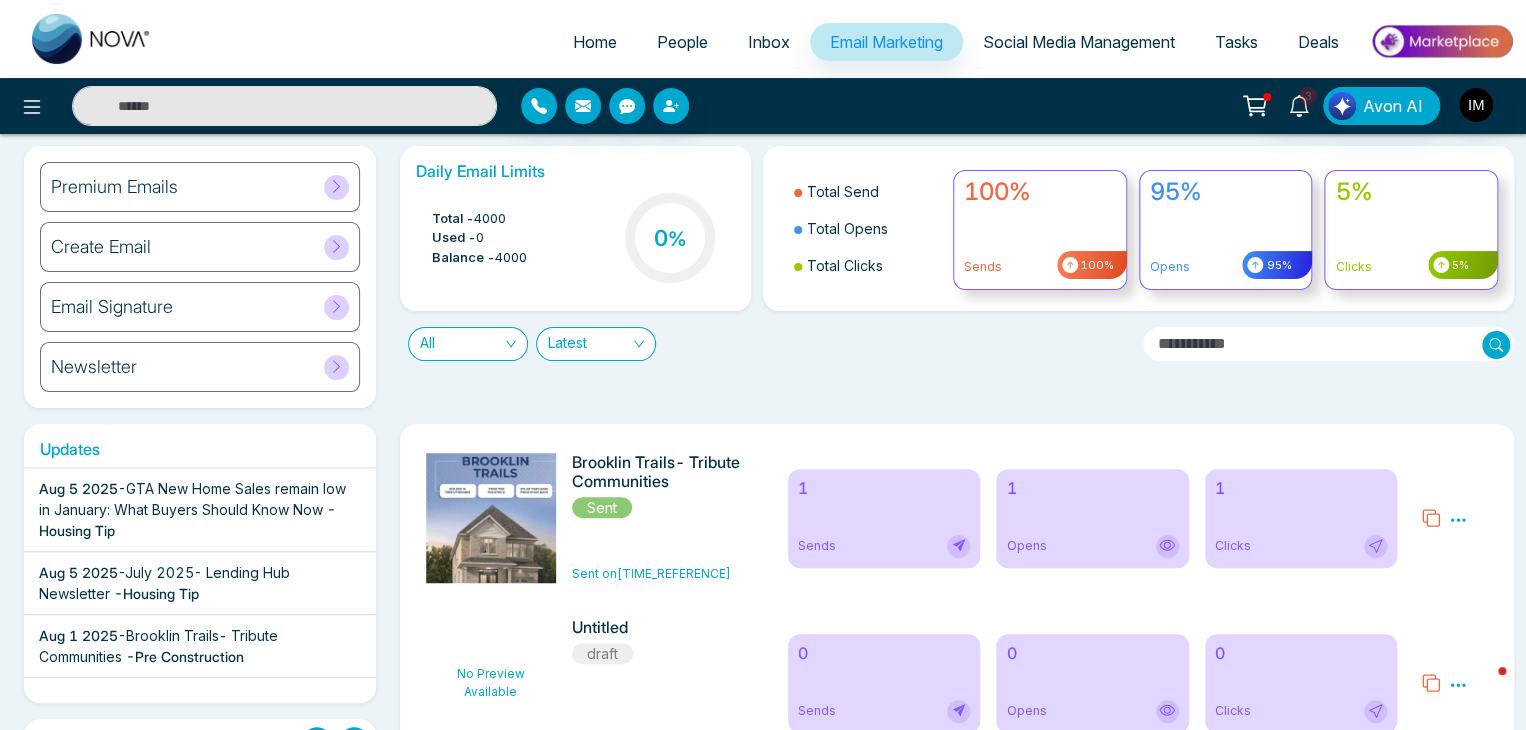 scroll, scrollTop: 0, scrollLeft: 0, axis: both 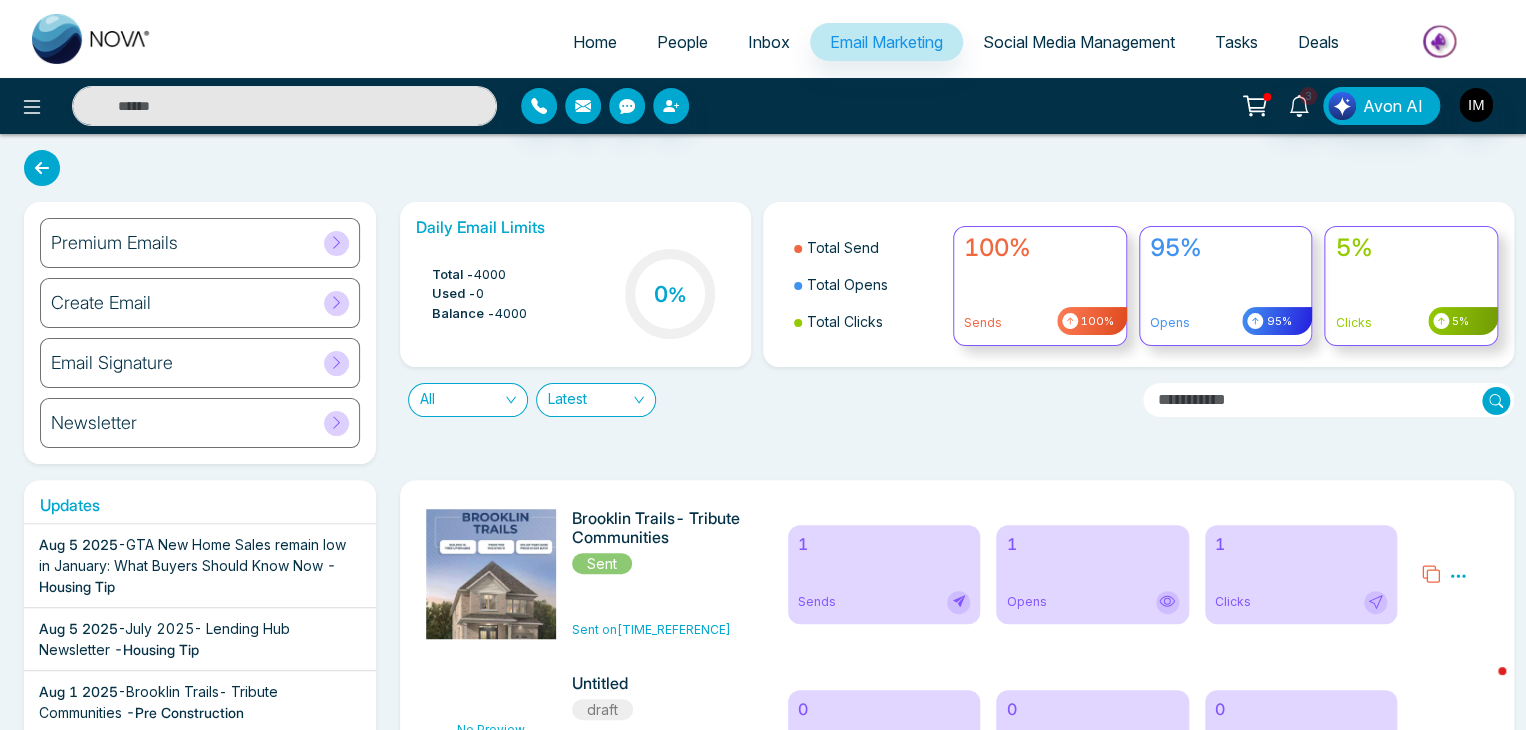 click at bounding box center [1329, 400] 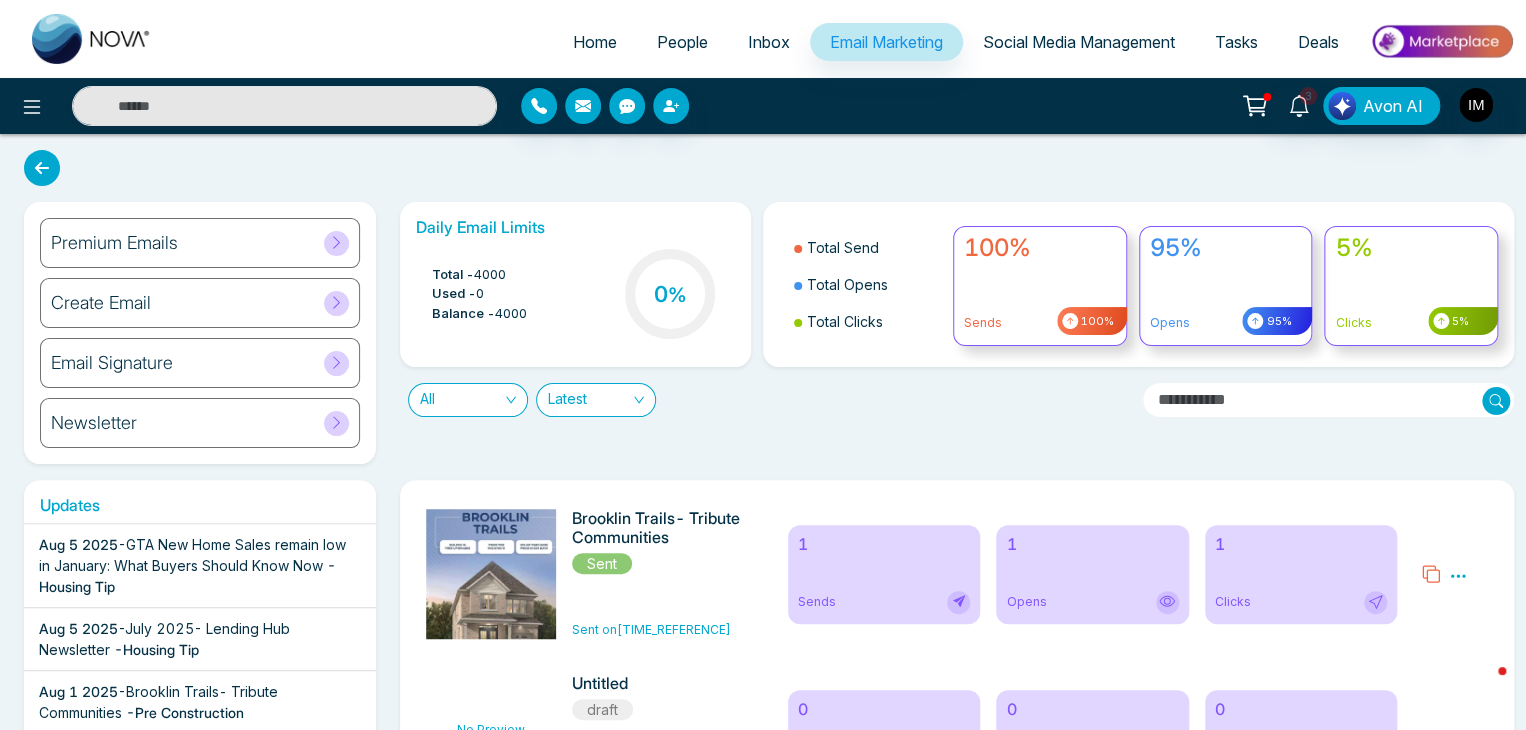 click at bounding box center (336, 363) 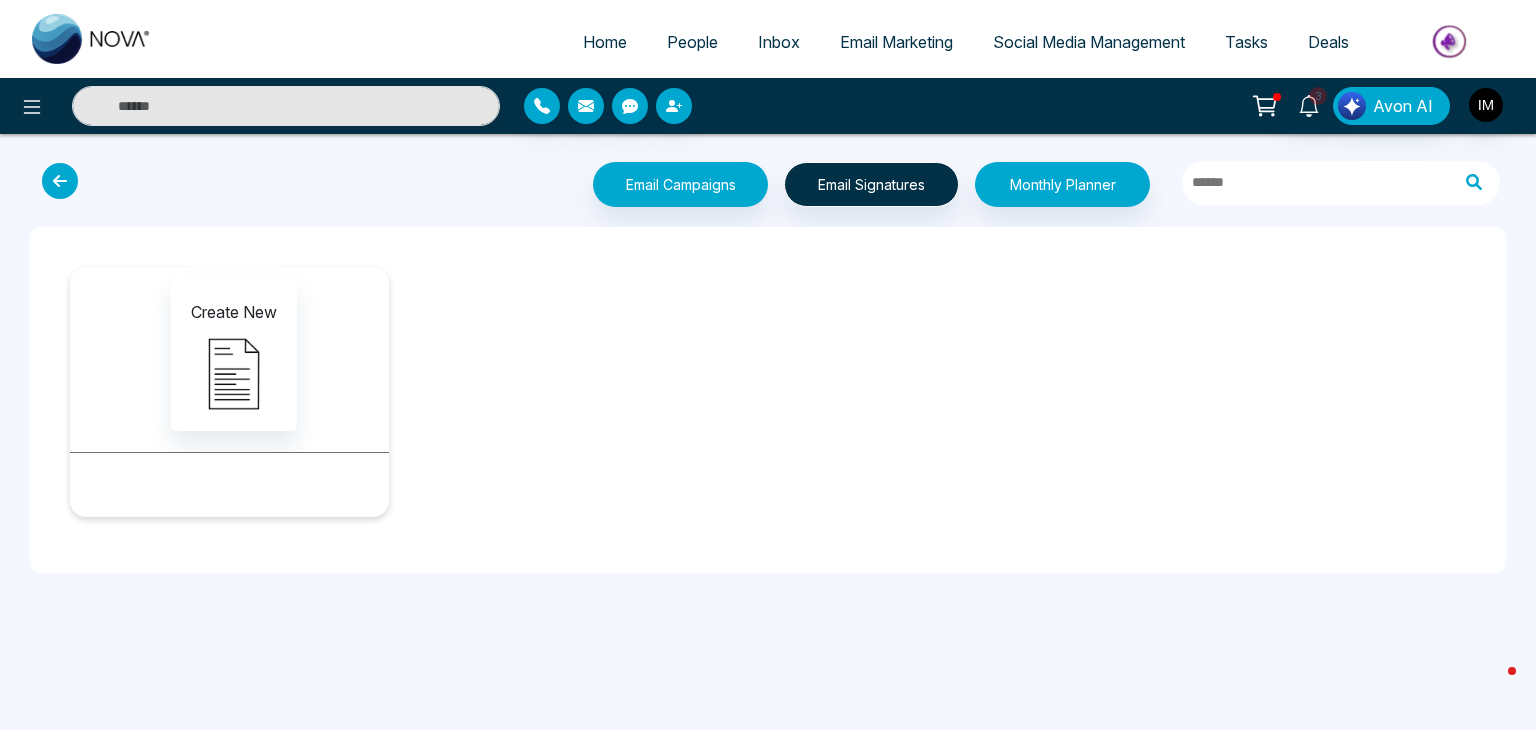 click at bounding box center (60, 181) 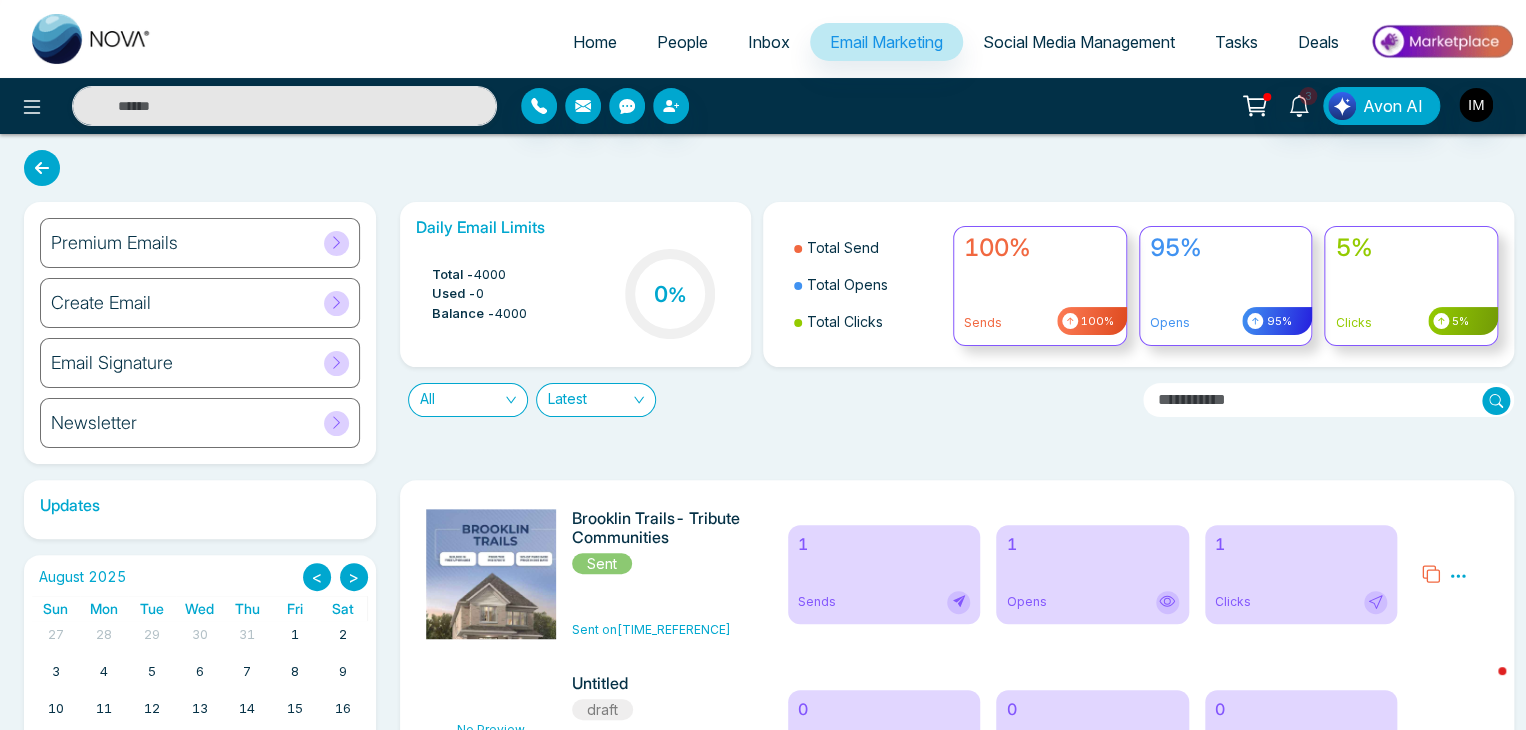 click at bounding box center (336, 303) 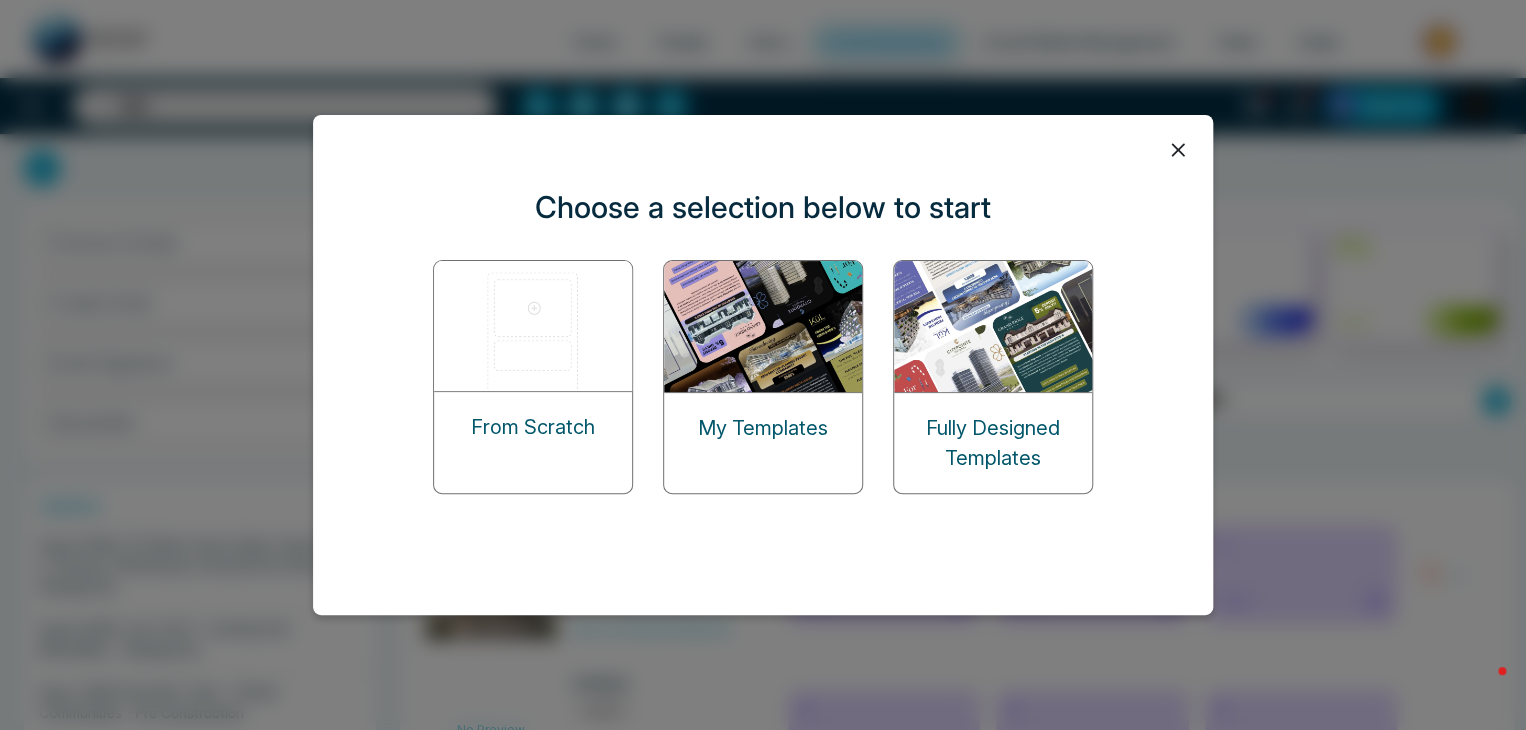 click at bounding box center (764, 326) 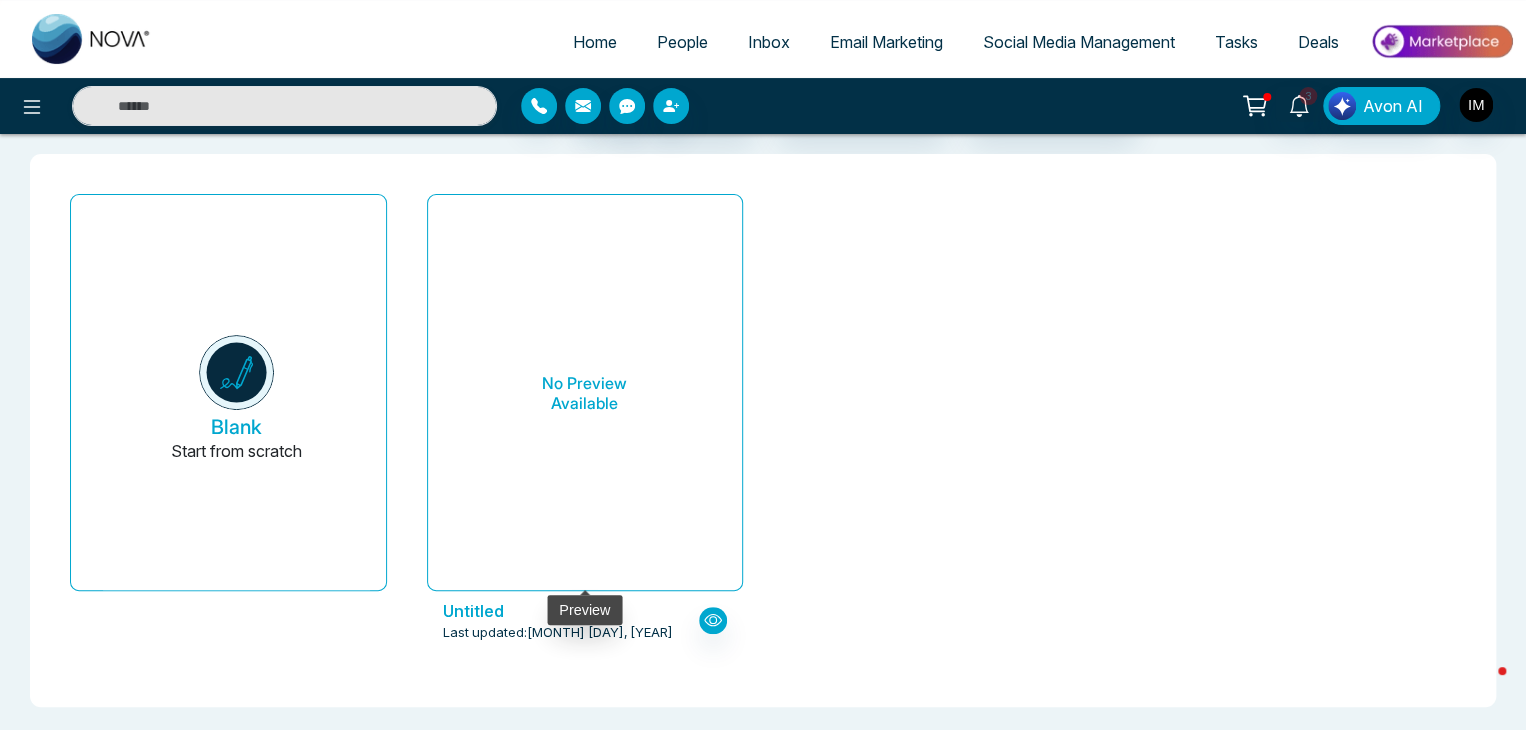 scroll, scrollTop: 0, scrollLeft: 0, axis: both 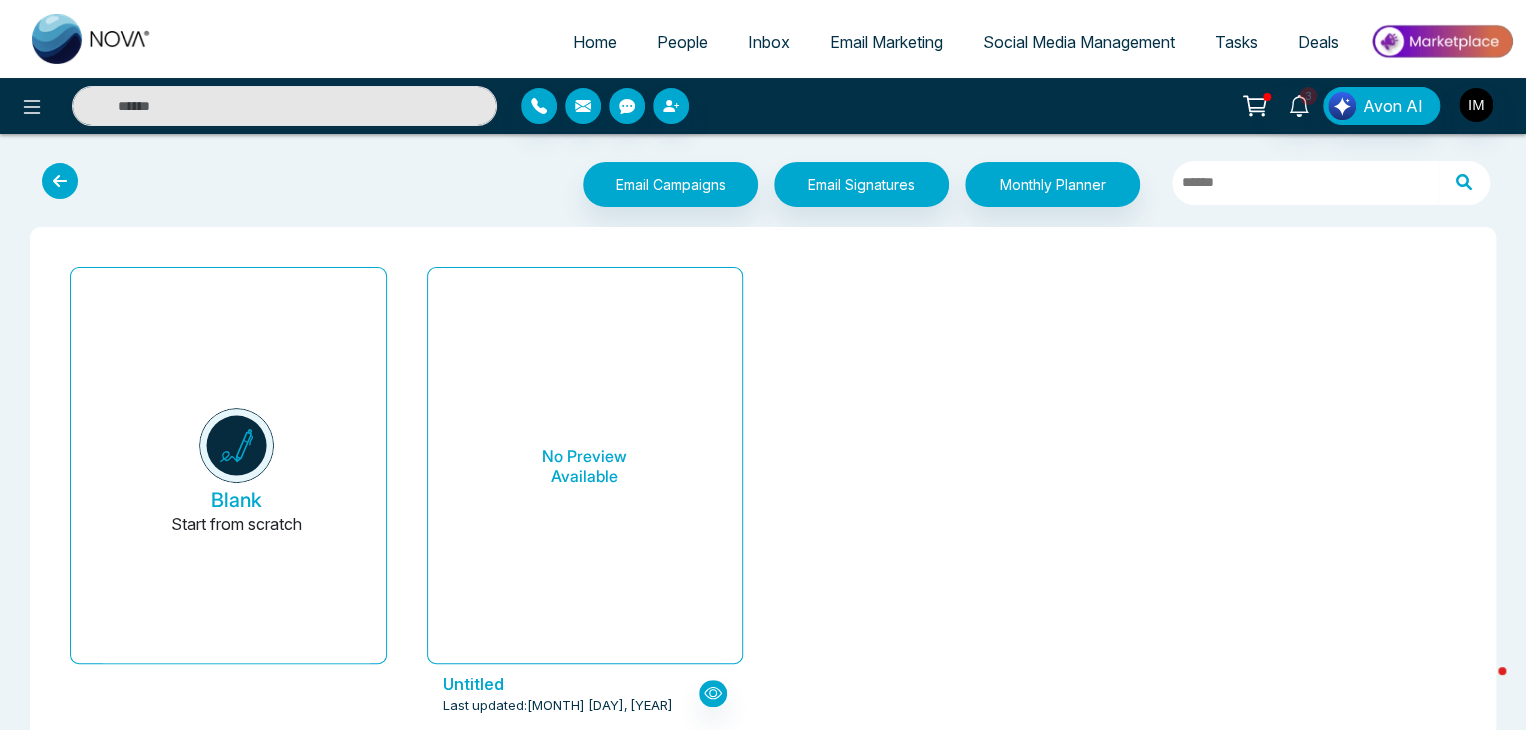 click at bounding box center [60, 181] 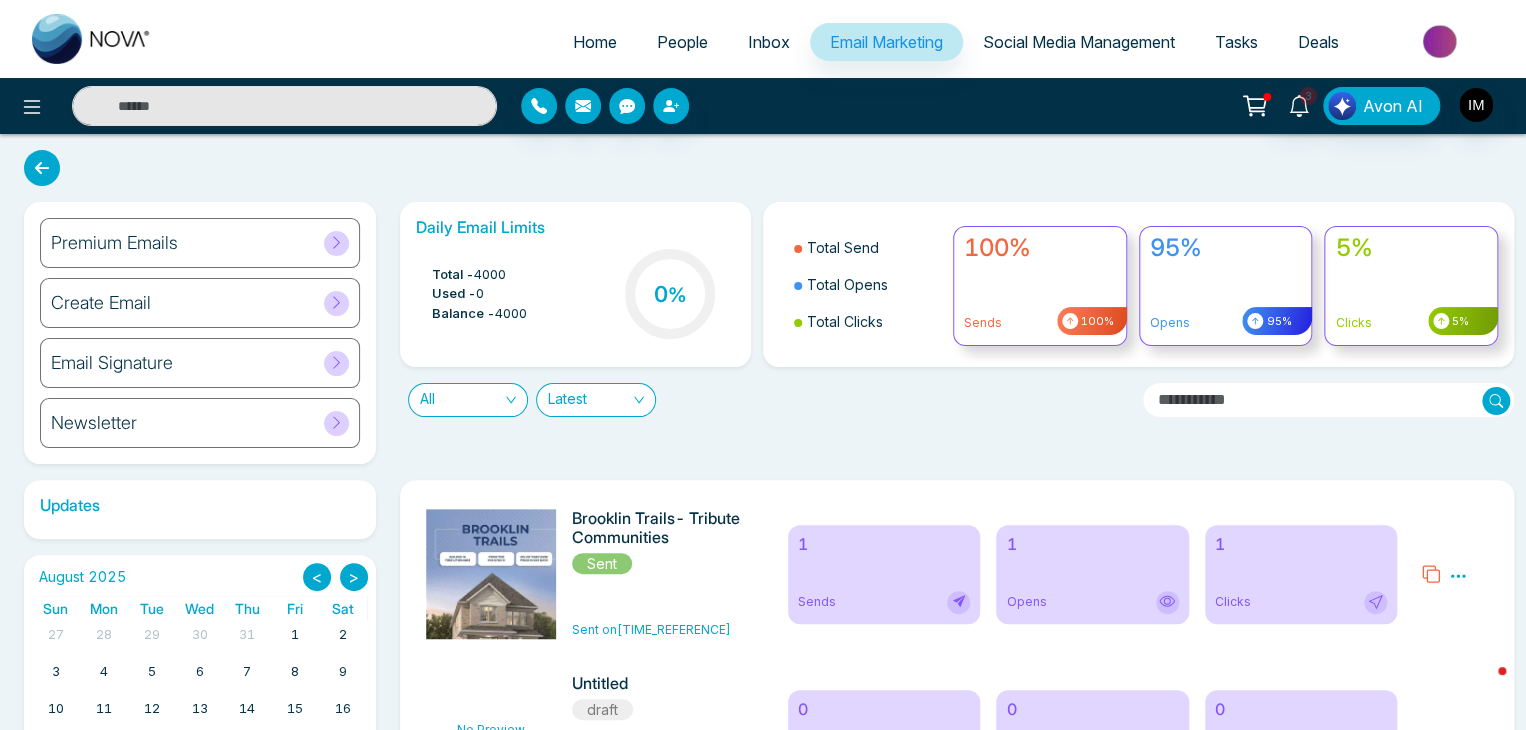 click 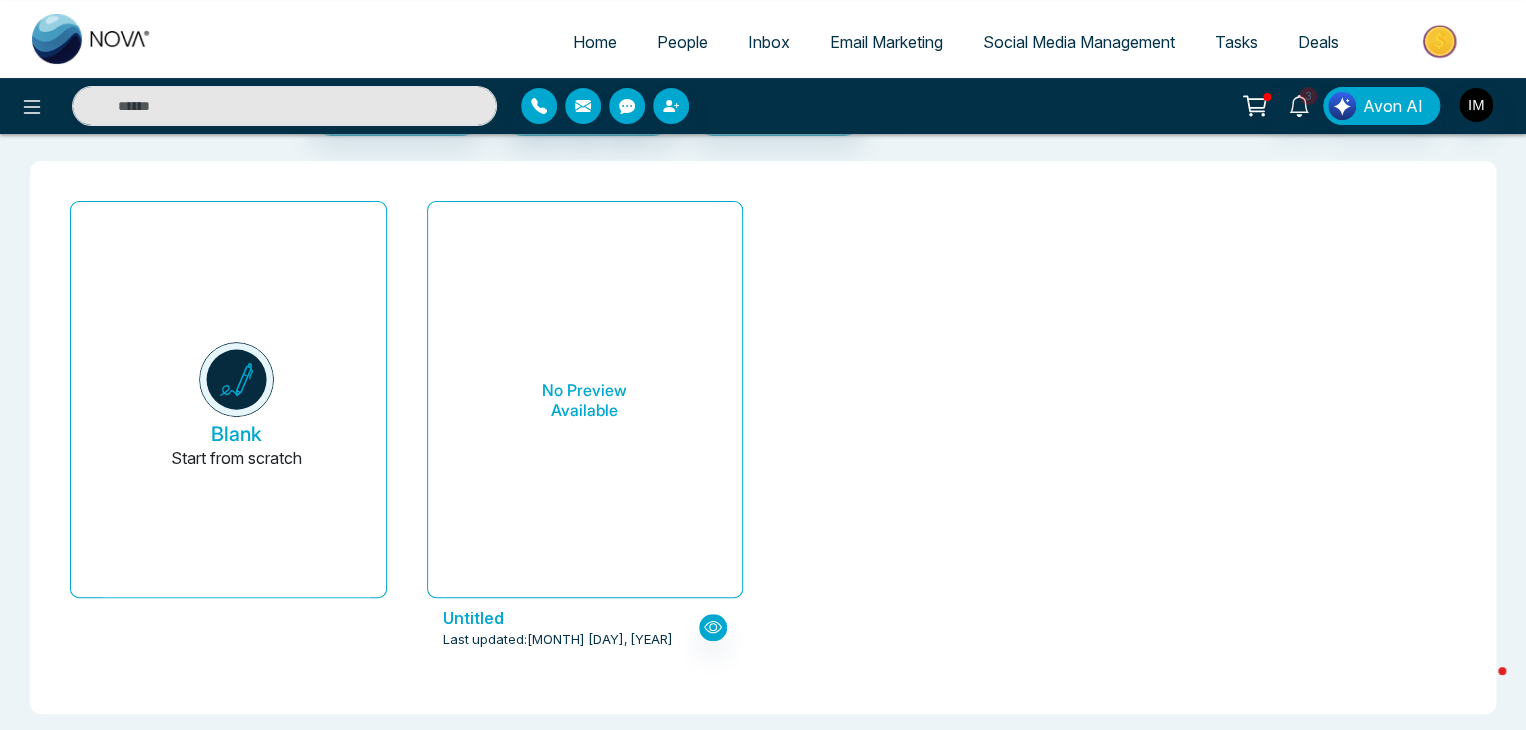 scroll, scrollTop: 0, scrollLeft: 0, axis: both 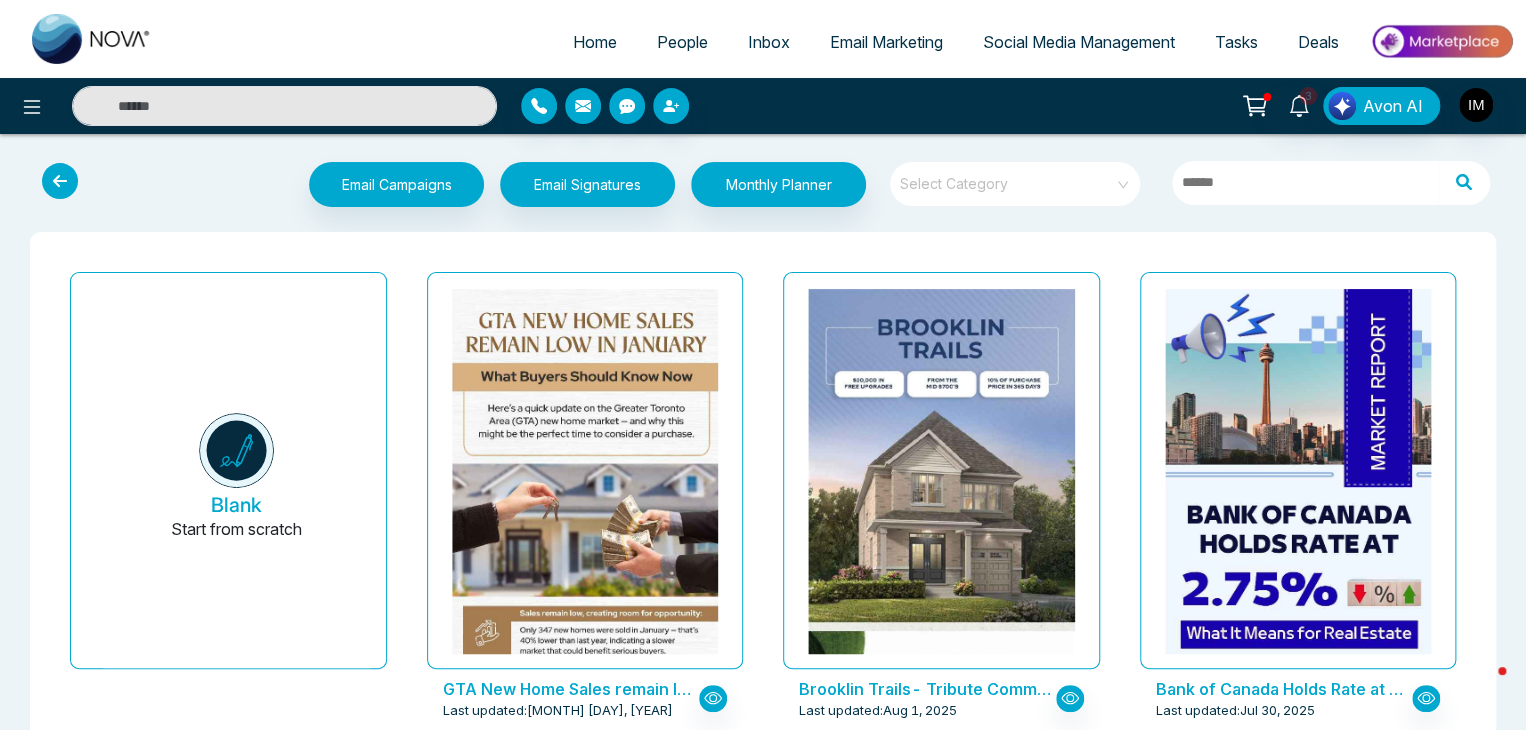 click at bounding box center (60, 181) 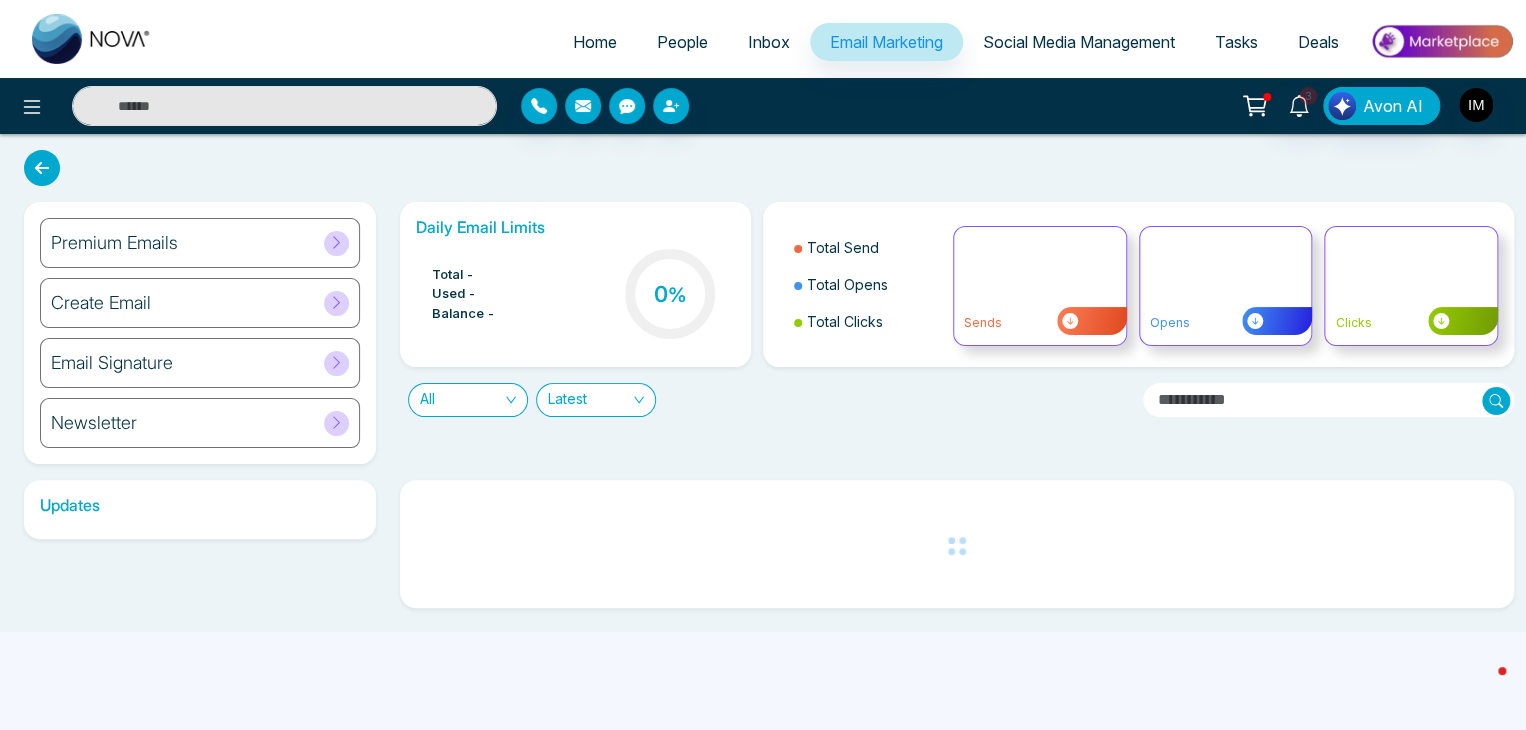 click at bounding box center (42, 168) 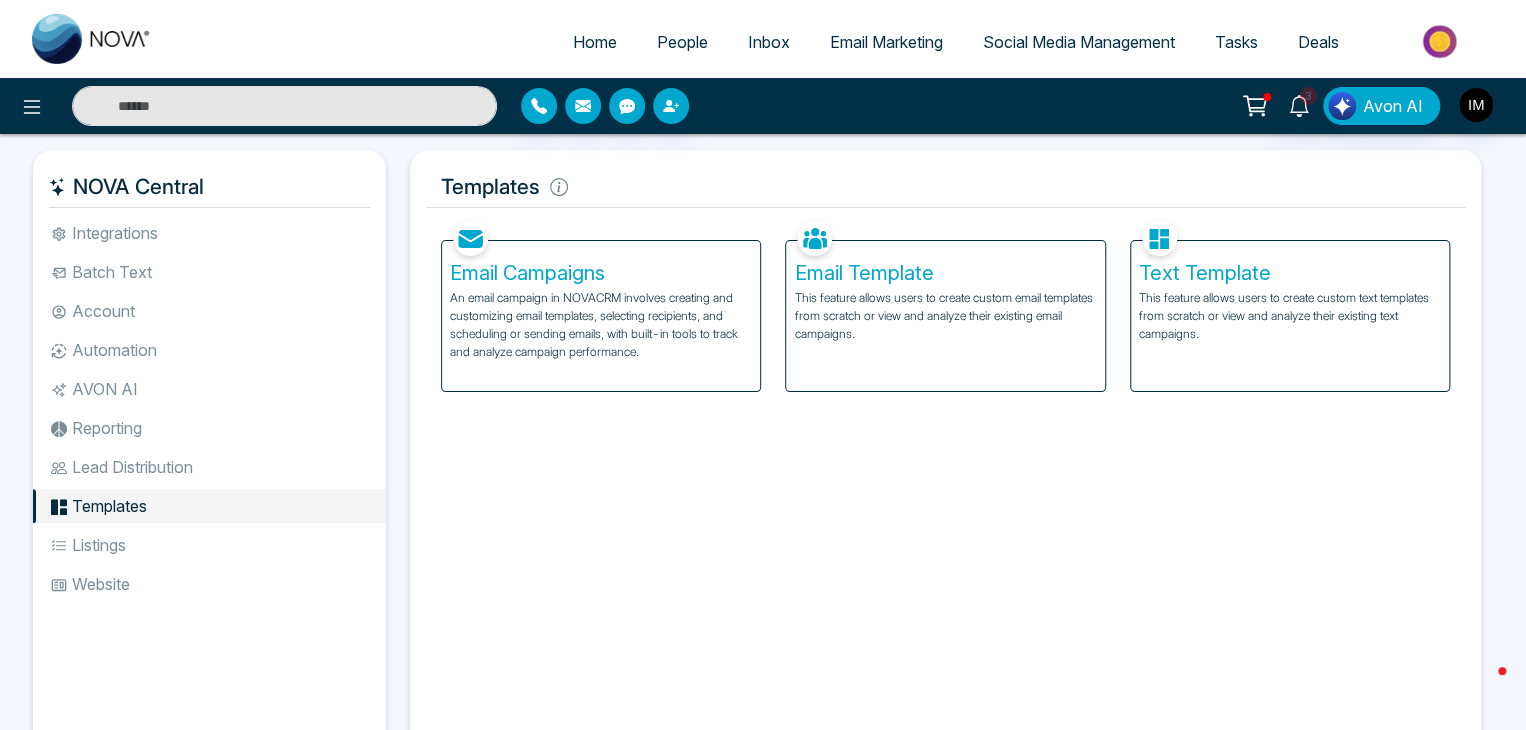 click on "Email Campaigns" at bounding box center (601, 273) 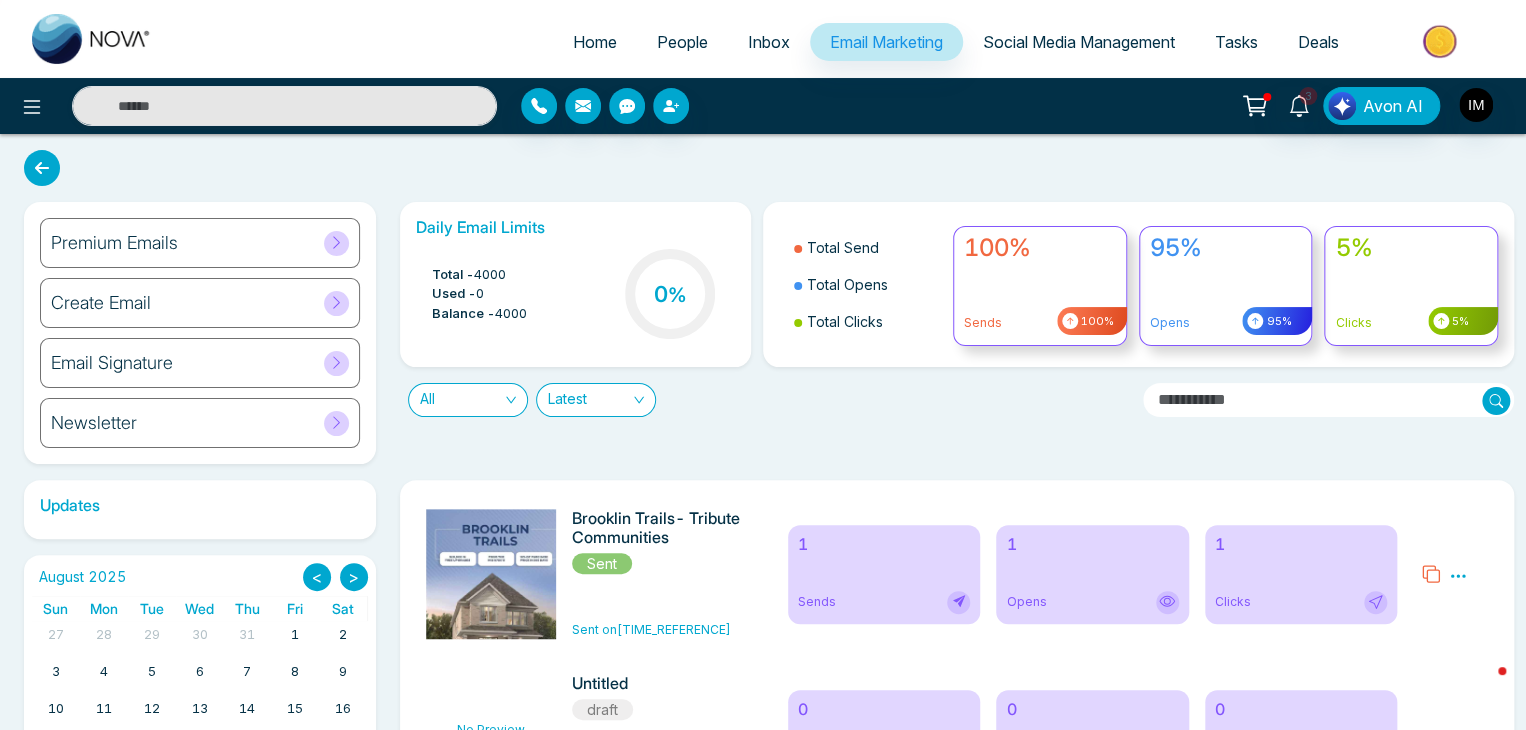 click at bounding box center (42, 168) 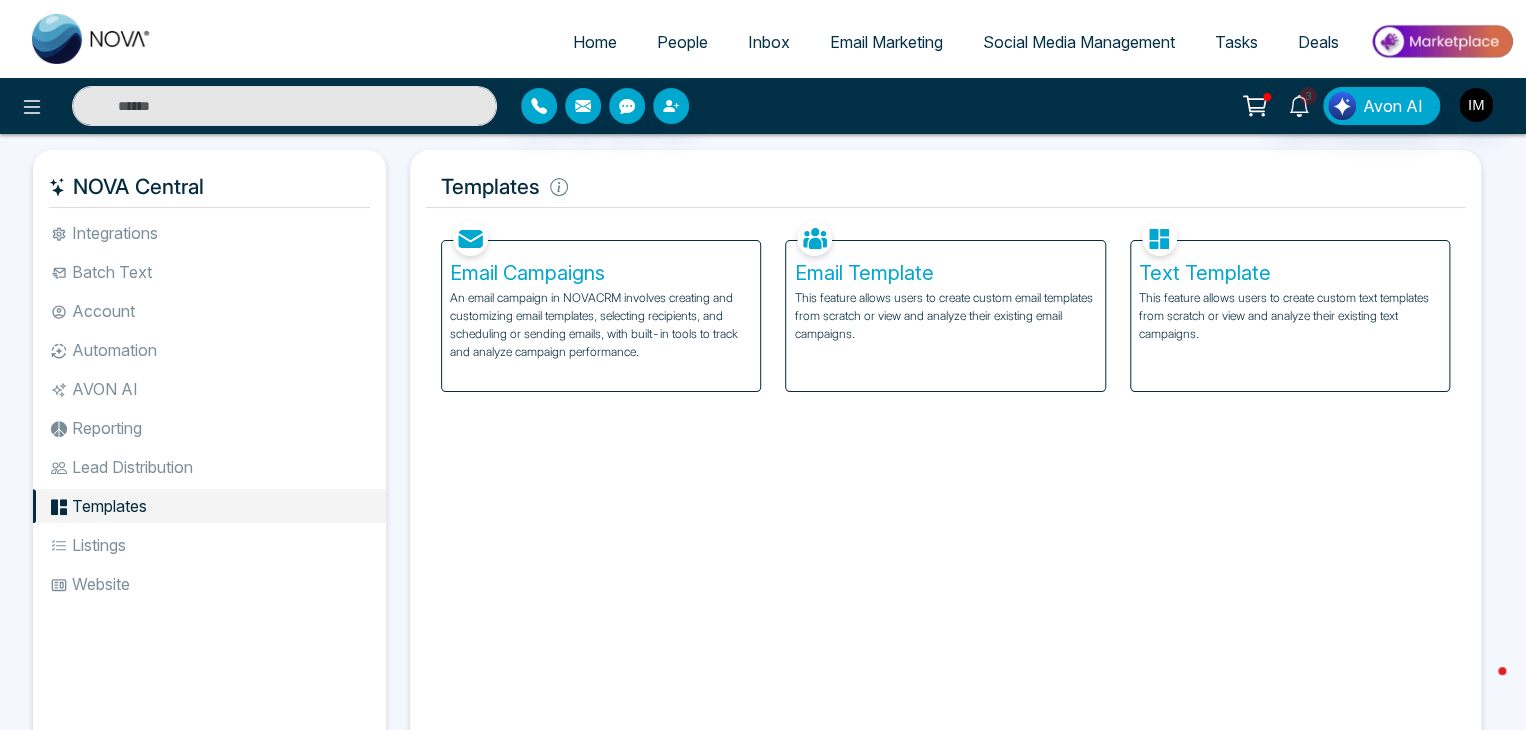 click on "Email Template" at bounding box center (945, 273) 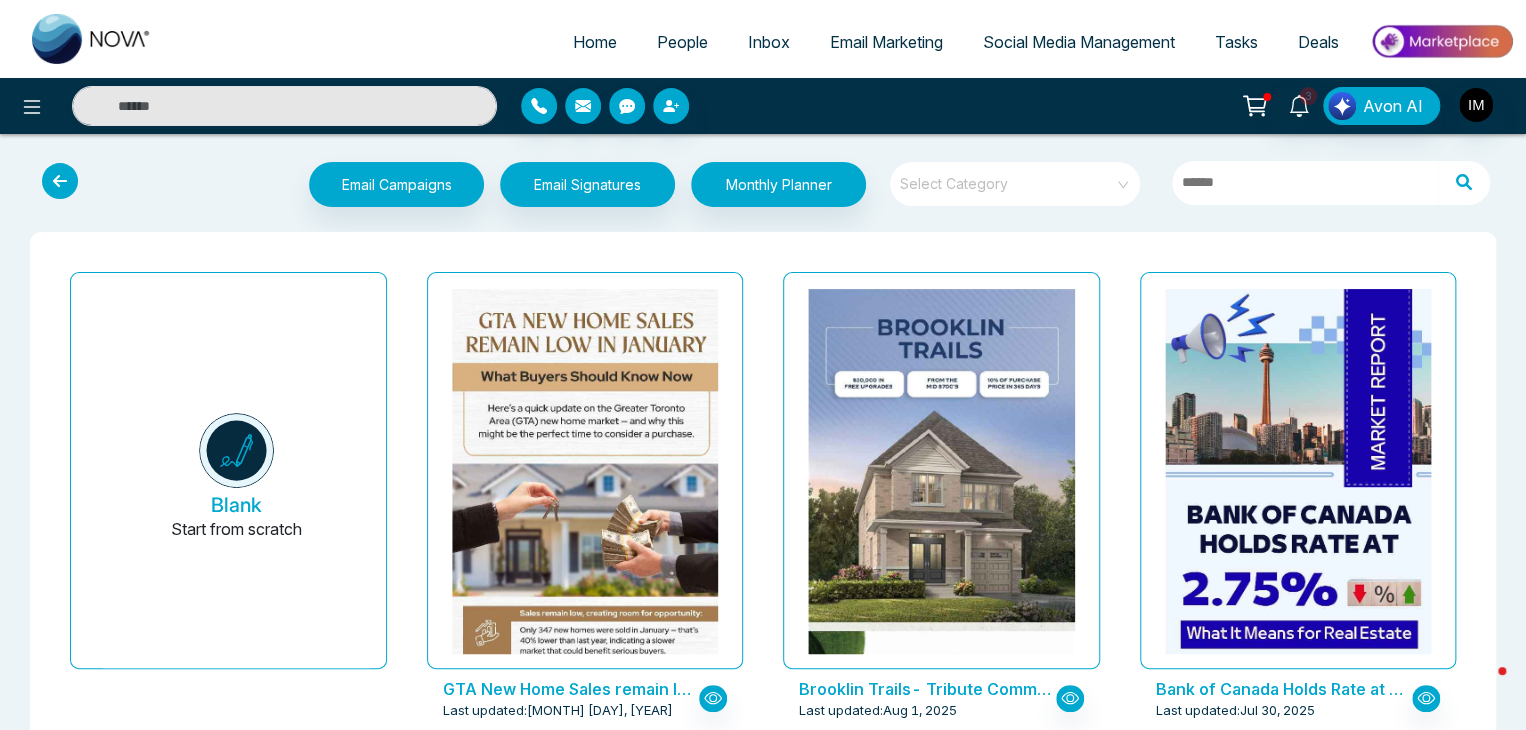 click at bounding box center [60, 181] 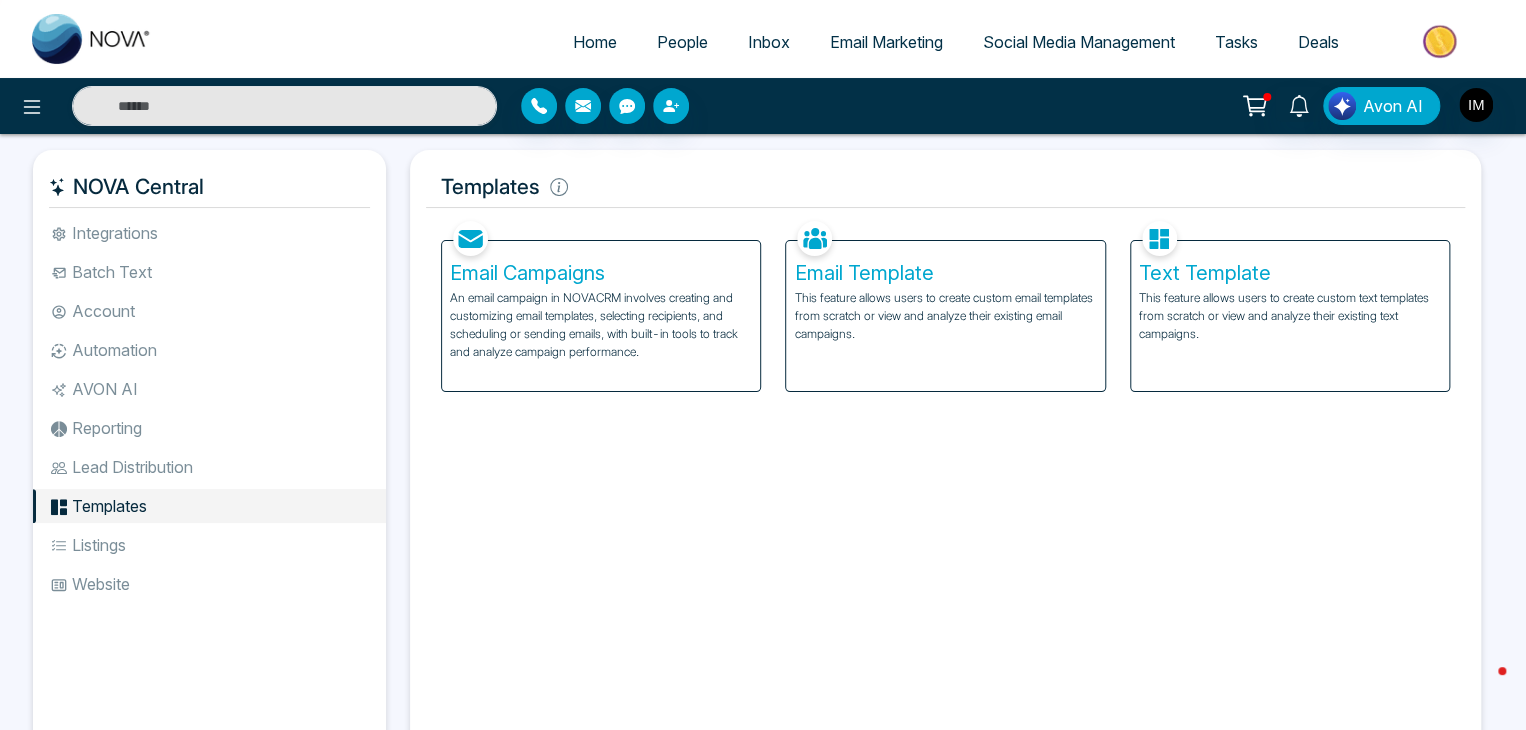 click on "Social Media Management" at bounding box center (1079, 42) 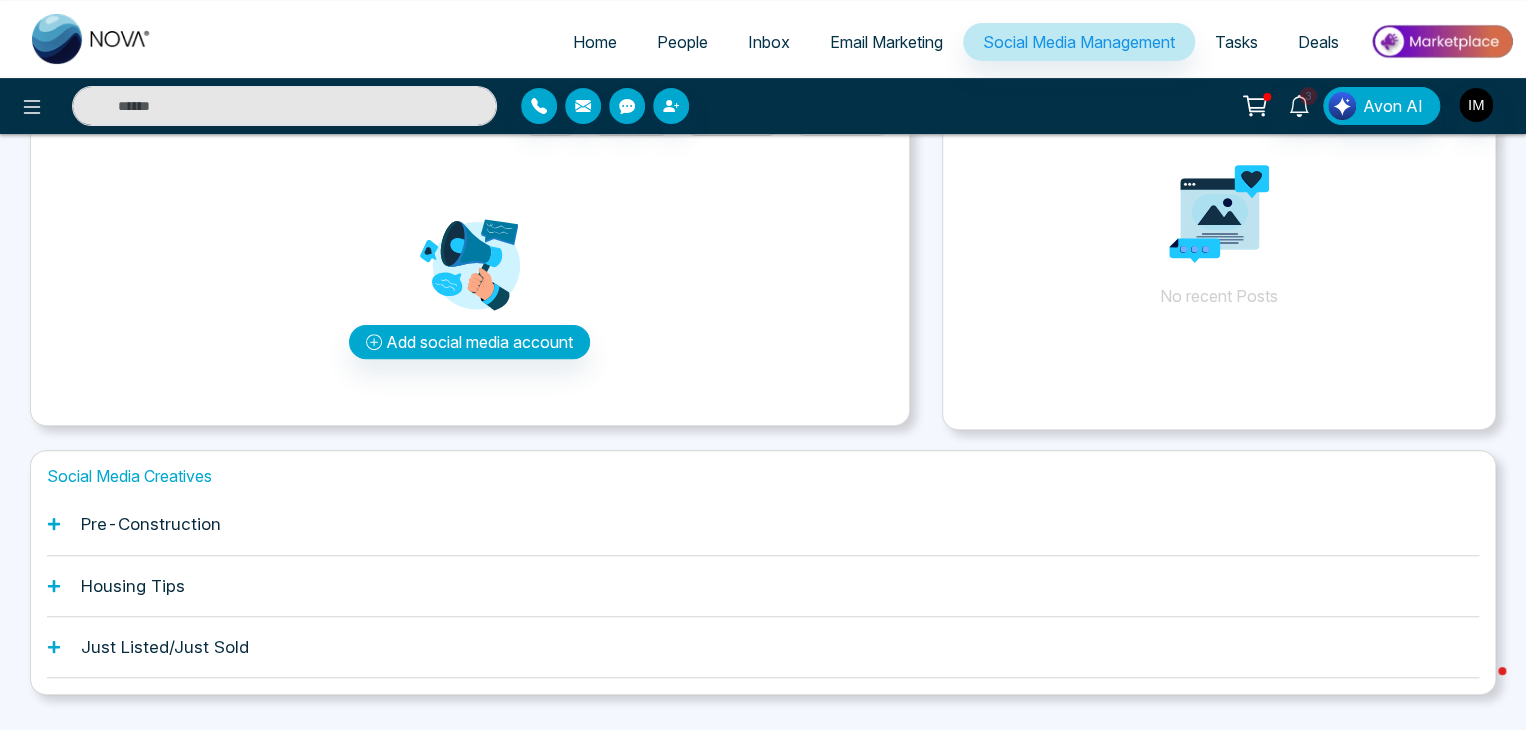 scroll, scrollTop: 142, scrollLeft: 0, axis: vertical 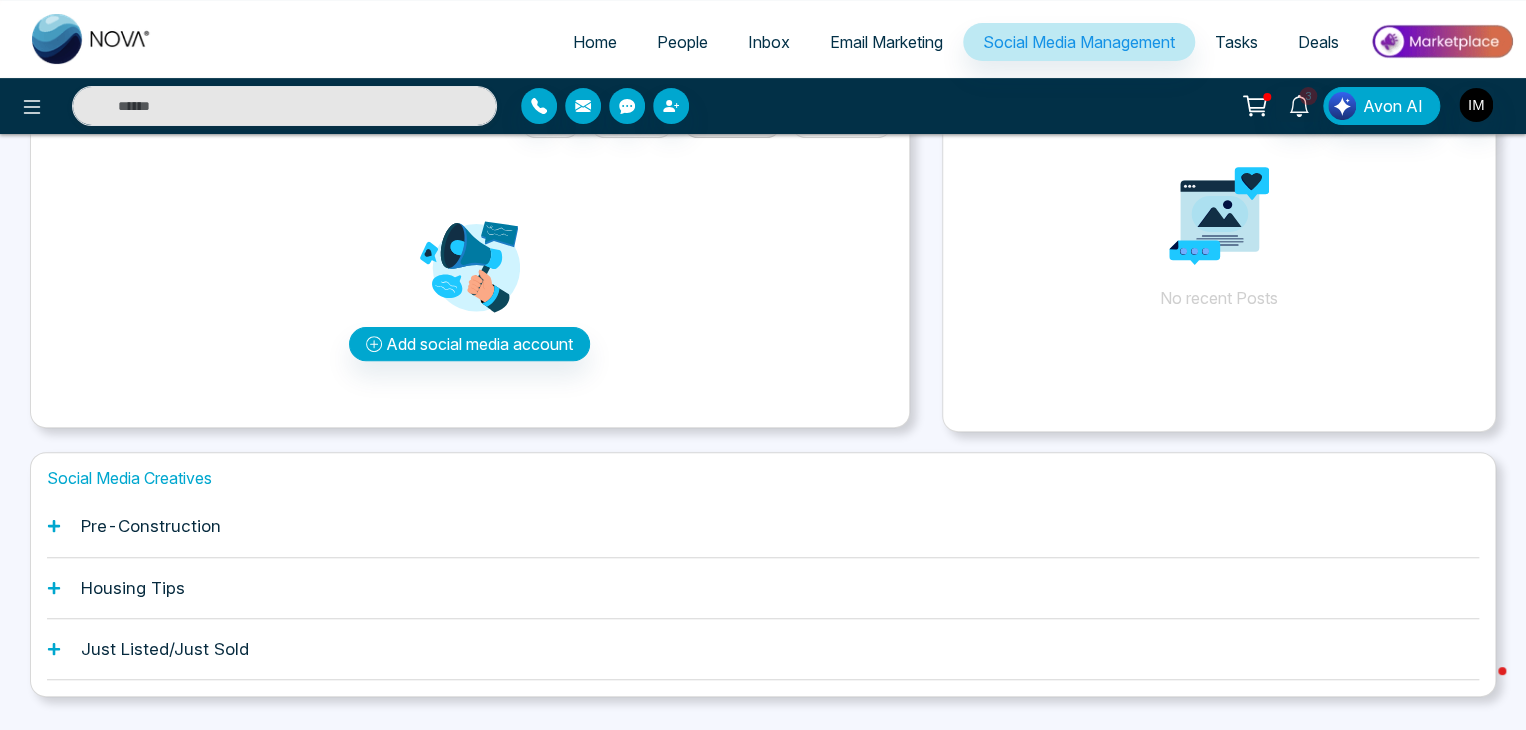 click 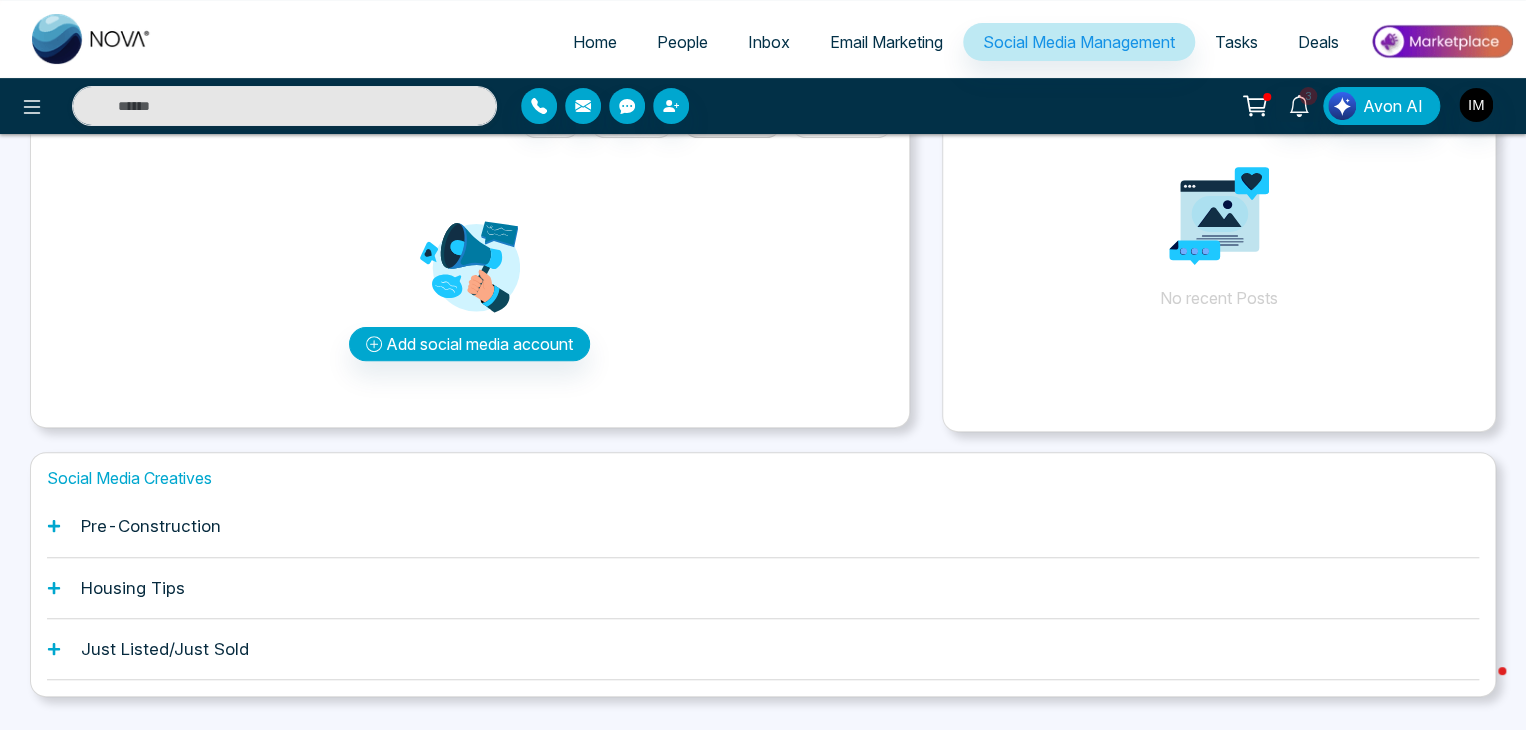 click 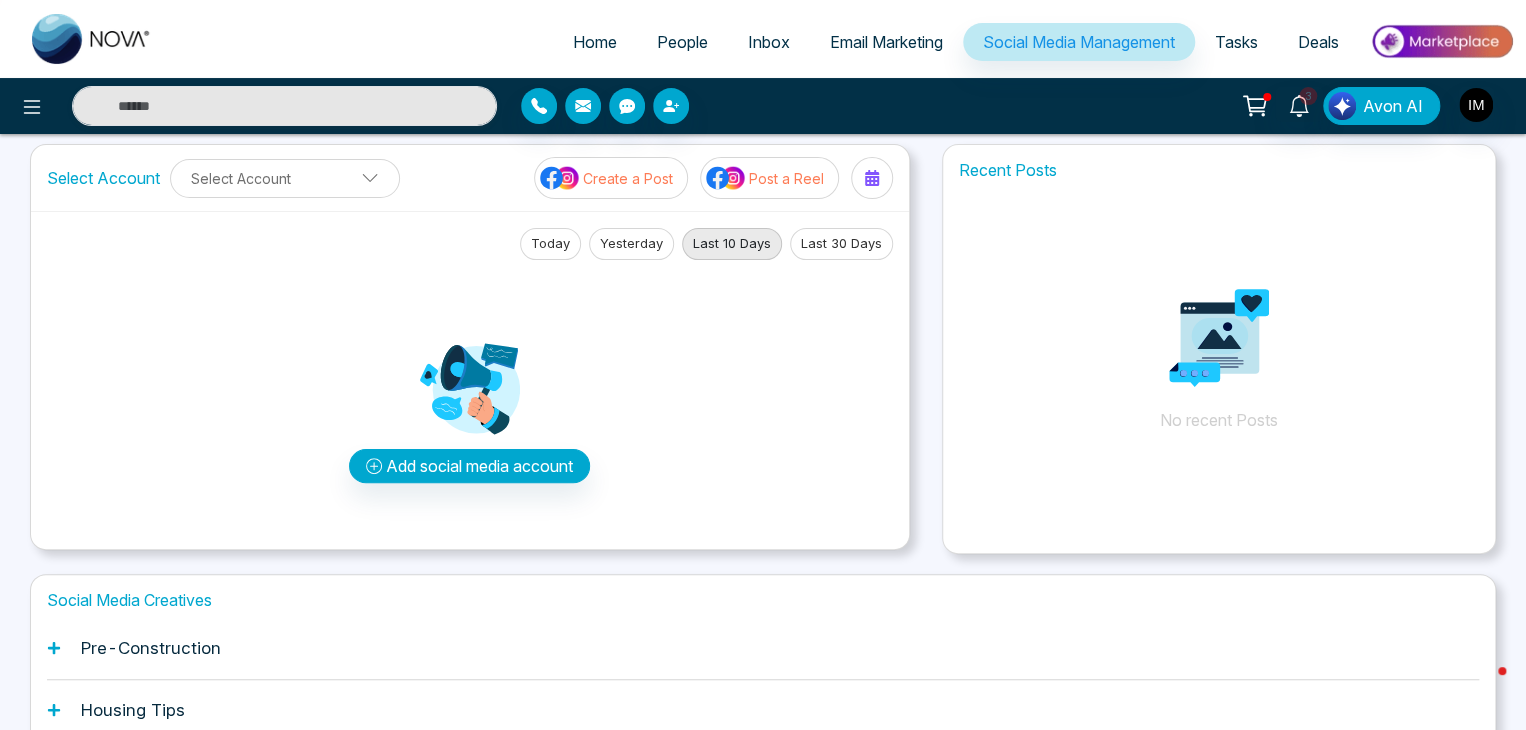 scroll, scrollTop: 0, scrollLeft: 0, axis: both 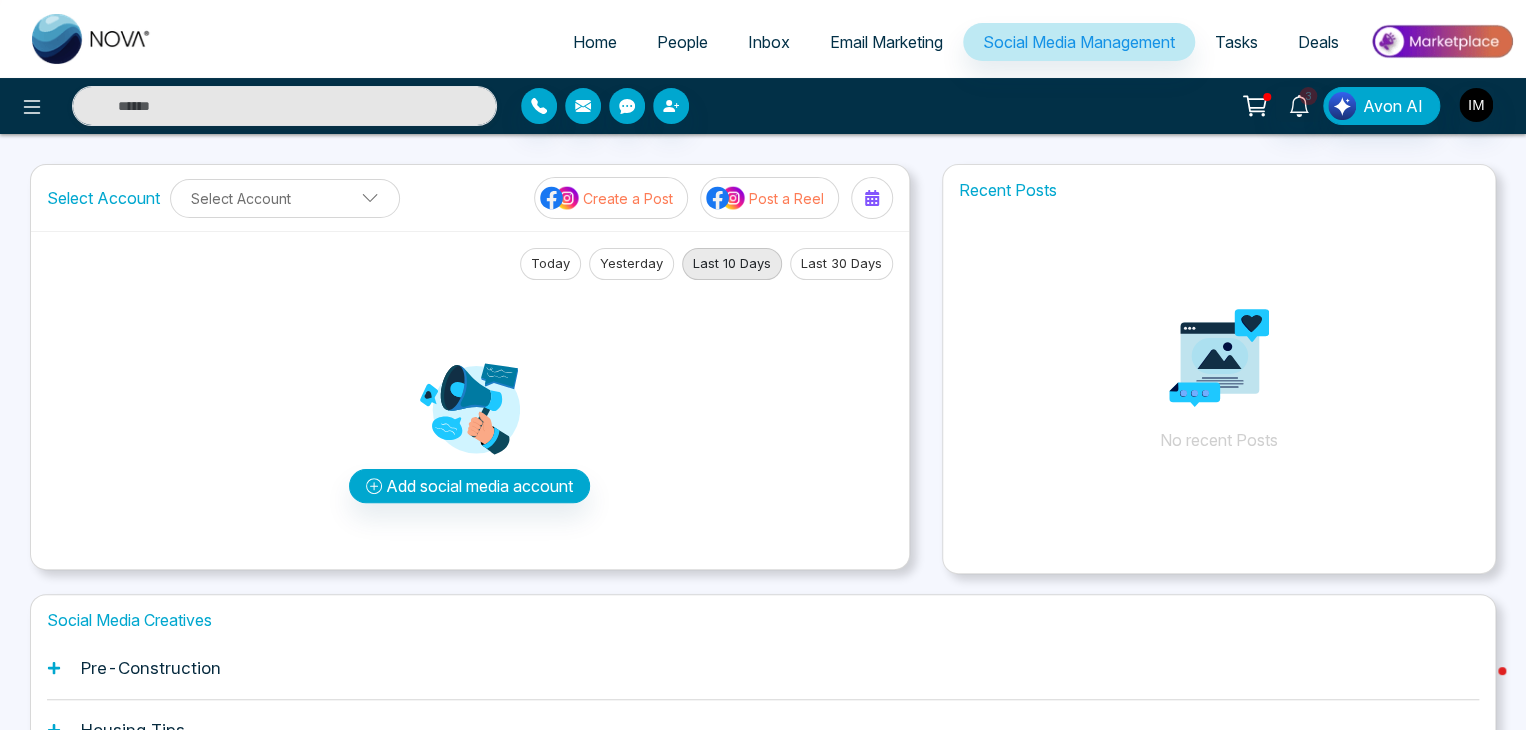 click on "Create a Post" at bounding box center (611, 198) 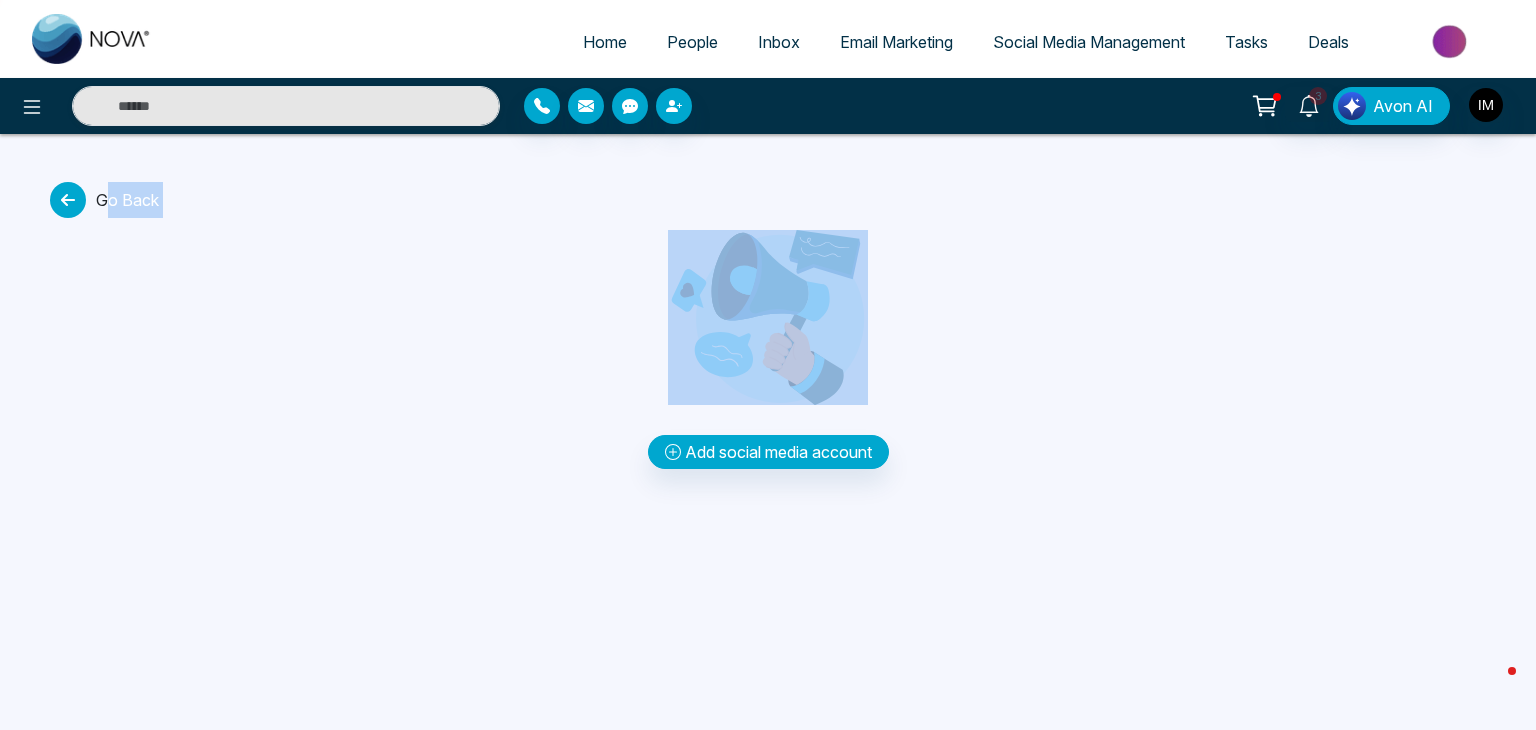 drag, startPoint x: 45, startPoint y: 201, endPoint x: 99, endPoint y: 201, distance: 54 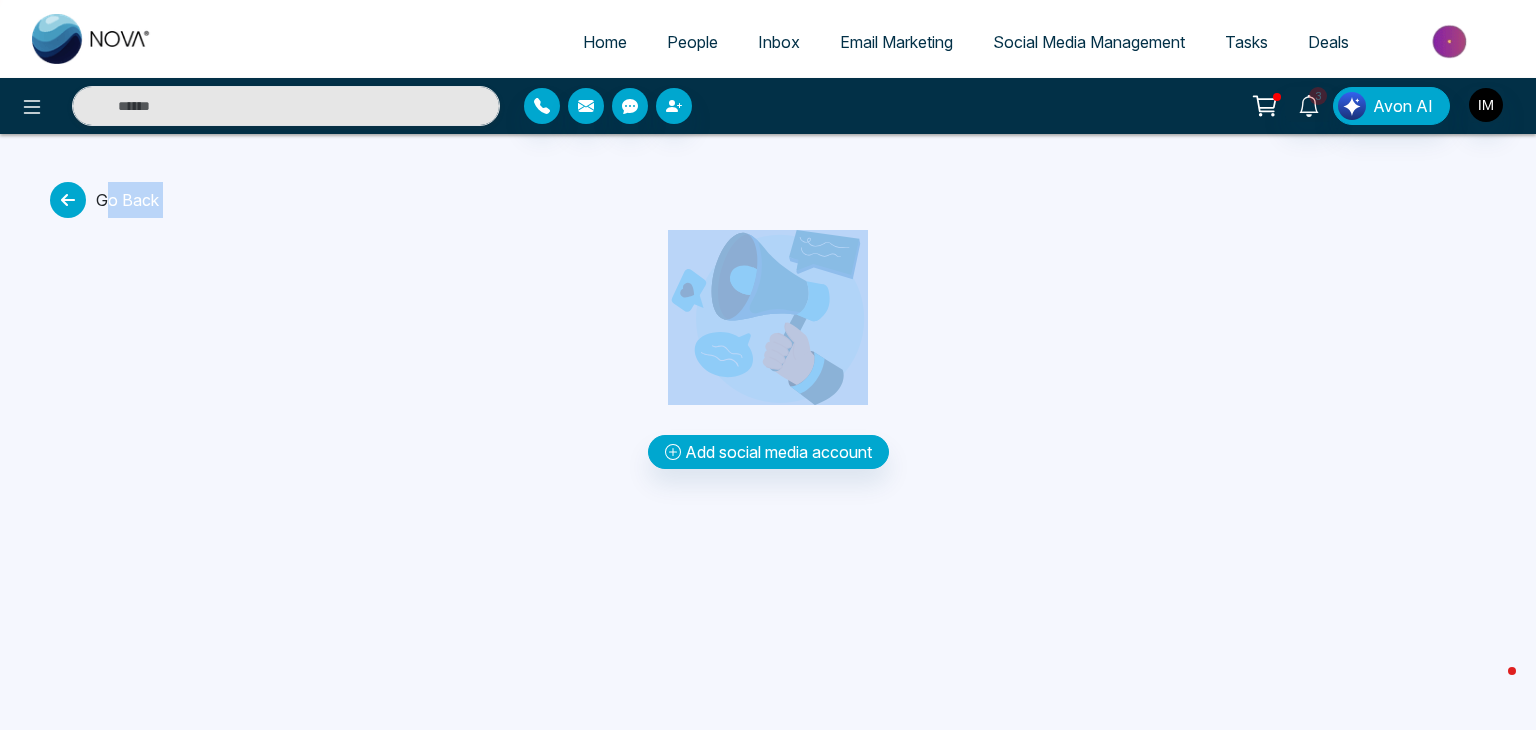 click on "Go Back Add social media account" at bounding box center [768, 325] 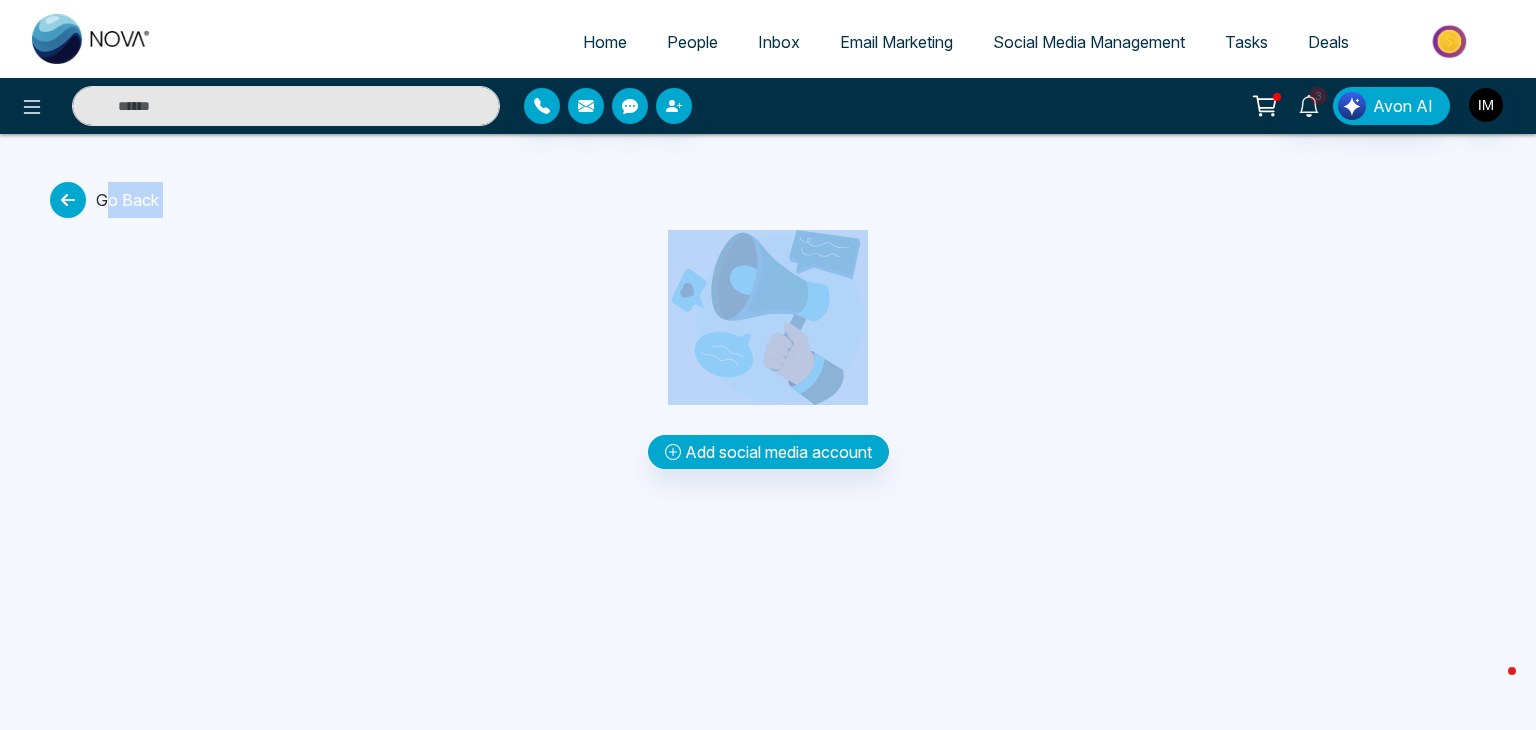 click on "Go Back" at bounding box center [104, 200] 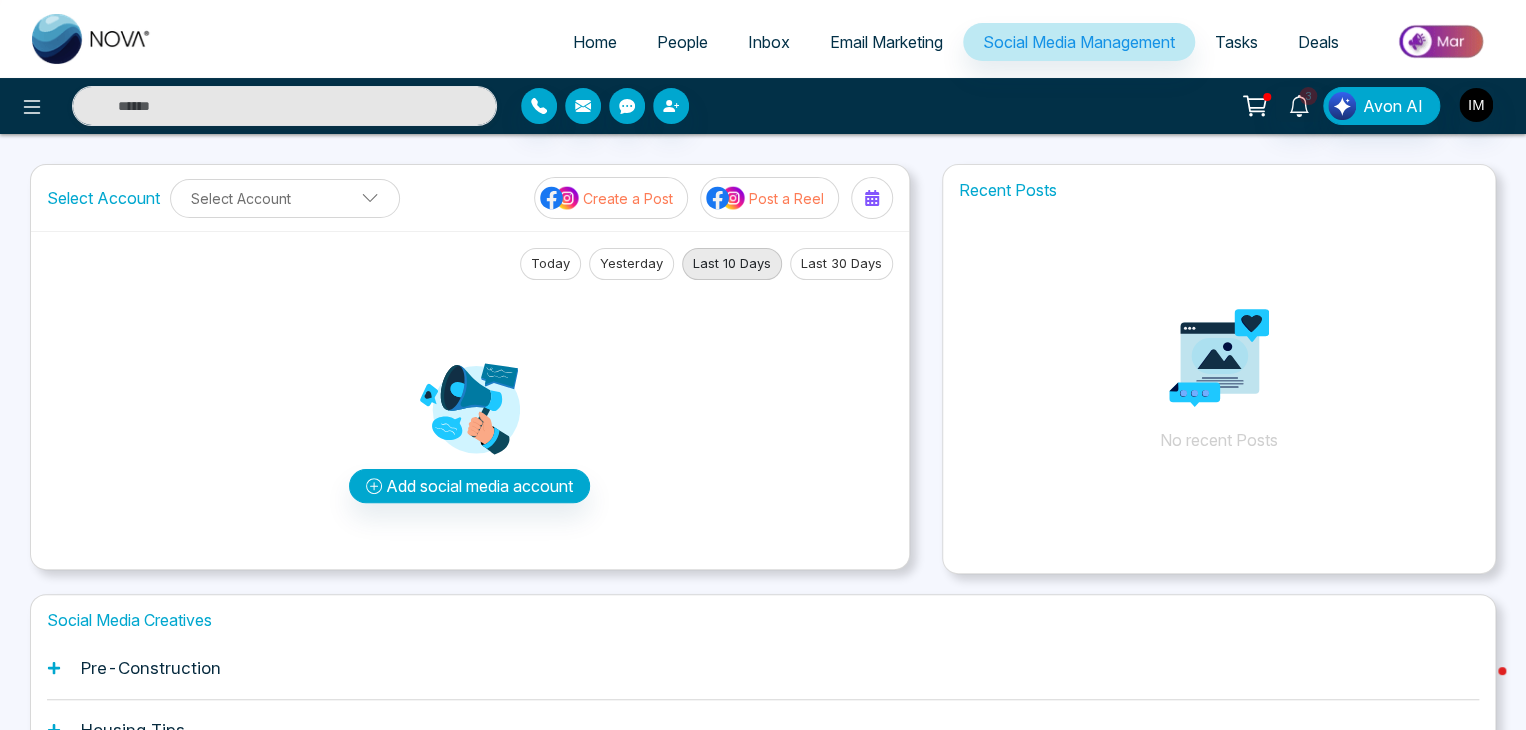 click on "Tasks" at bounding box center [1236, 42] 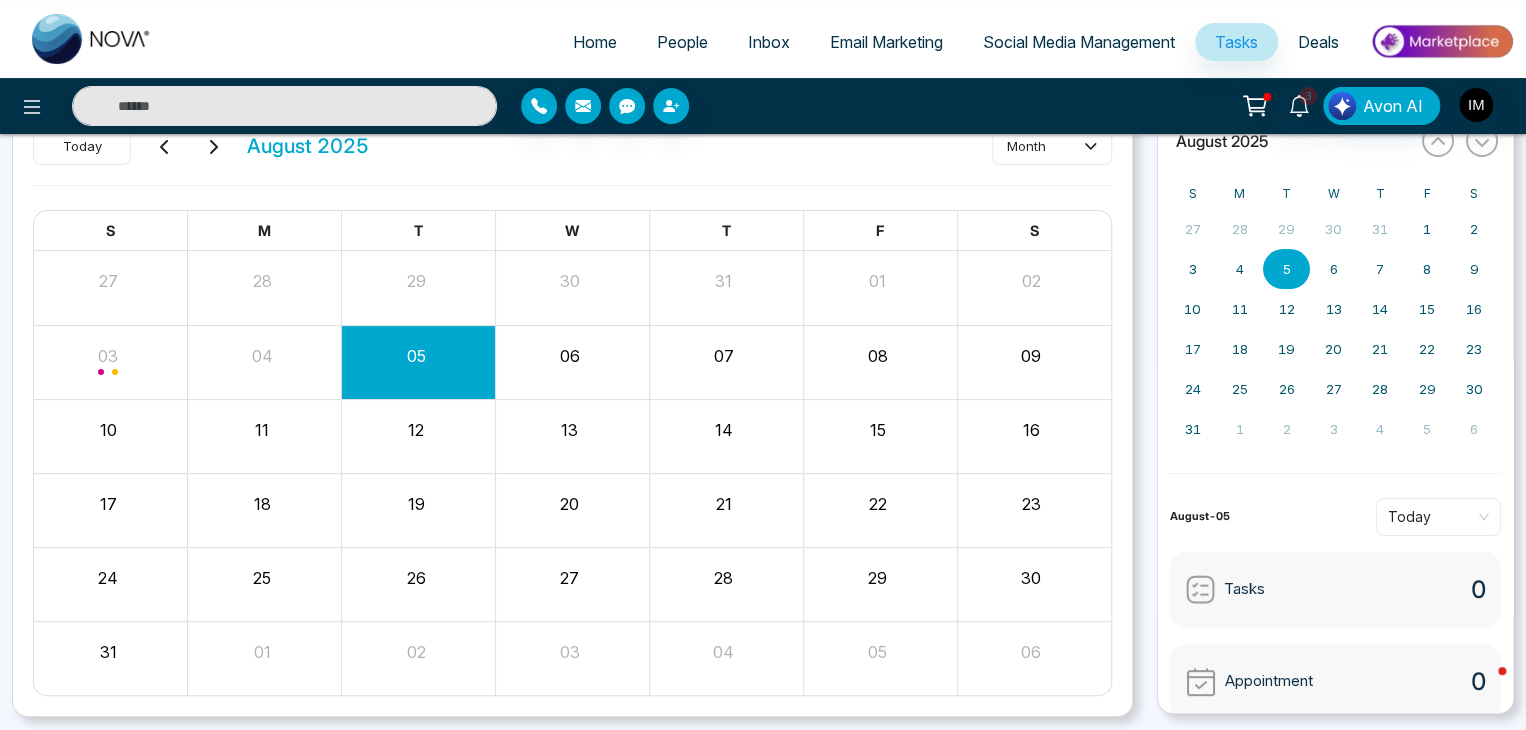 scroll, scrollTop: 157, scrollLeft: 0, axis: vertical 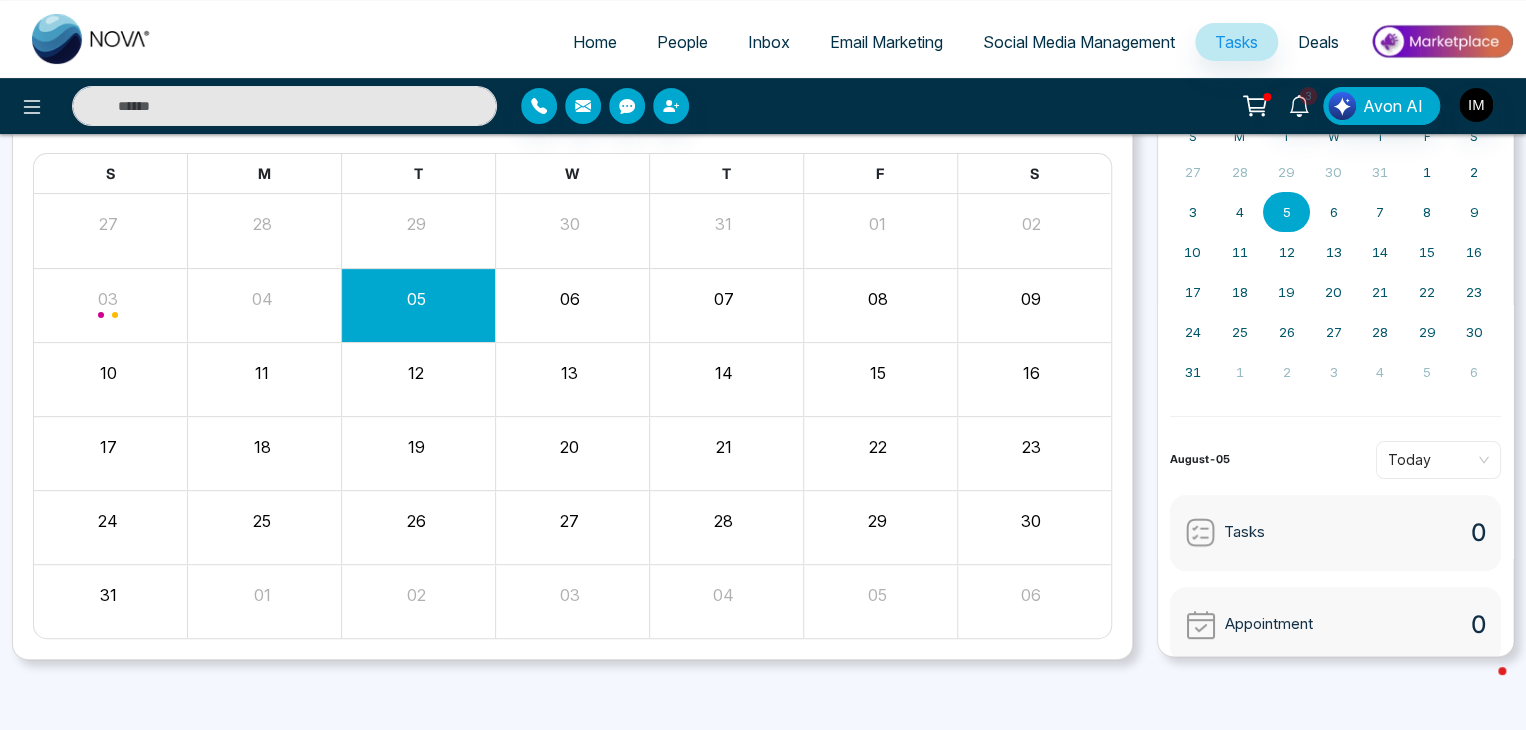 click on "Tasks 0" at bounding box center [1336, 533] 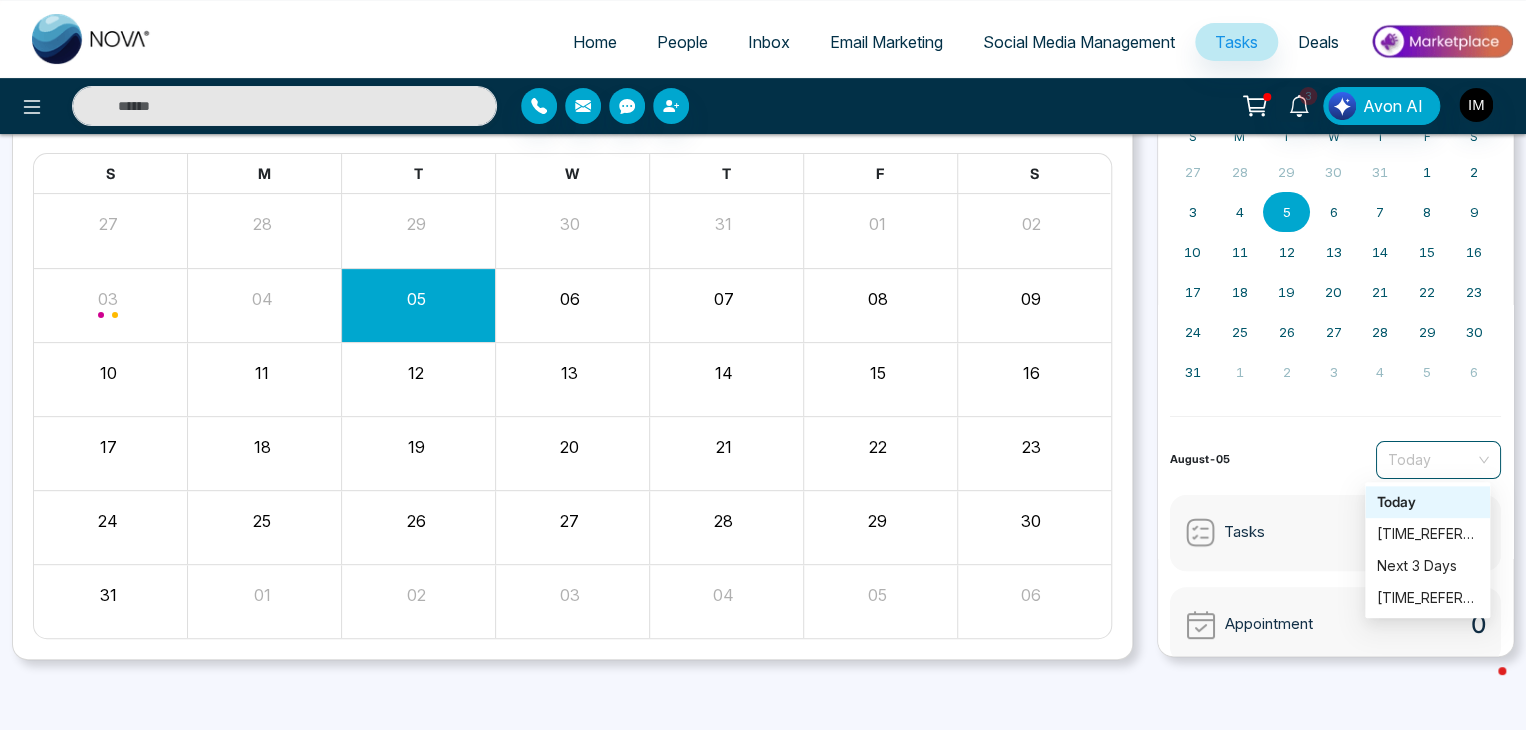 click on "Today" at bounding box center [1438, 460] 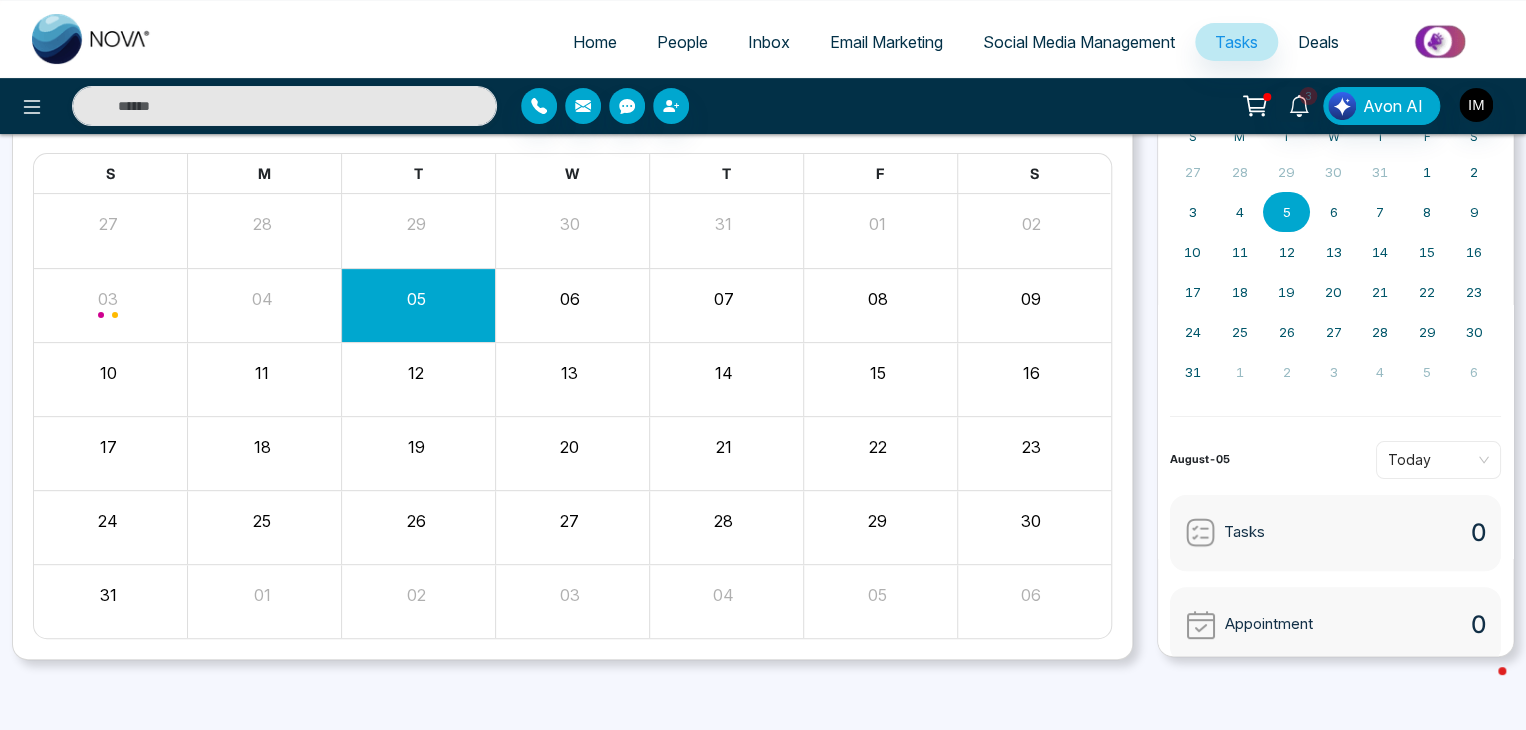 click on "Appointment" at bounding box center [1269, 624] 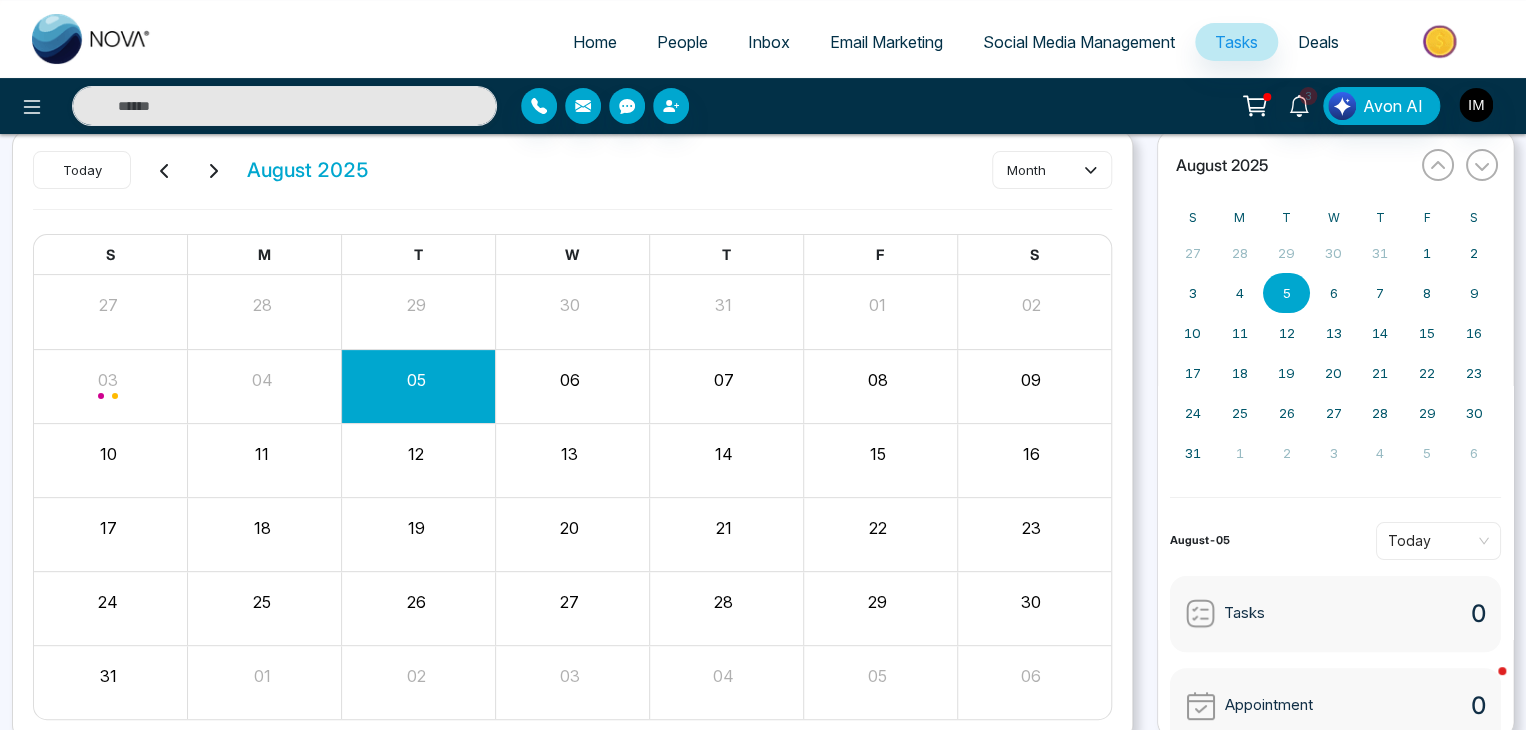 scroll, scrollTop: 74, scrollLeft: 0, axis: vertical 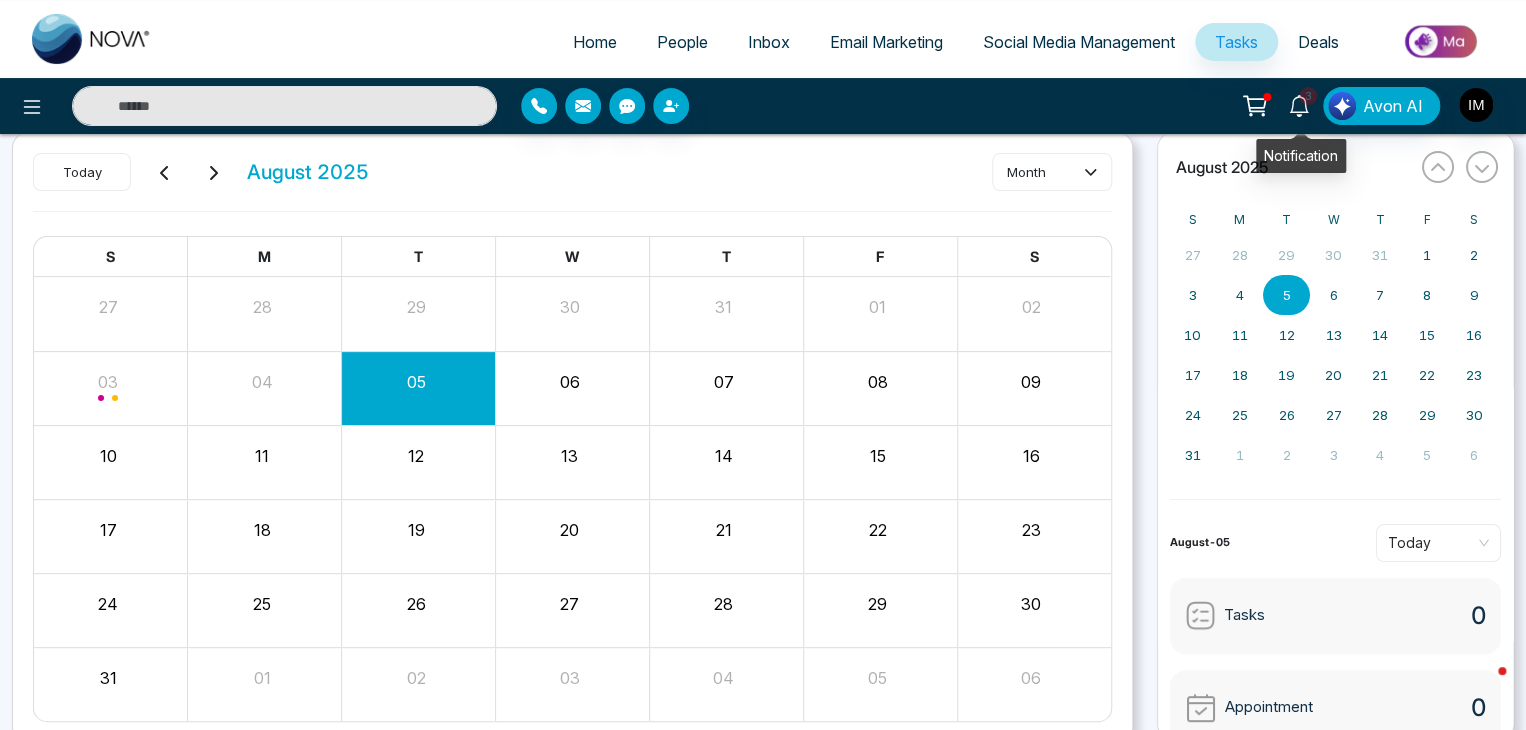 click 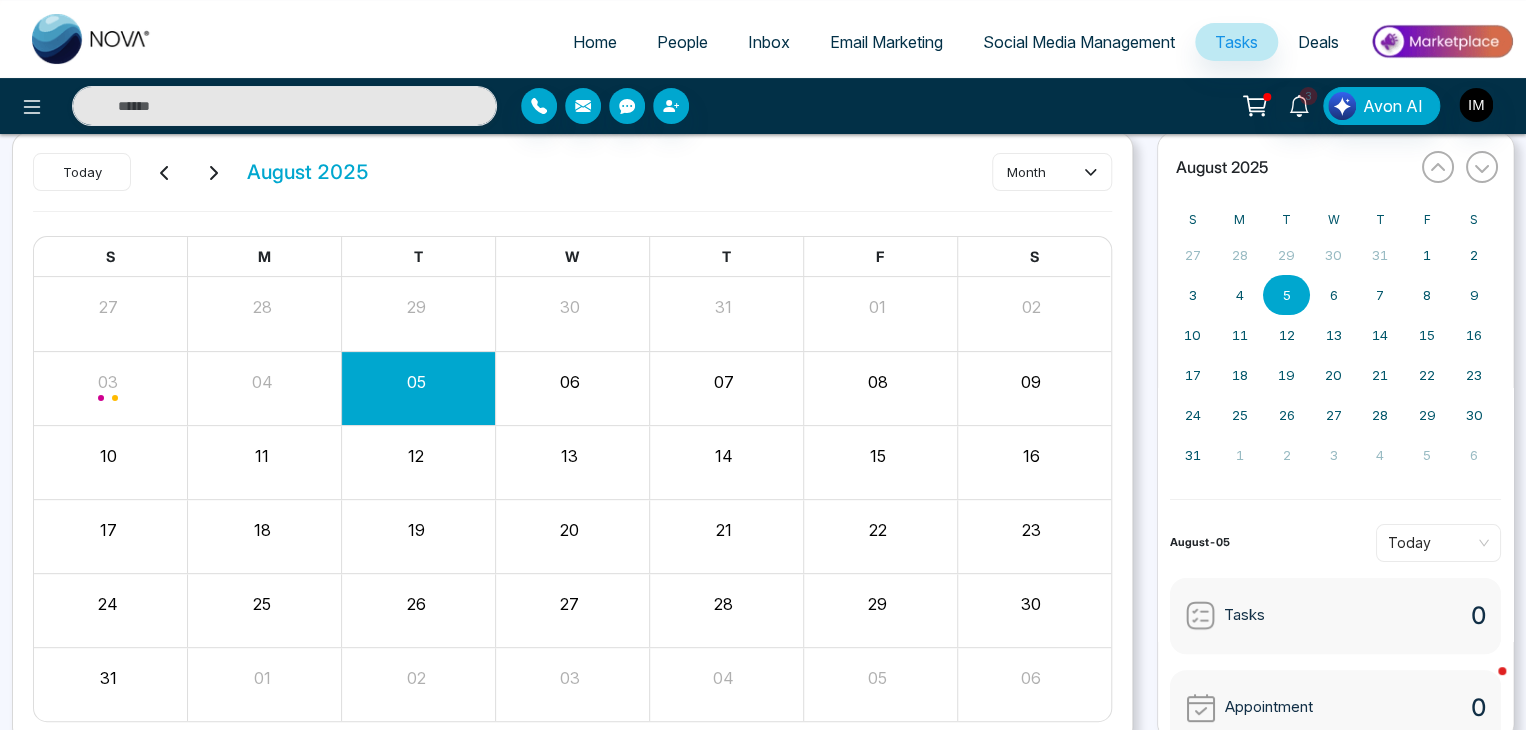 click 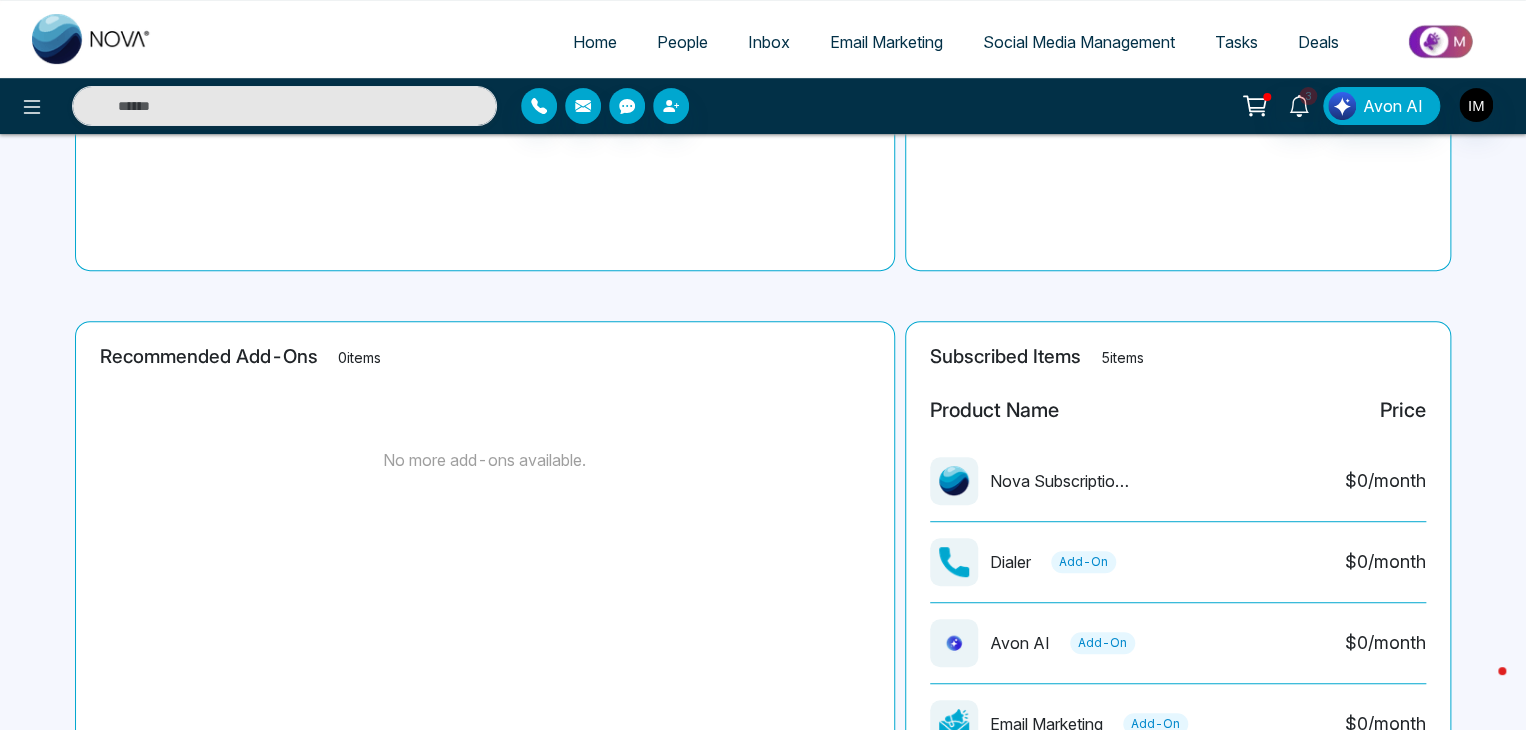 scroll, scrollTop: 291, scrollLeft: 0, axis: vertical 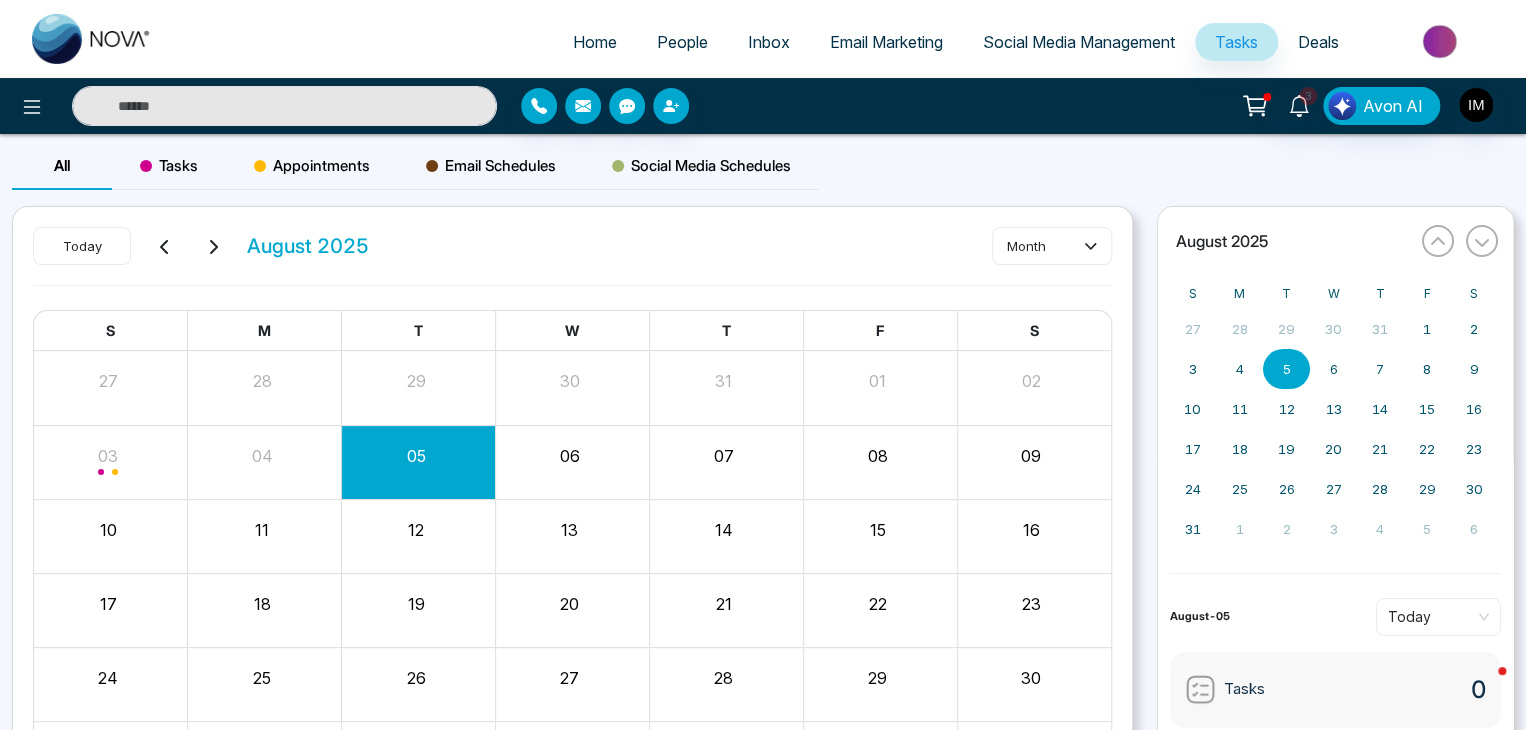 click on "Deals" at bounding box center [1318, 42] 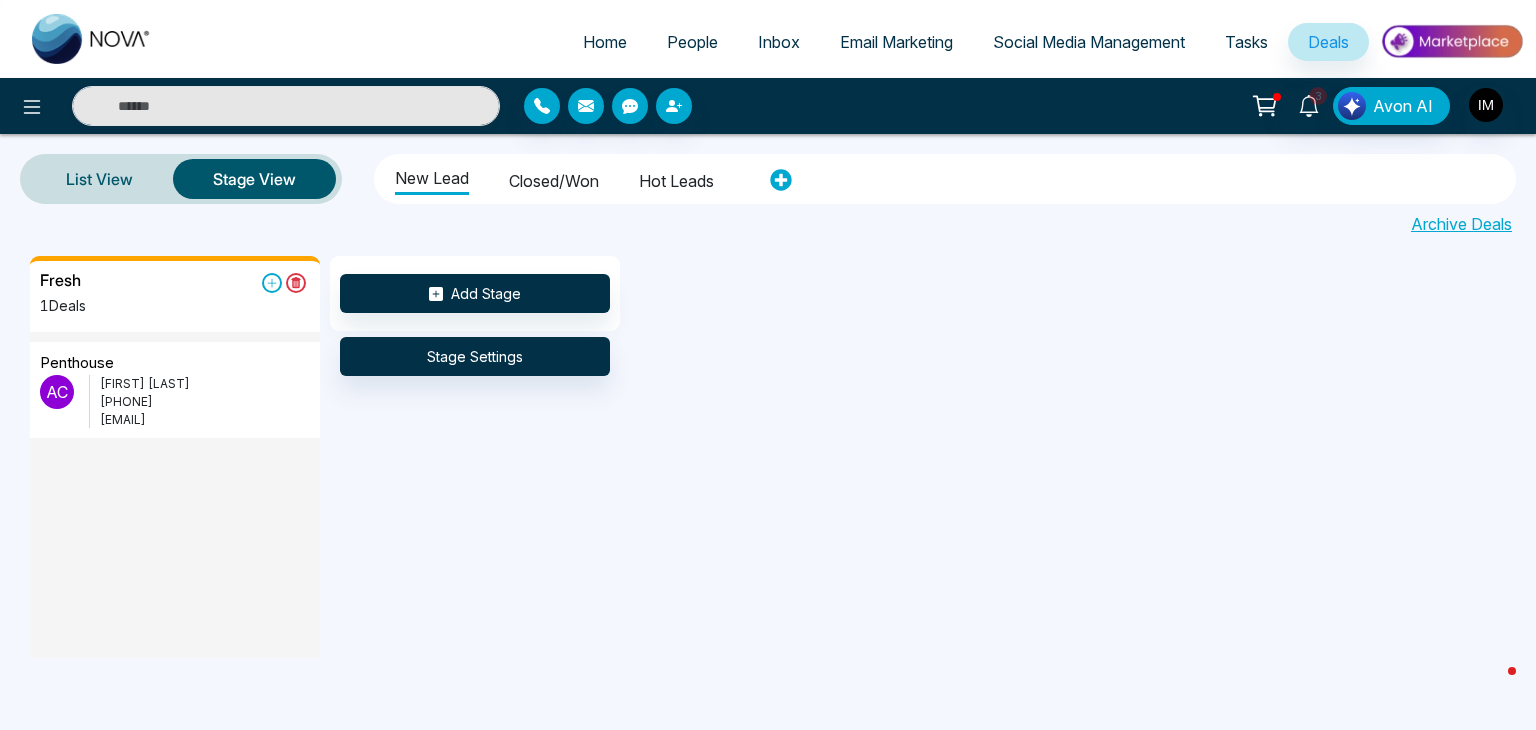 click on "Closed/won" at bounding box center (554, 178) 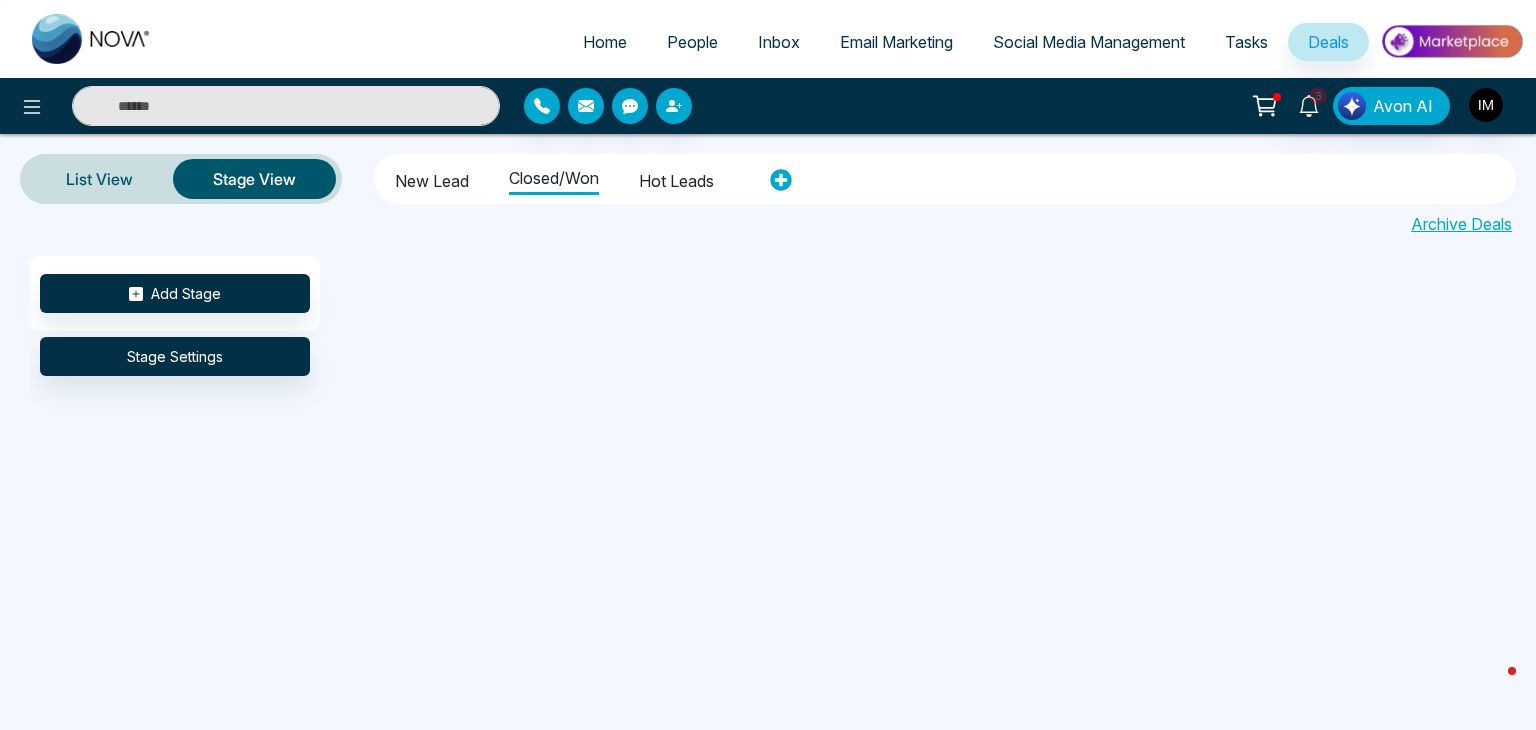 click on "New Lead" at bounding box center (432, 178) 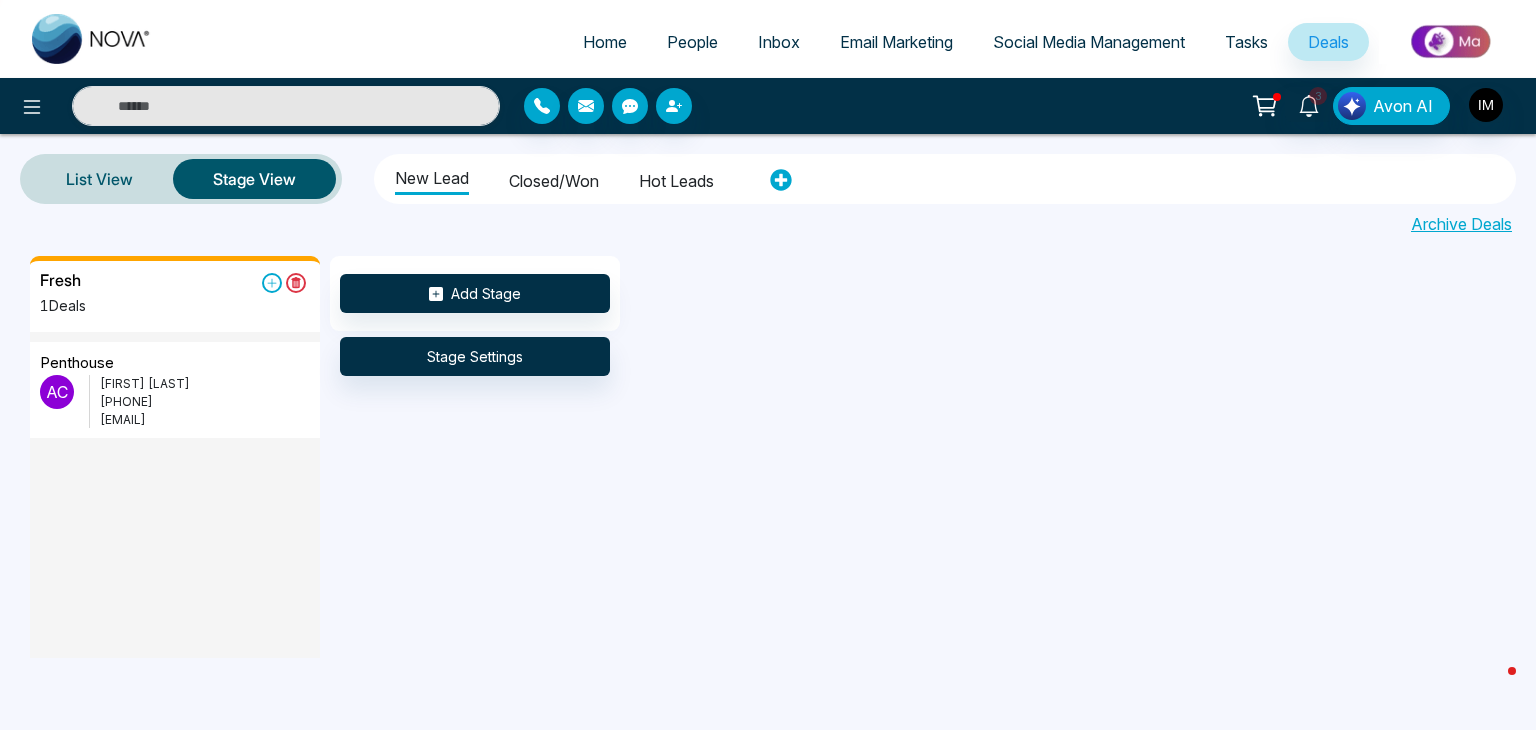 click on "Closed/won" at bounding box center (554, 178) 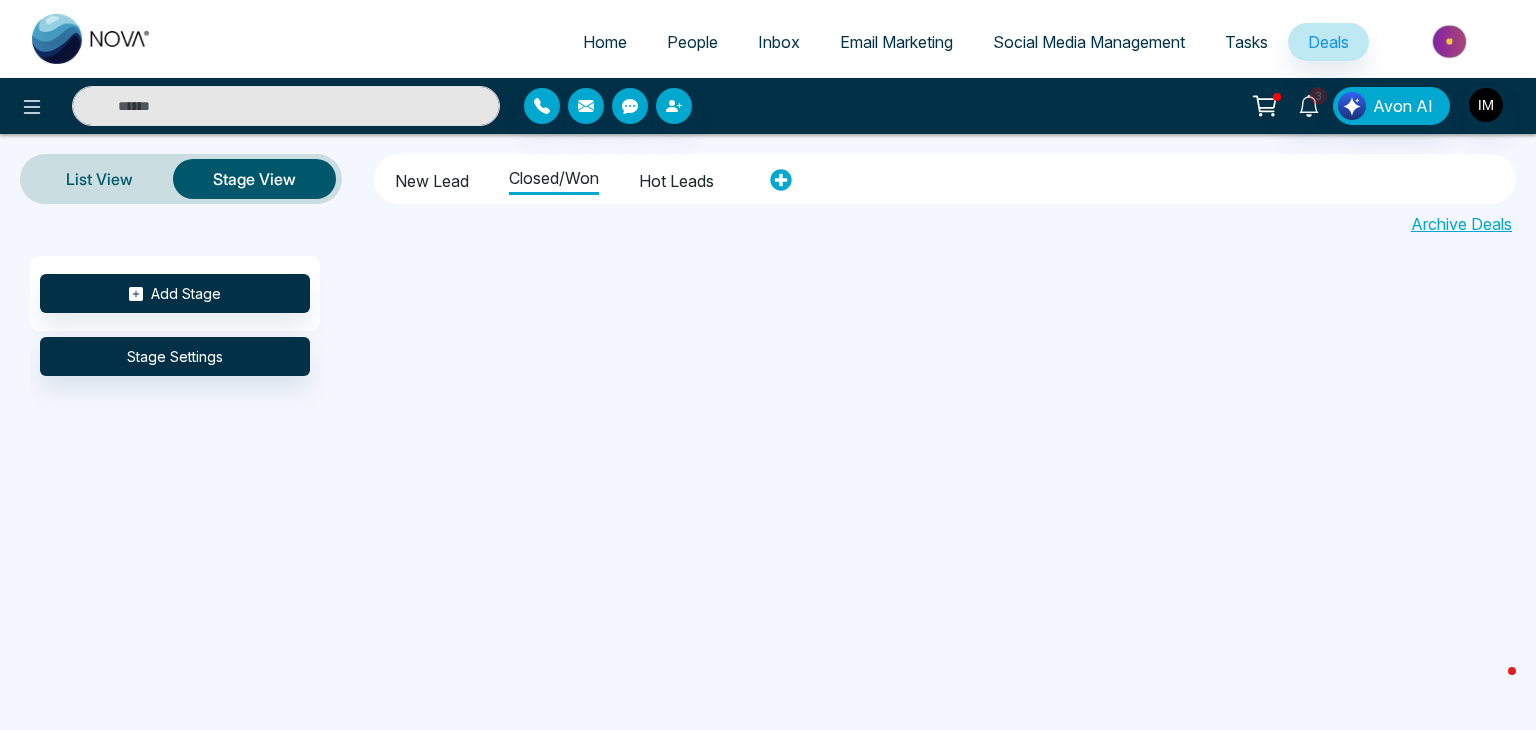 click on "Hot leads" at bounding box center (676, 178) 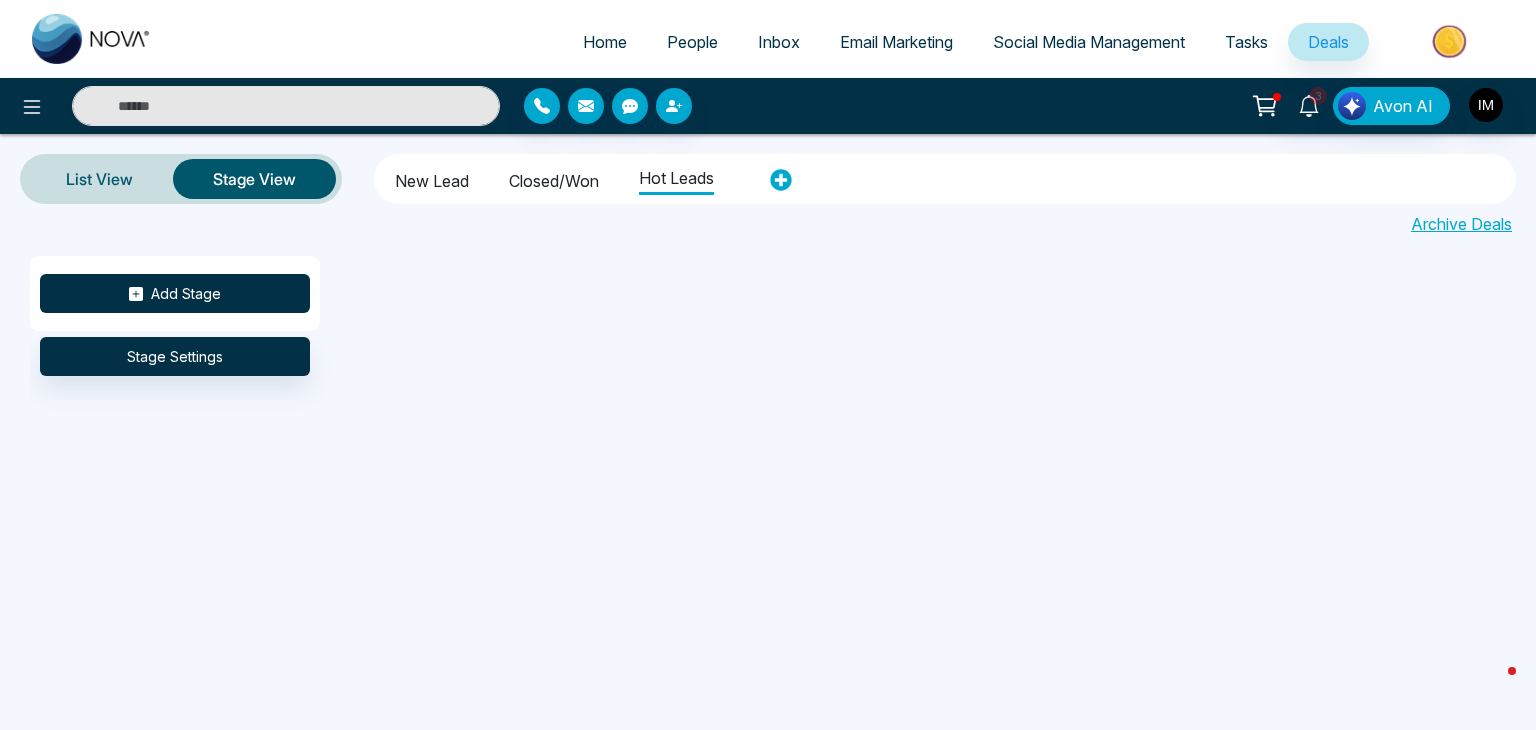 click on "Add Stage" at bounding box center [175, 293] 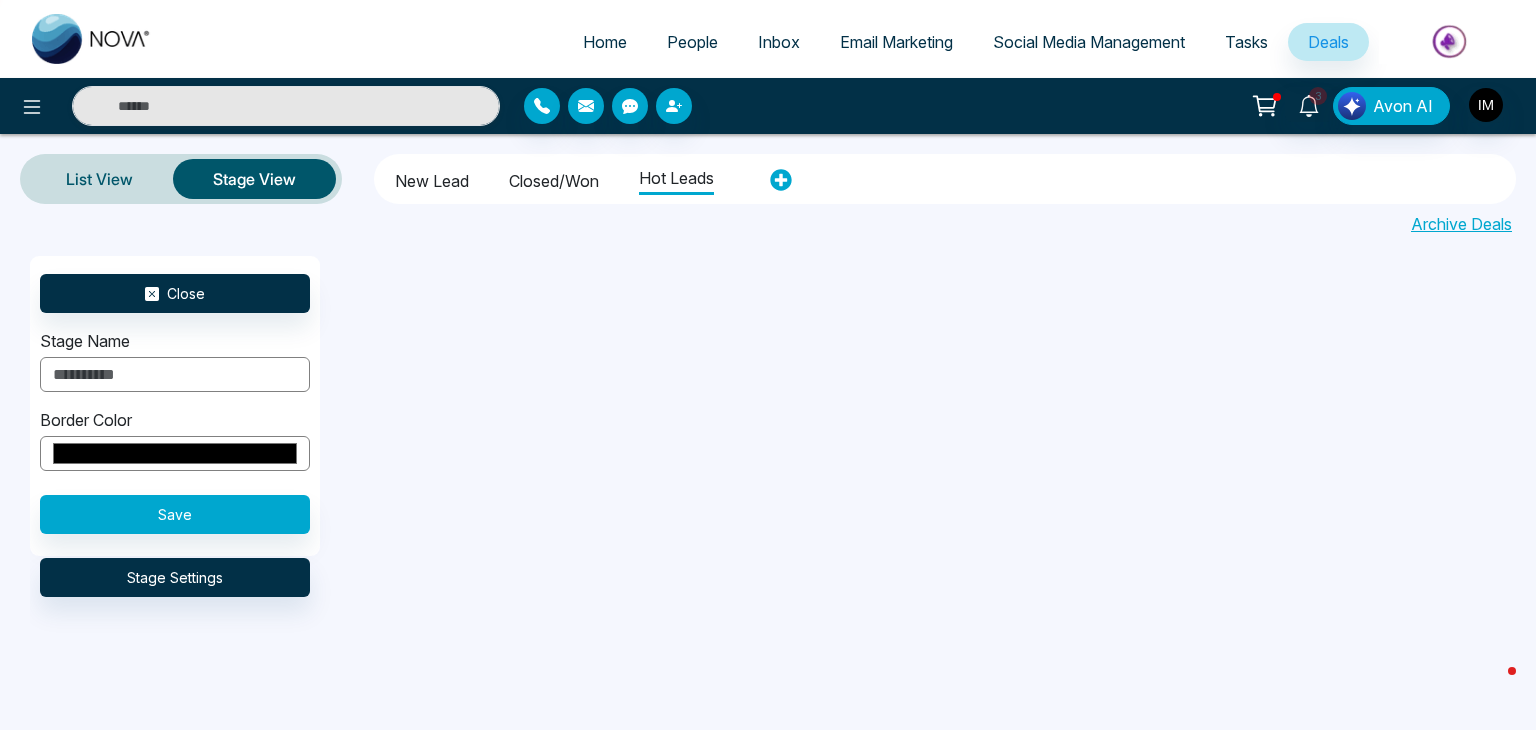 click at bounding box center (175, 374) 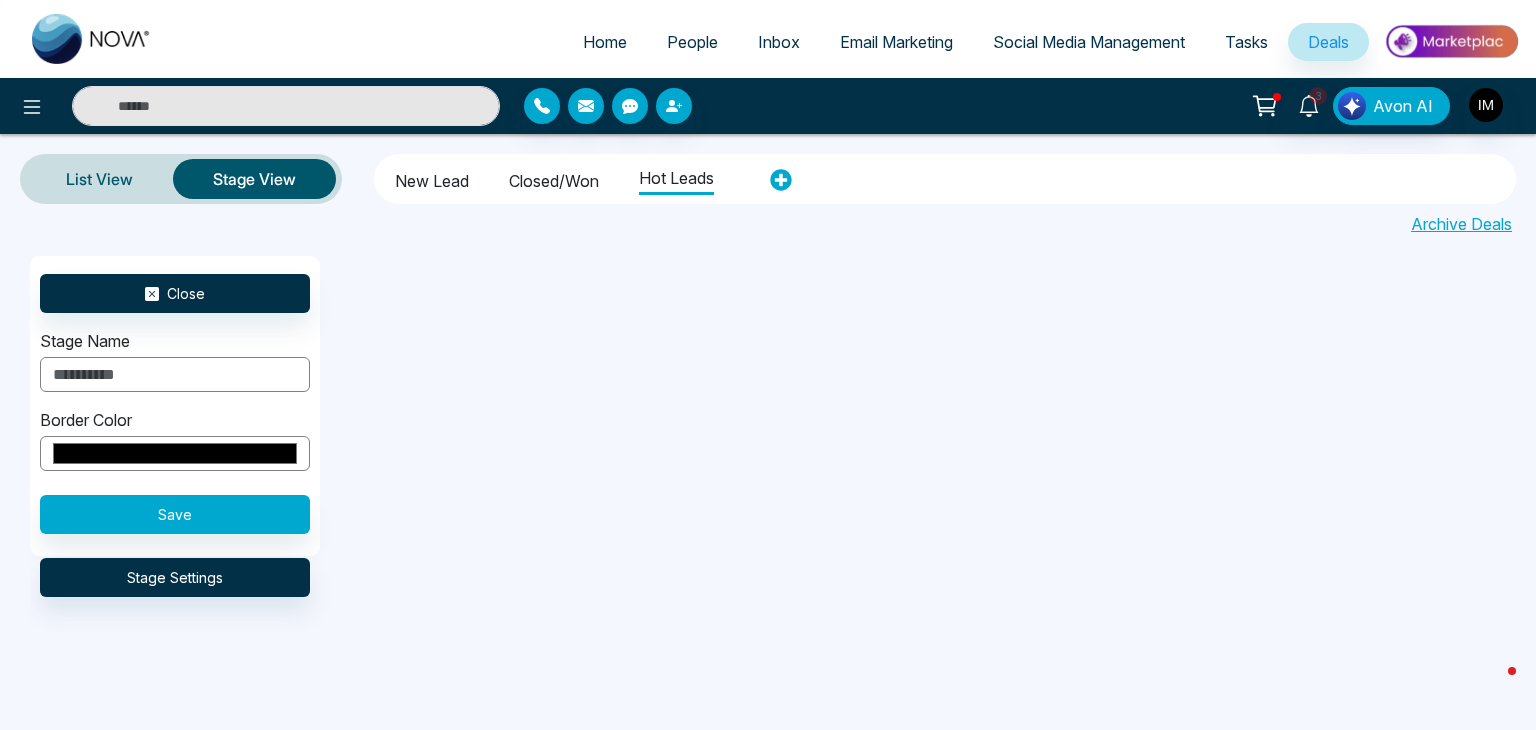click on "Close Stage Name Border Color ******* Save  Stage Settings" at bounding box center (798, 457) 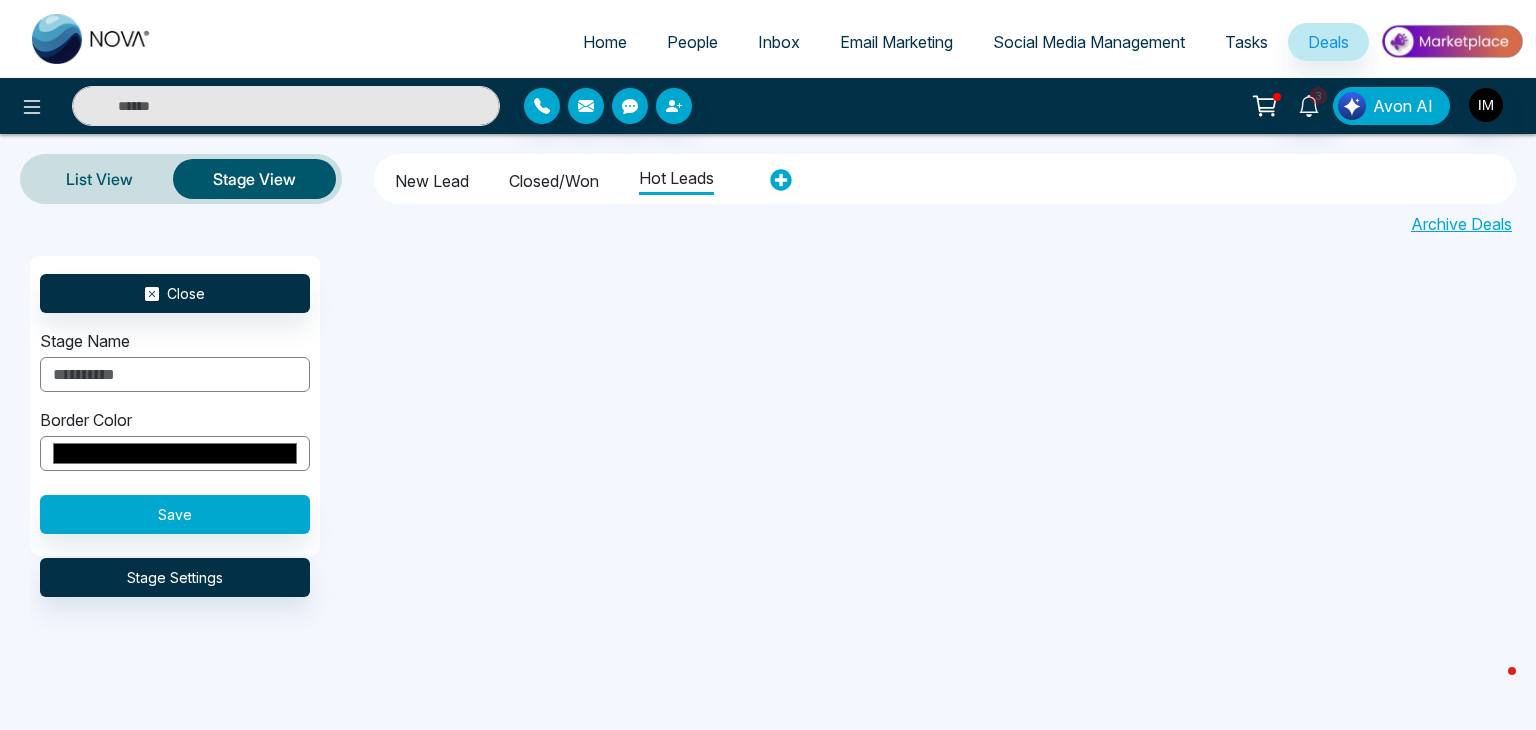 click on "Avon AI" at bounding box center (1403, 106) 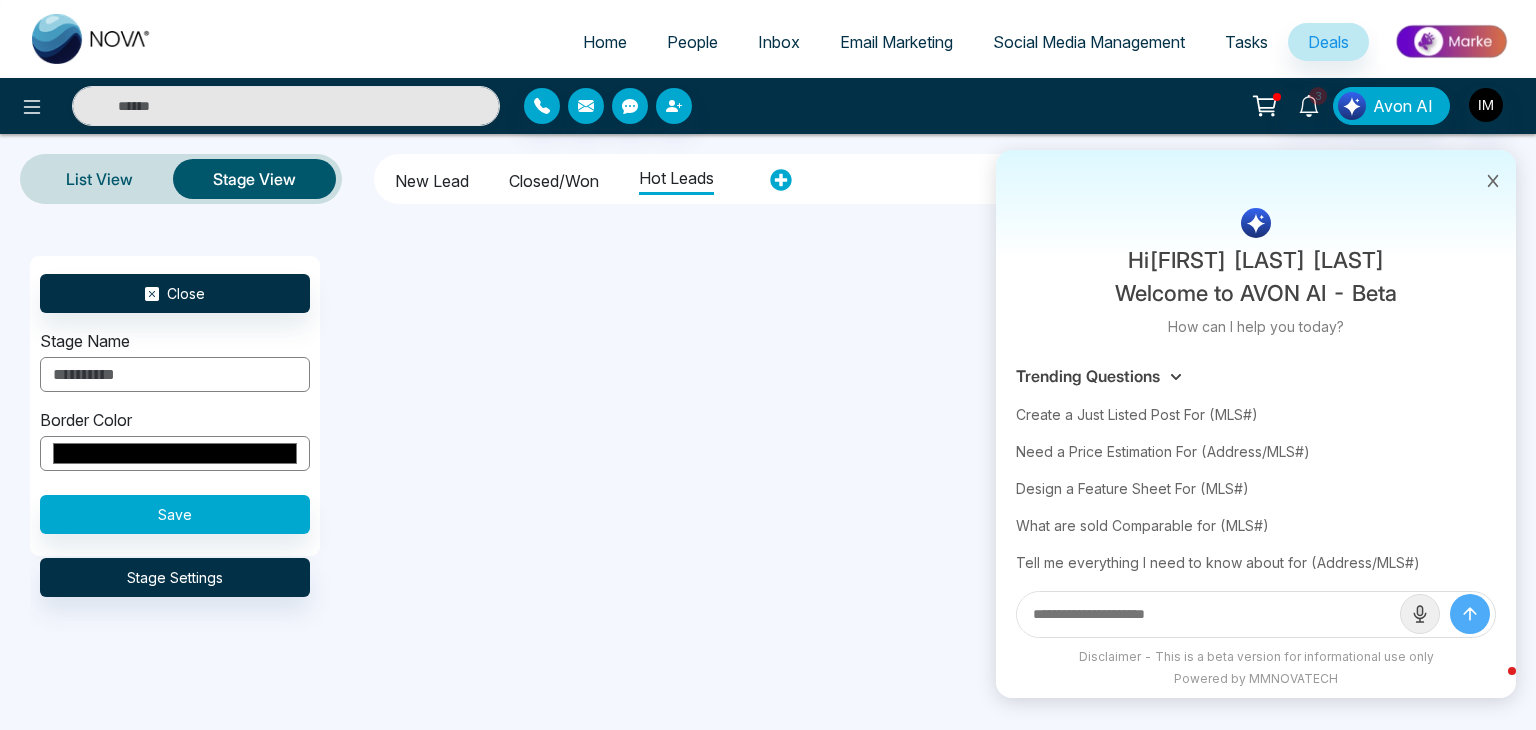 click on "Close Stage Name Border Color ******* Save  Stage Settings" at bounding box center (798, 457) 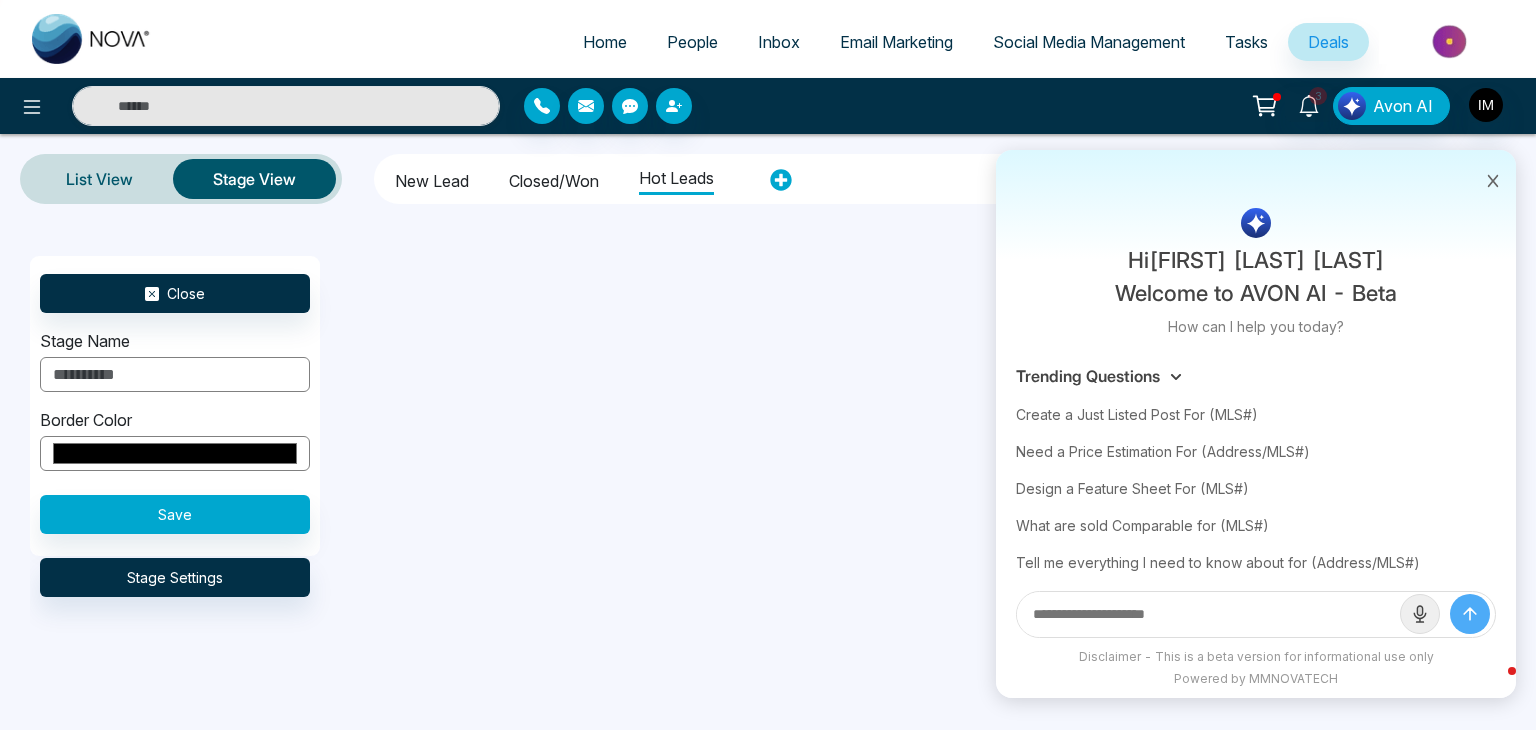 click on "Close Stage Name Border Color ******* Save  Stage Settings" at bounding box center [798, 457] 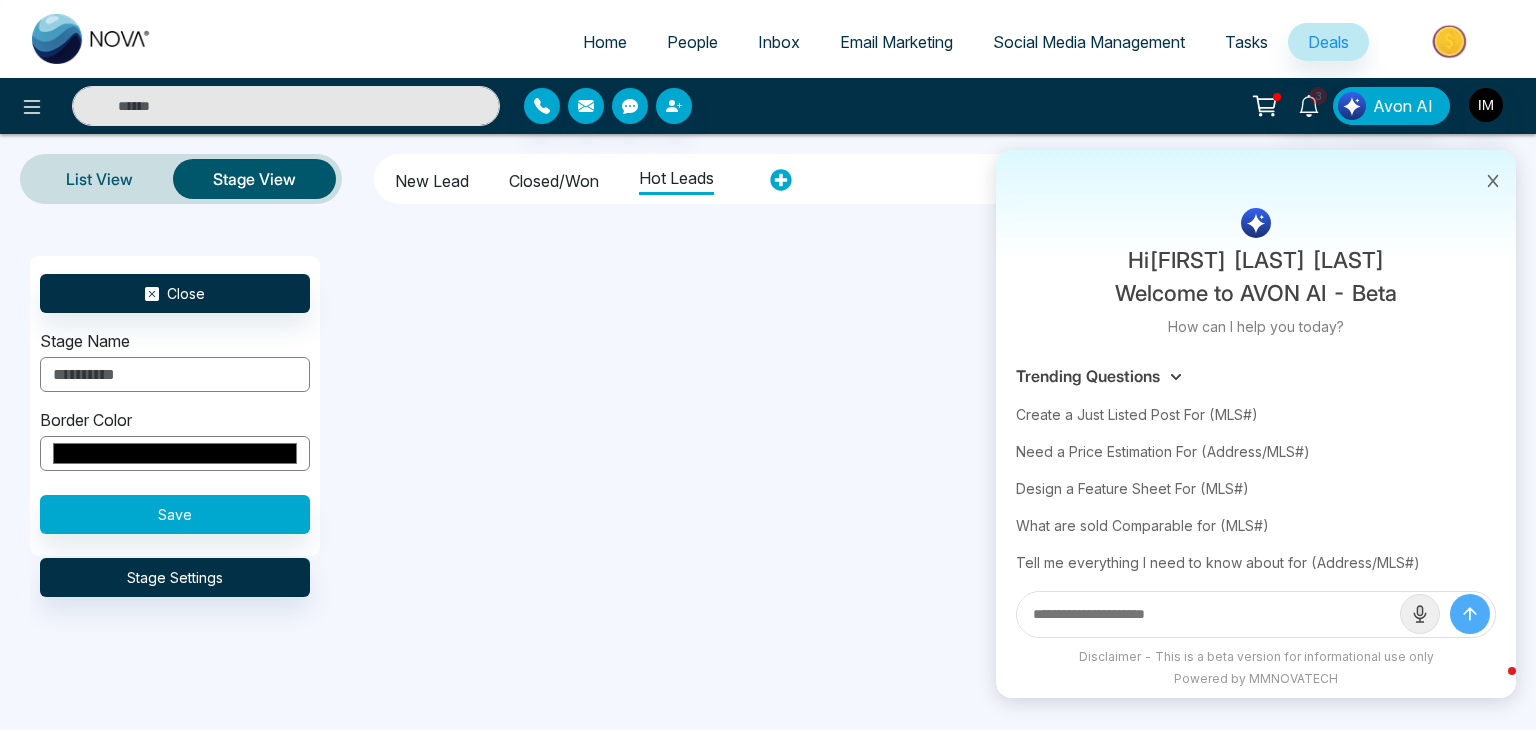 click at bounding box center [1451, 41] 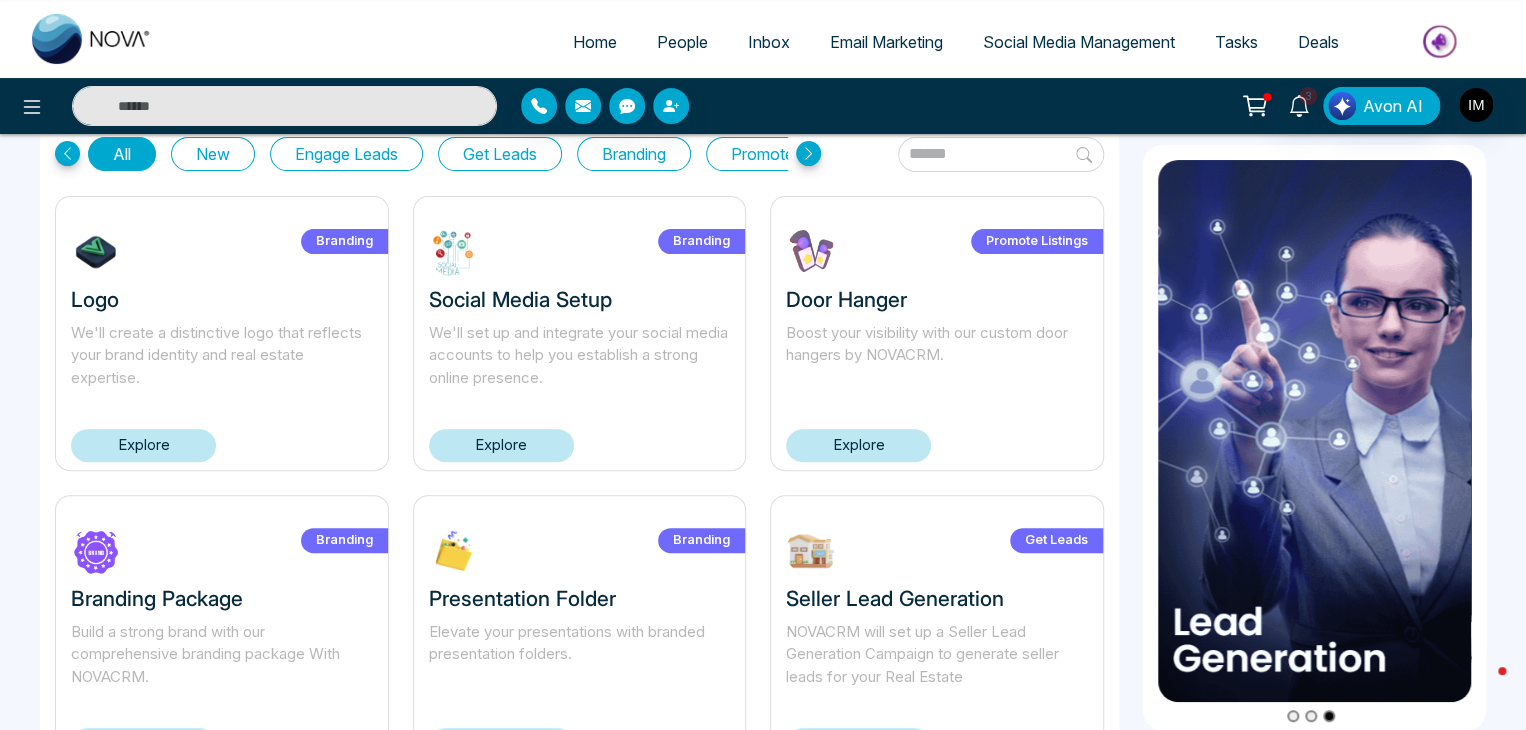 scroll, scrollTop: 88, scrollLeft: 0, axis: vertical 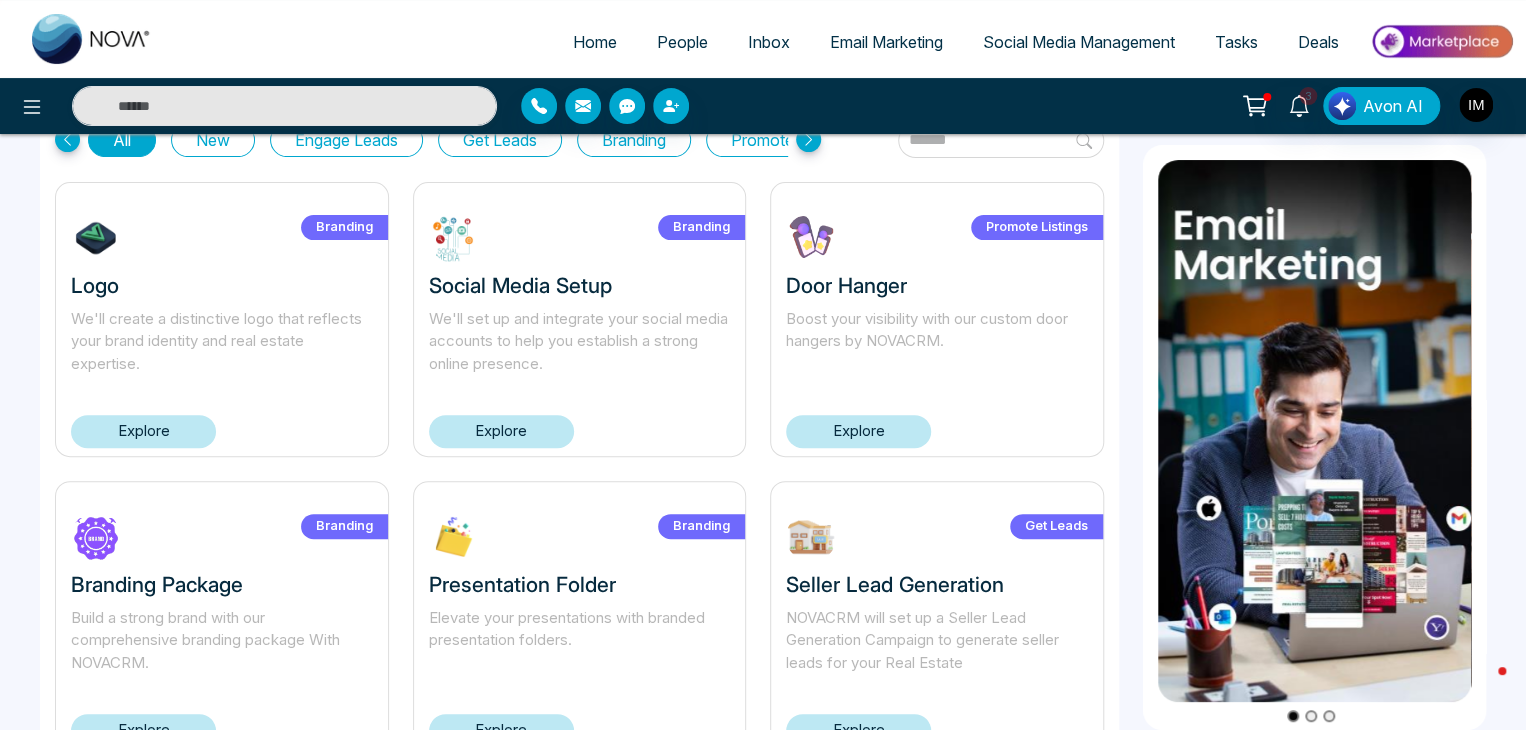 click on "People" at bounding box center (682, 42) 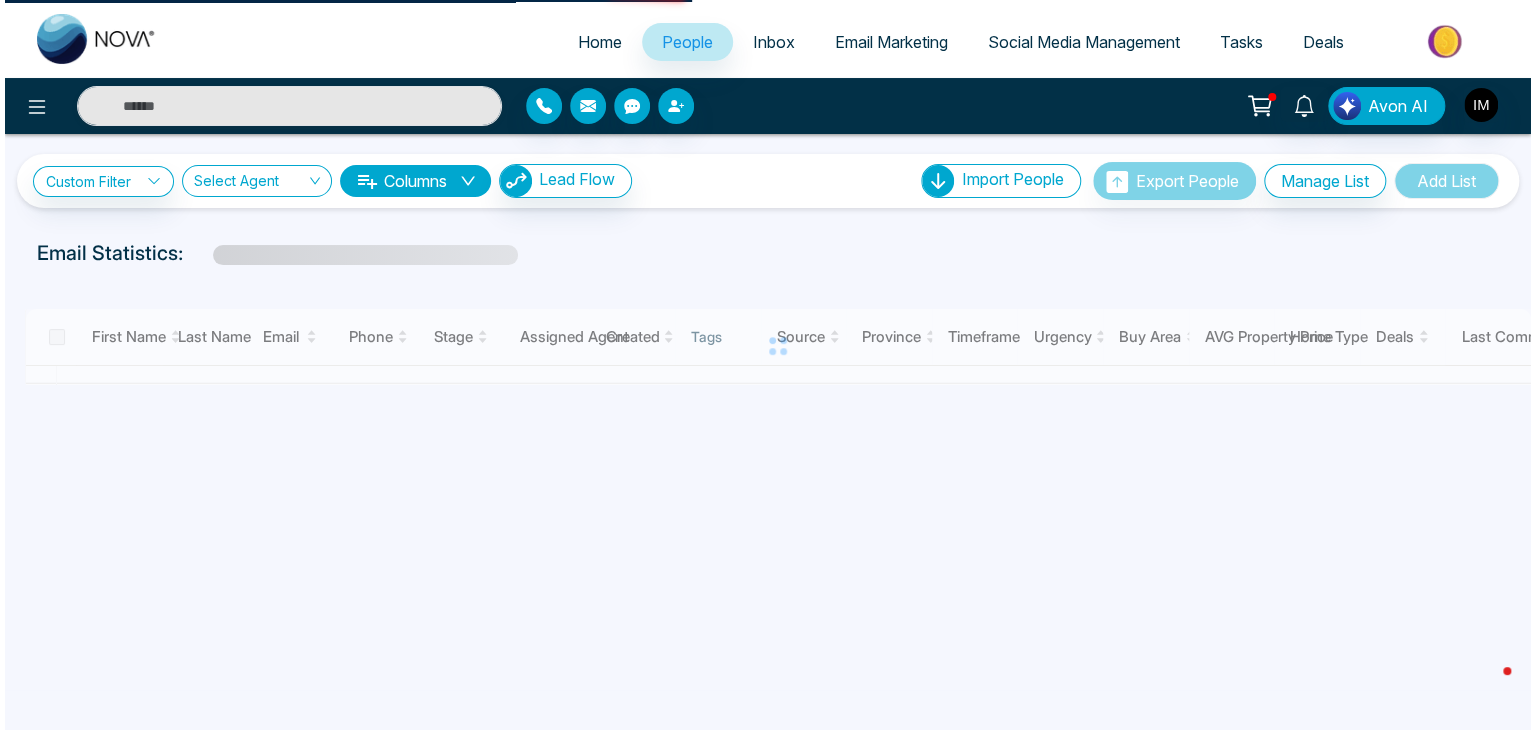 scroll, scrollTop: 0, scrollLeft: 0, axis: both 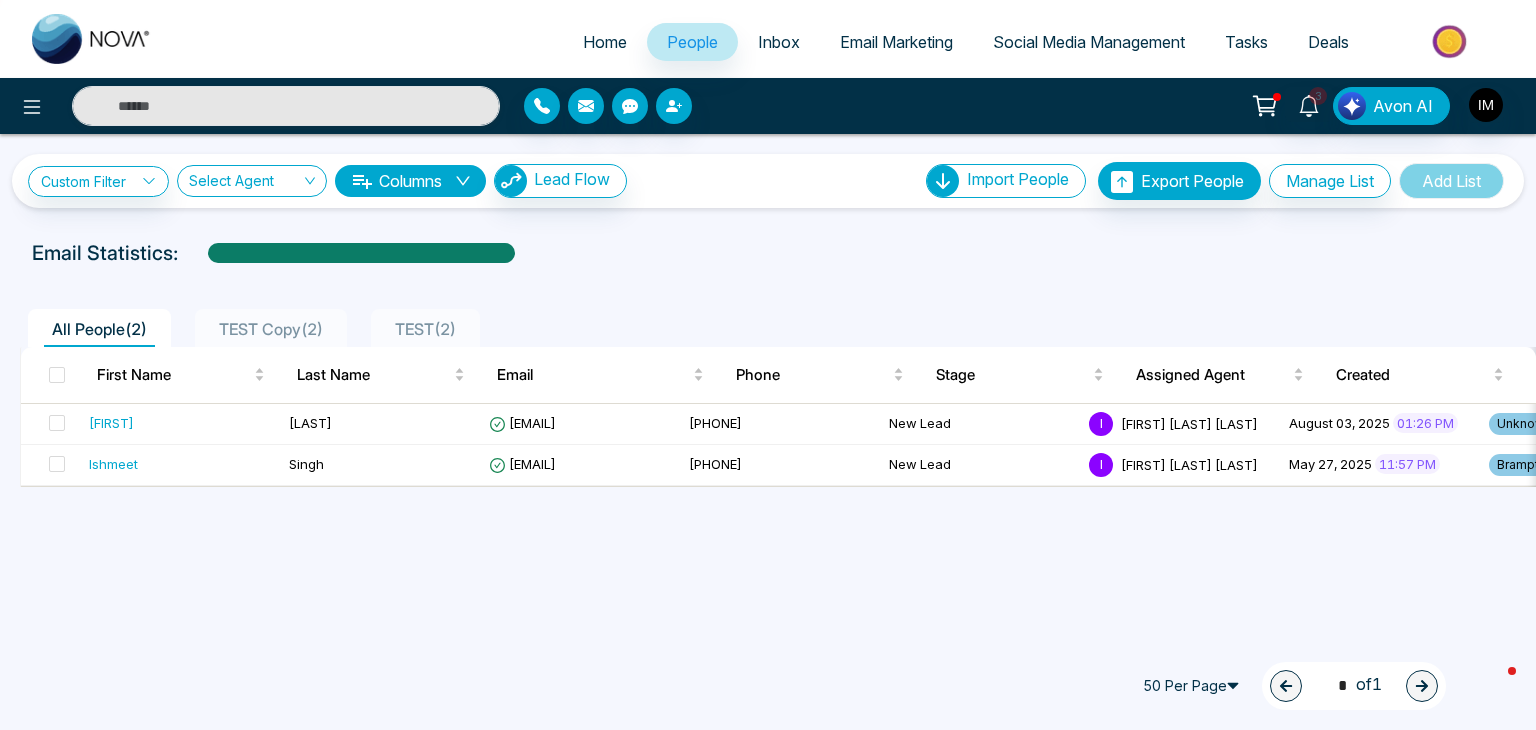 click on "TEST Copy  ( 2 )" at bounding box center (271, 328) 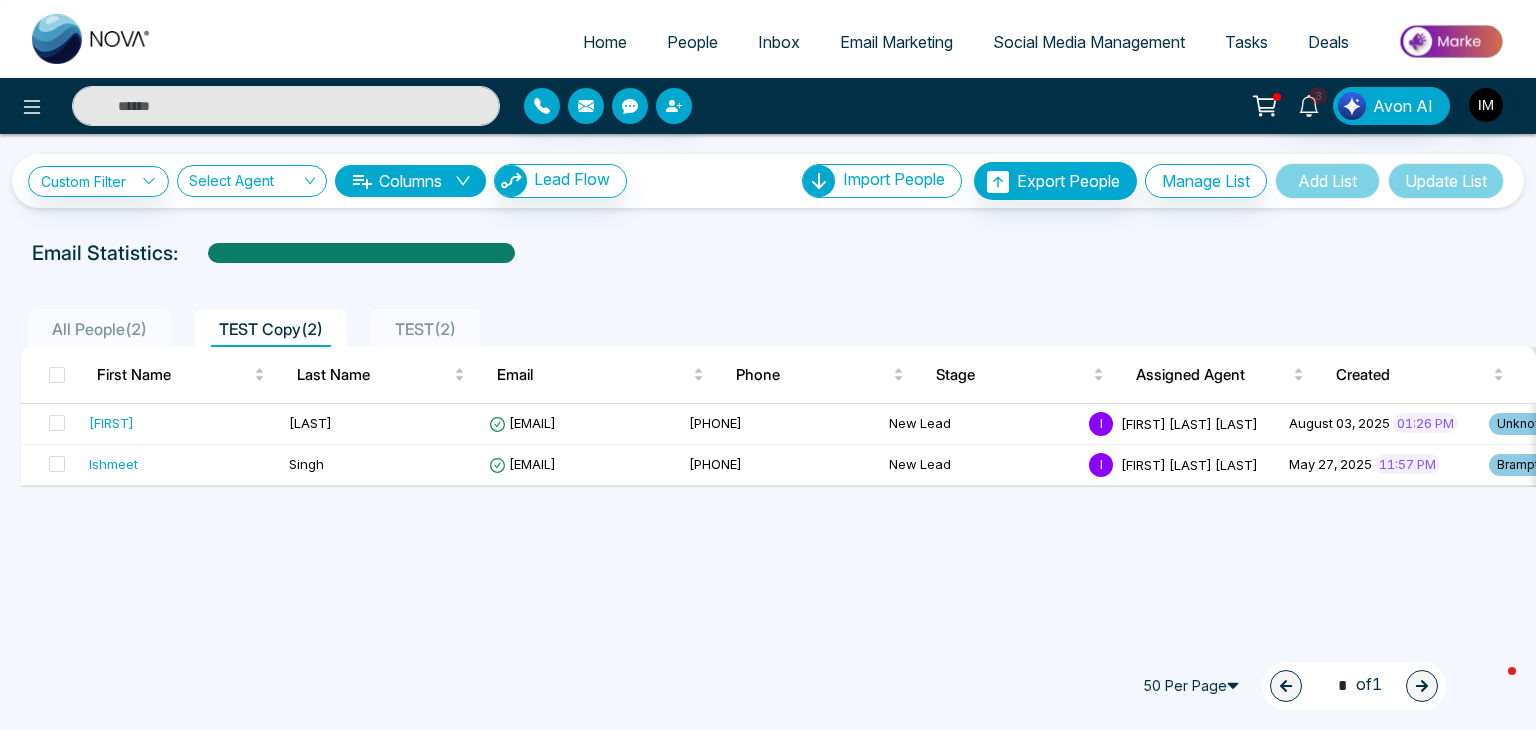 click on "TEST  ( 2 )" at bounding box center (425, 329) 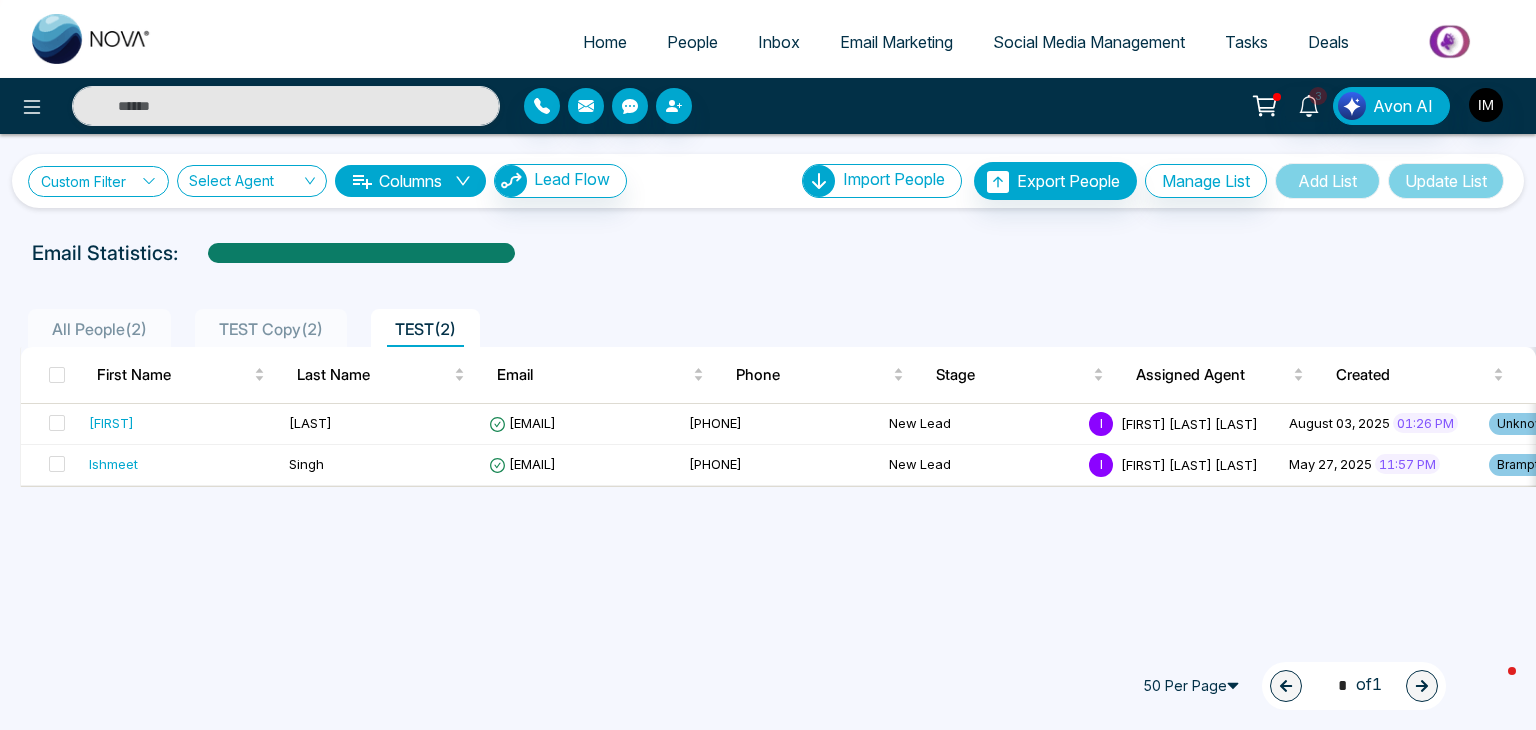 click on "Custom Filter" at bounding box center [98, 181] 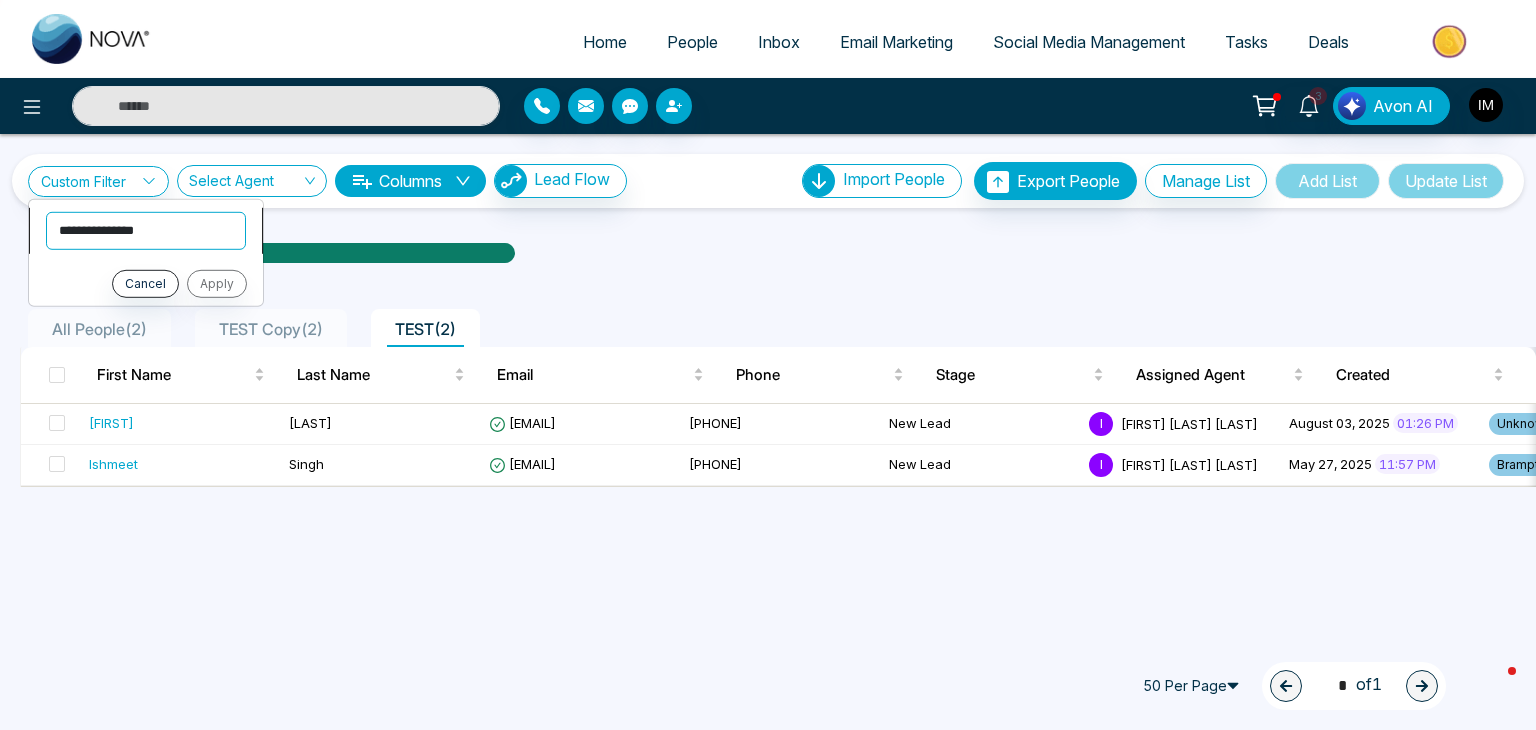click on "**********" at bounding box center [146, 230] 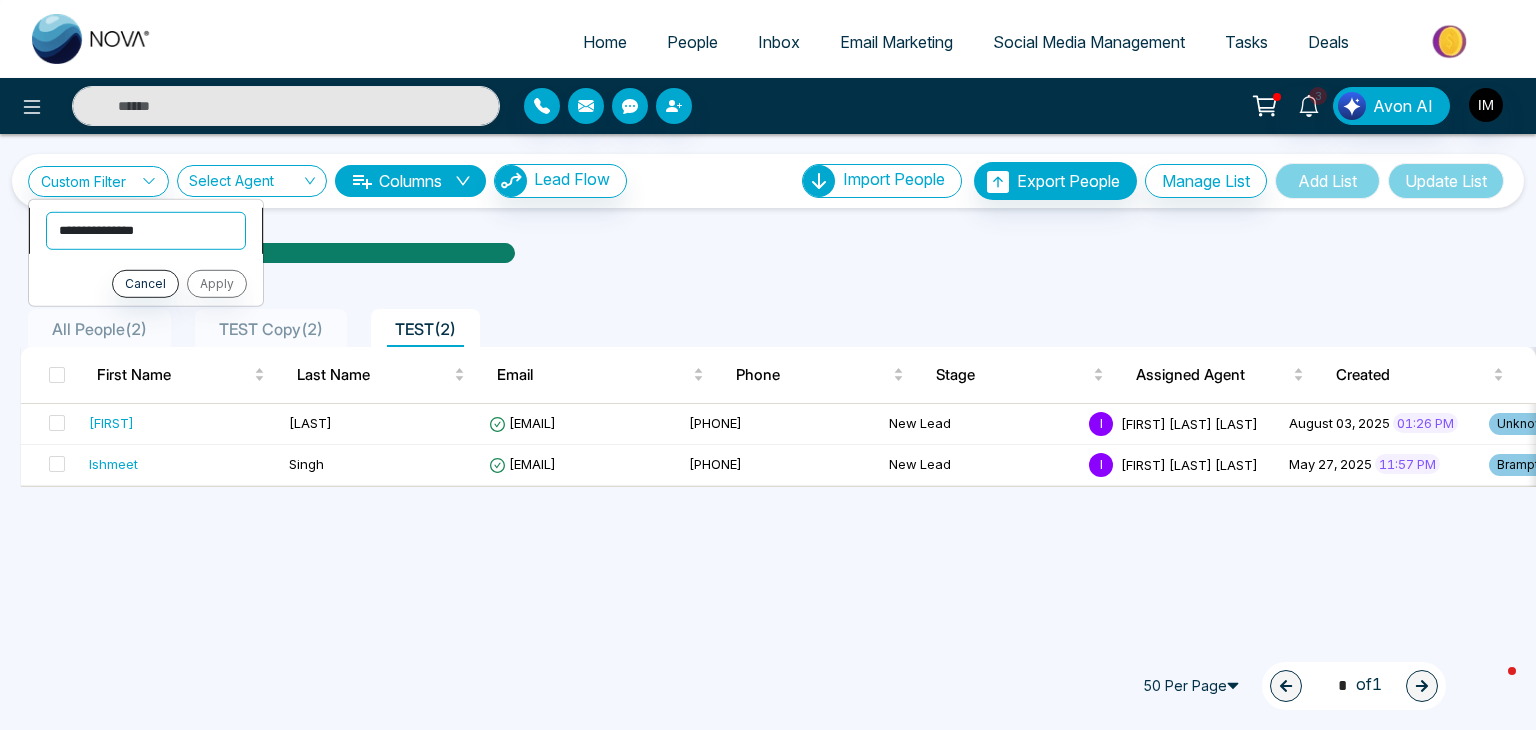 select on "**********" 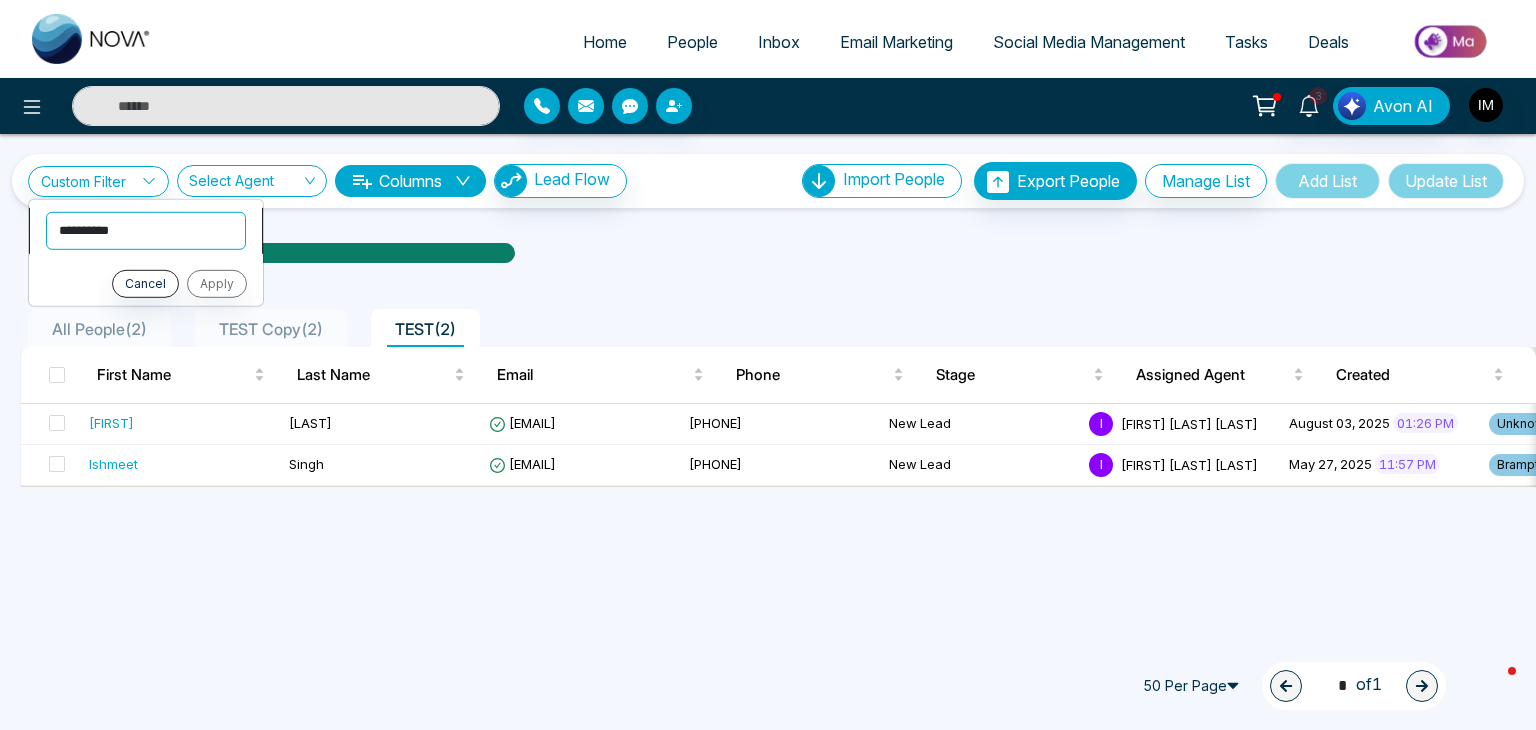 click on "**********" at bounding box center [146, 230] 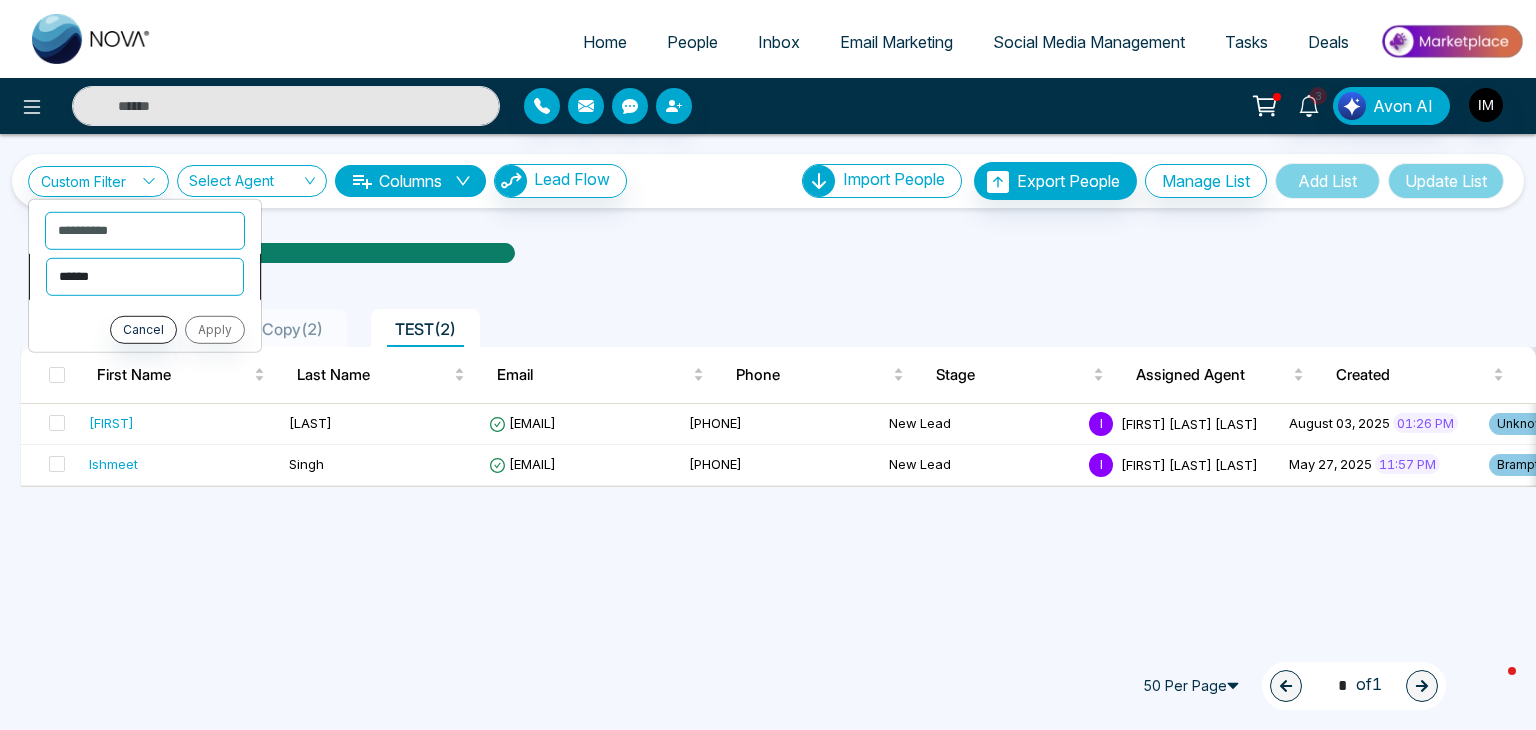 click on "**********" at bounding box center (145, 276) 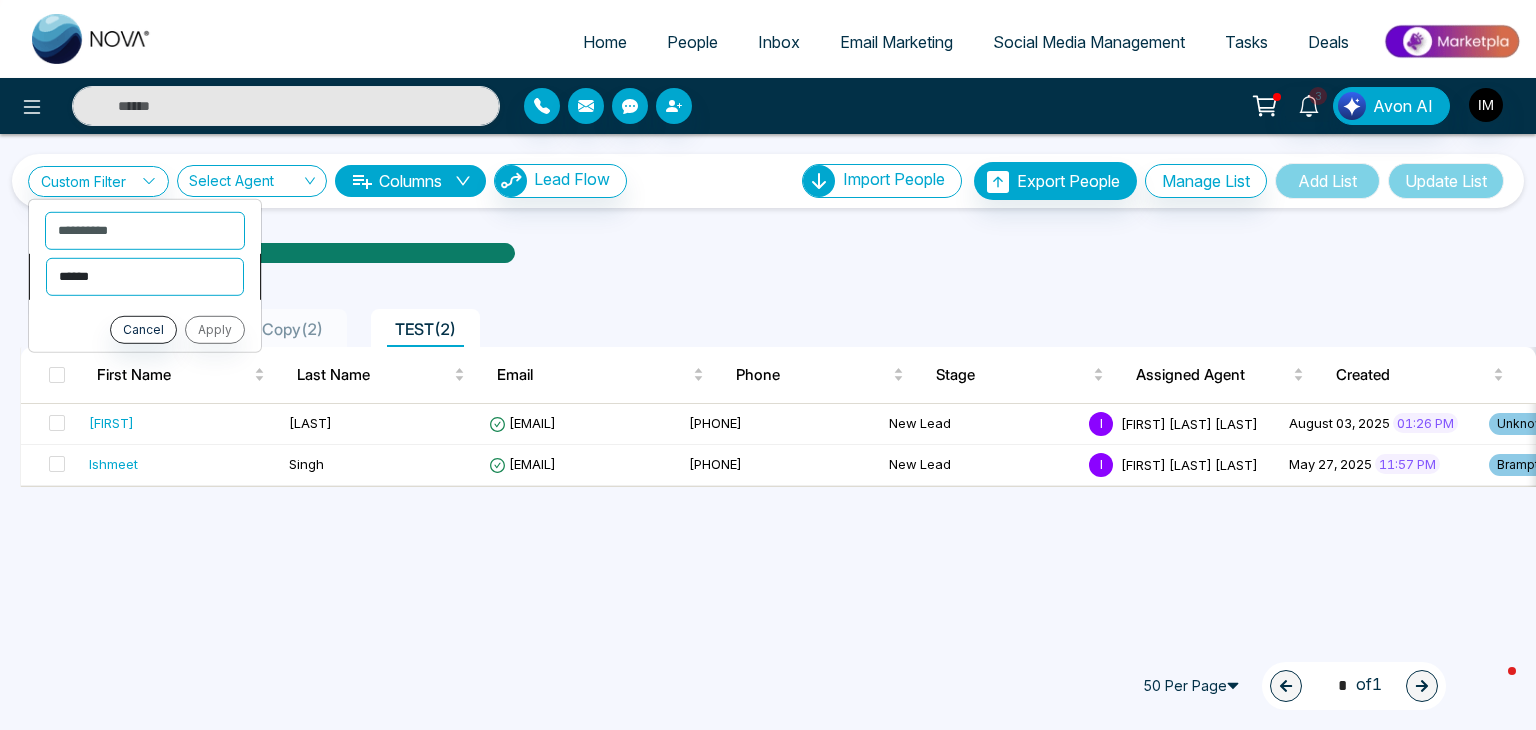 select on "**********" 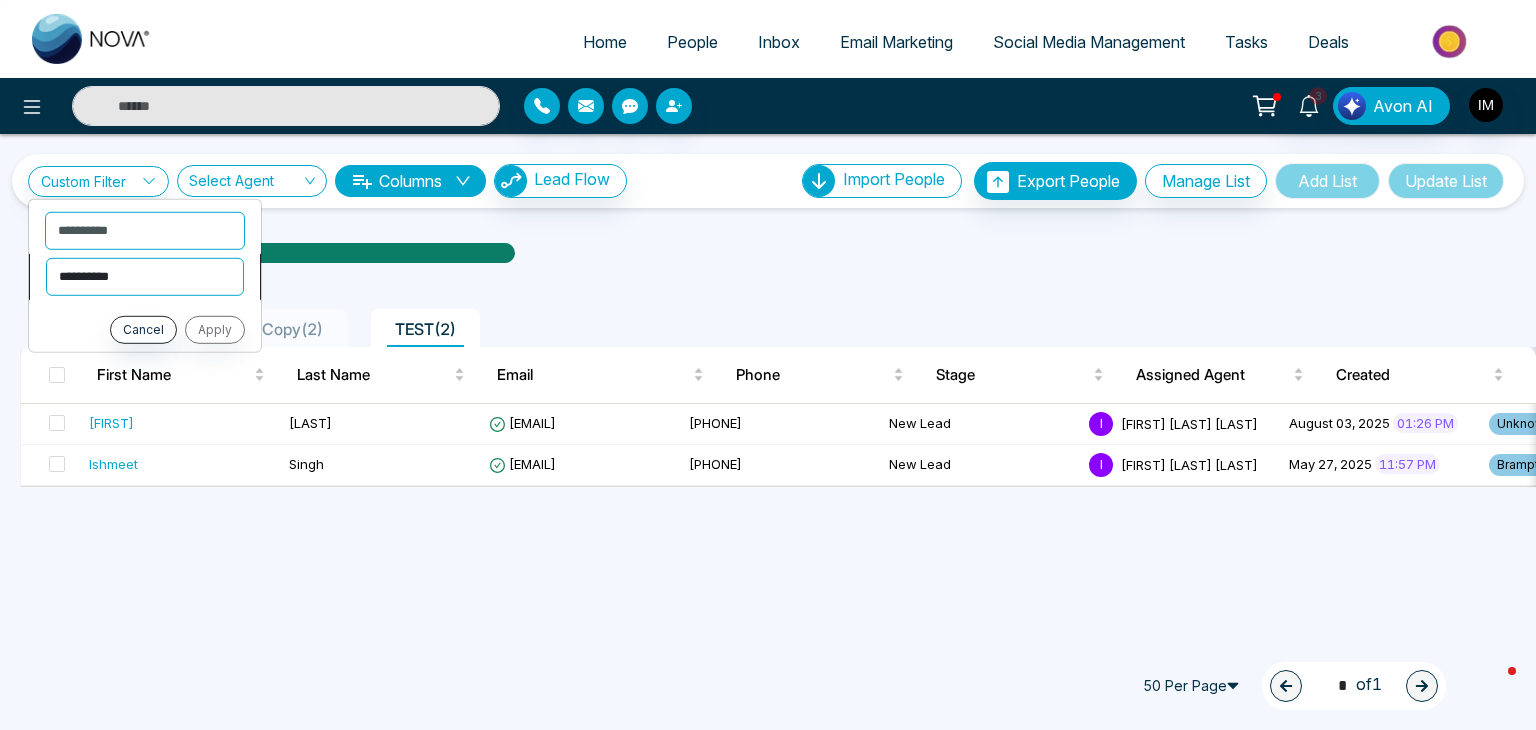 click on "**********" at bounding box center (145, 276) 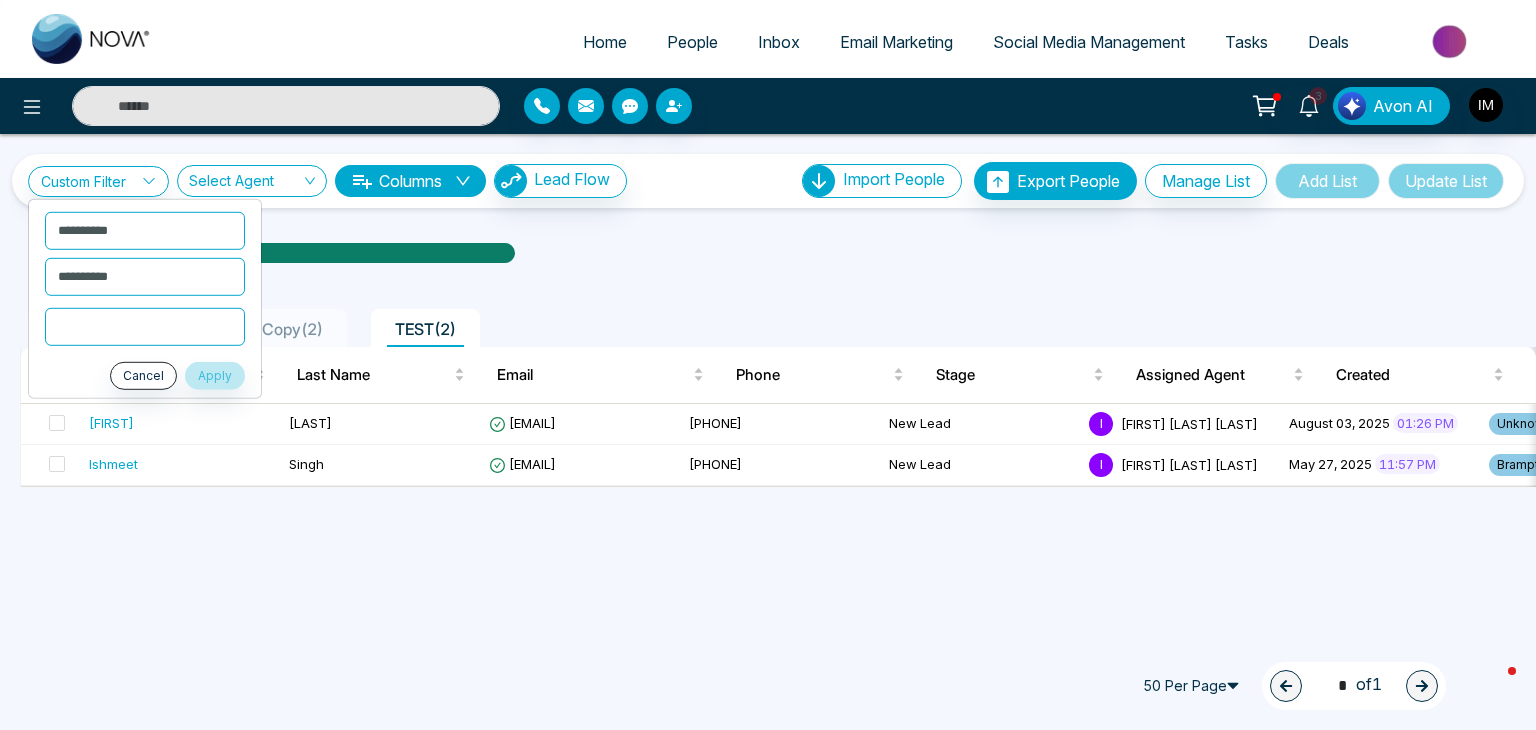 click at bounding box center (145, 326) 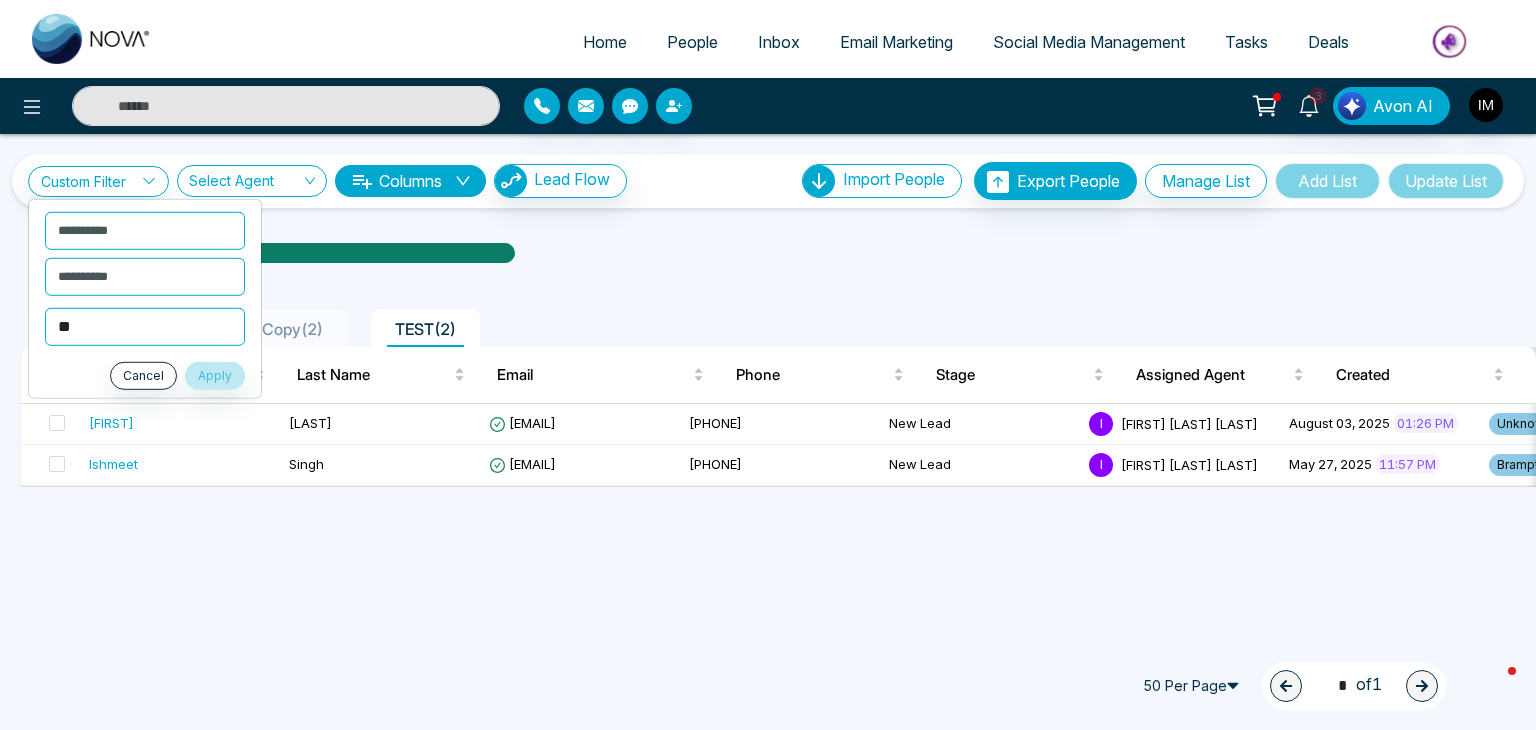 type on "*" 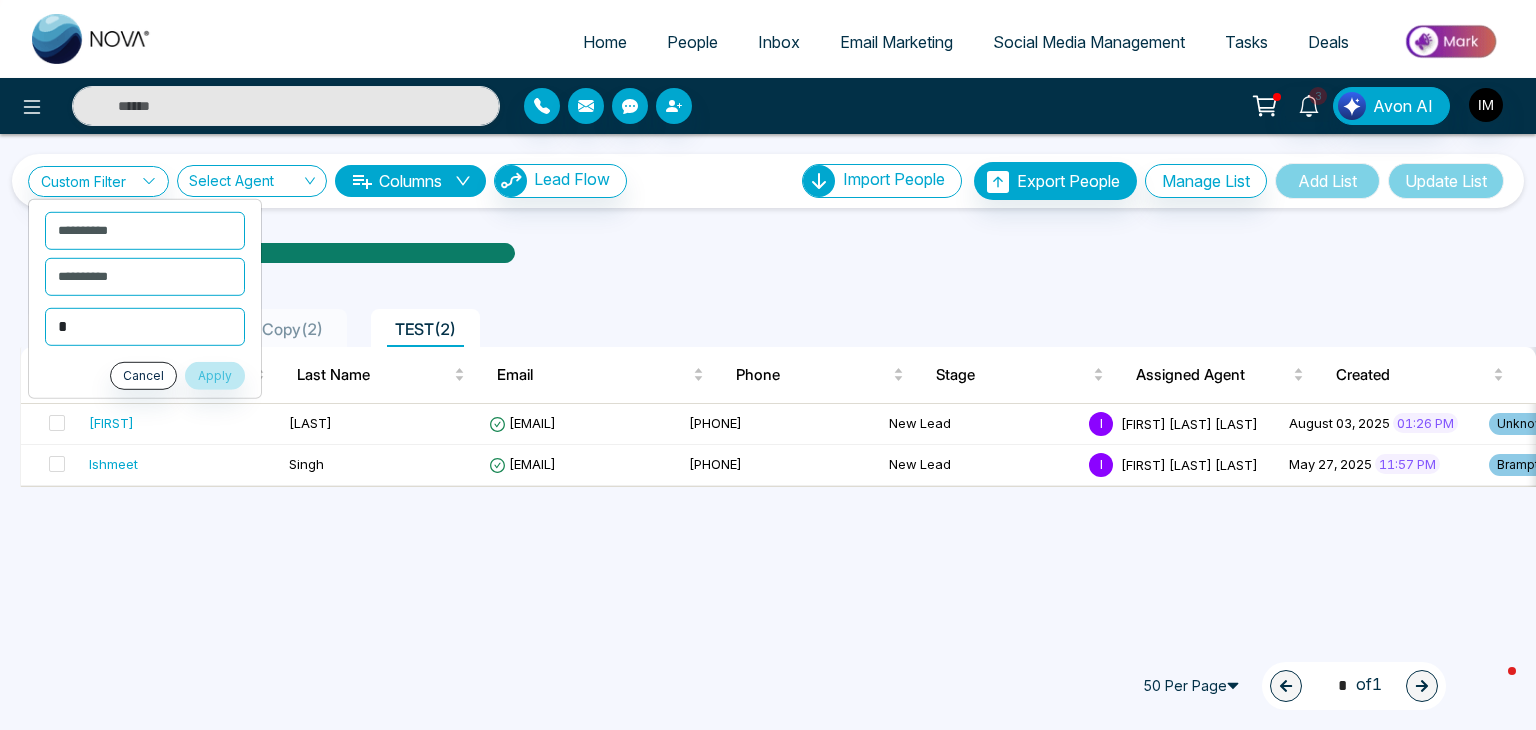 type 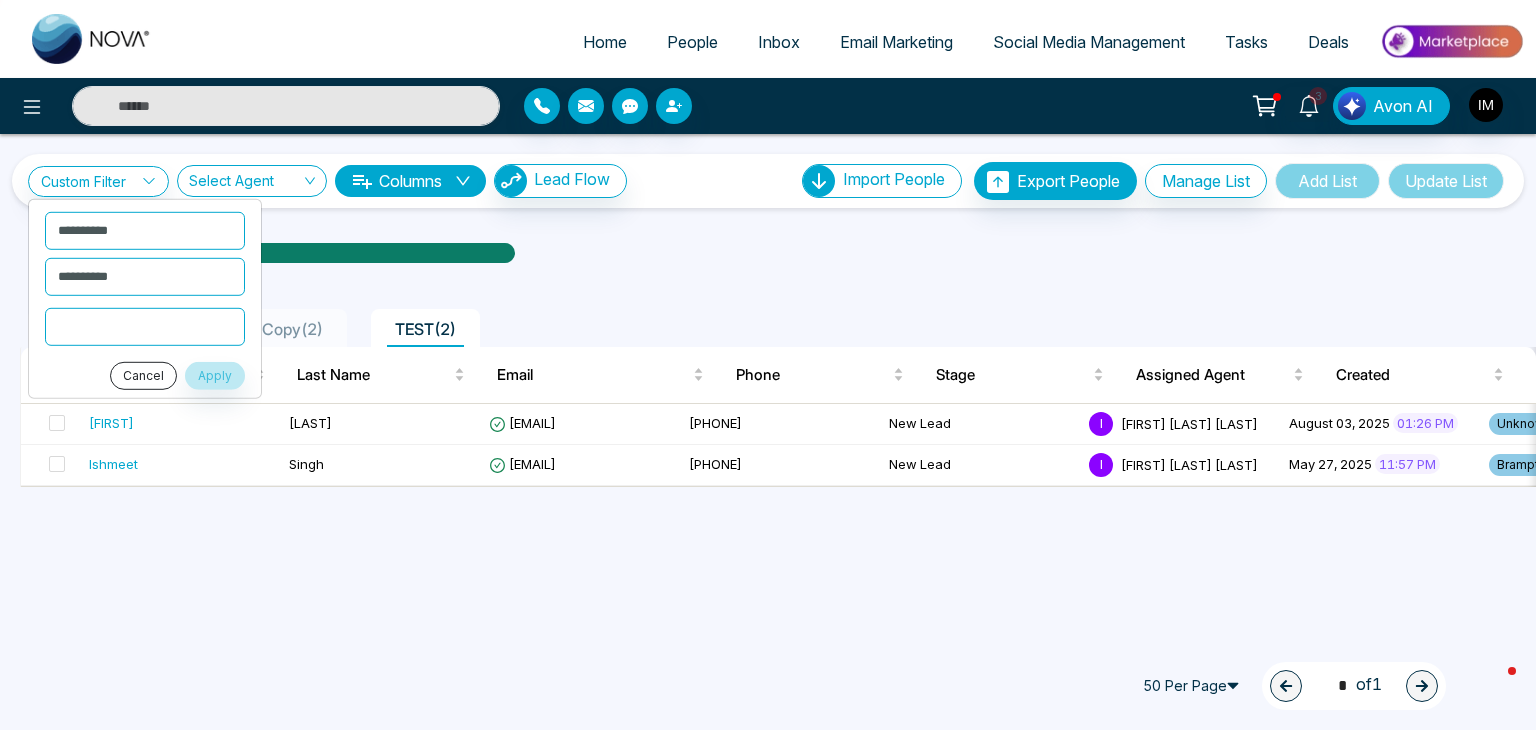 click on "Cancel" at bounding box center (143, 375) 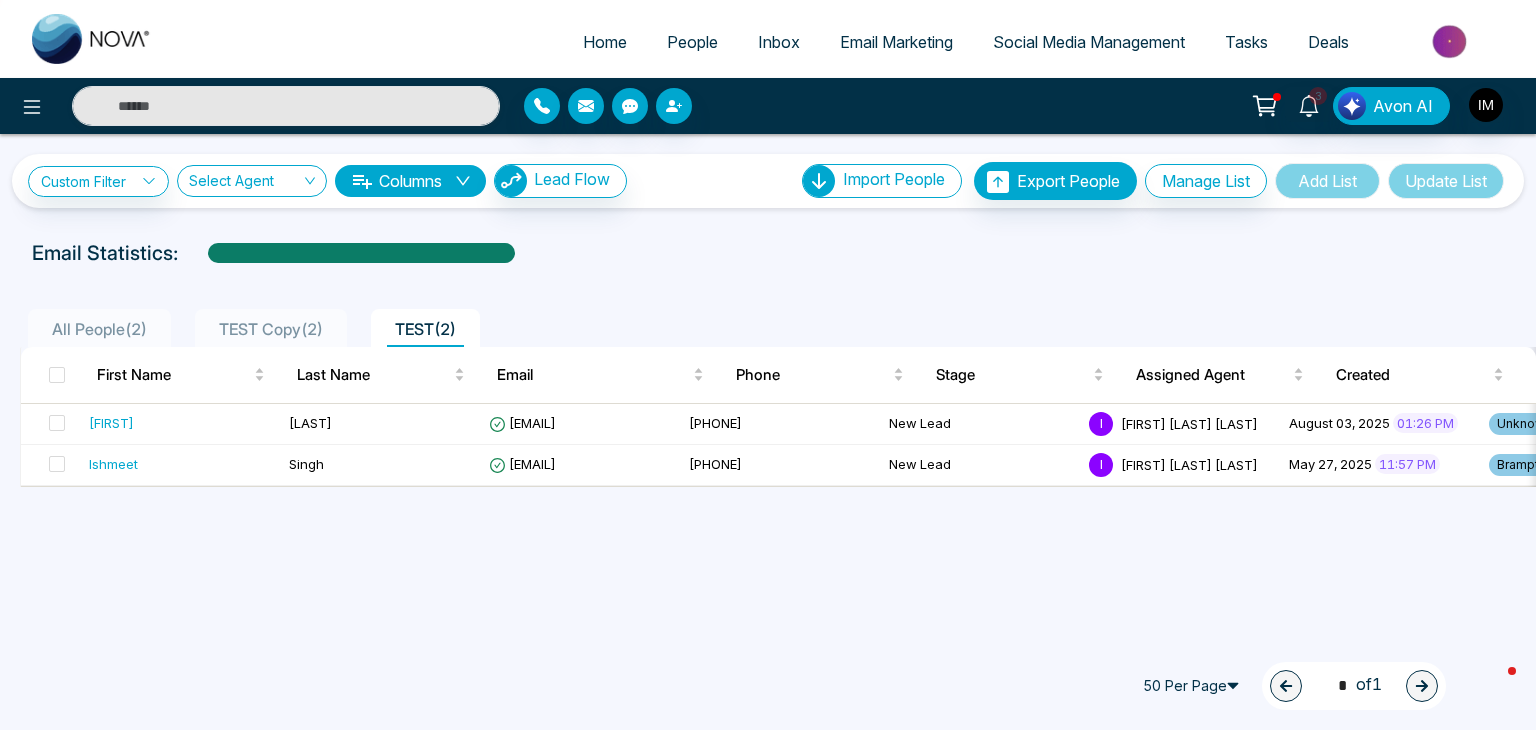 click on "All People  ( 2 ) TEST Copy  ( 2 ) TEST  ( 2 )" at bounding box center [768, 321] 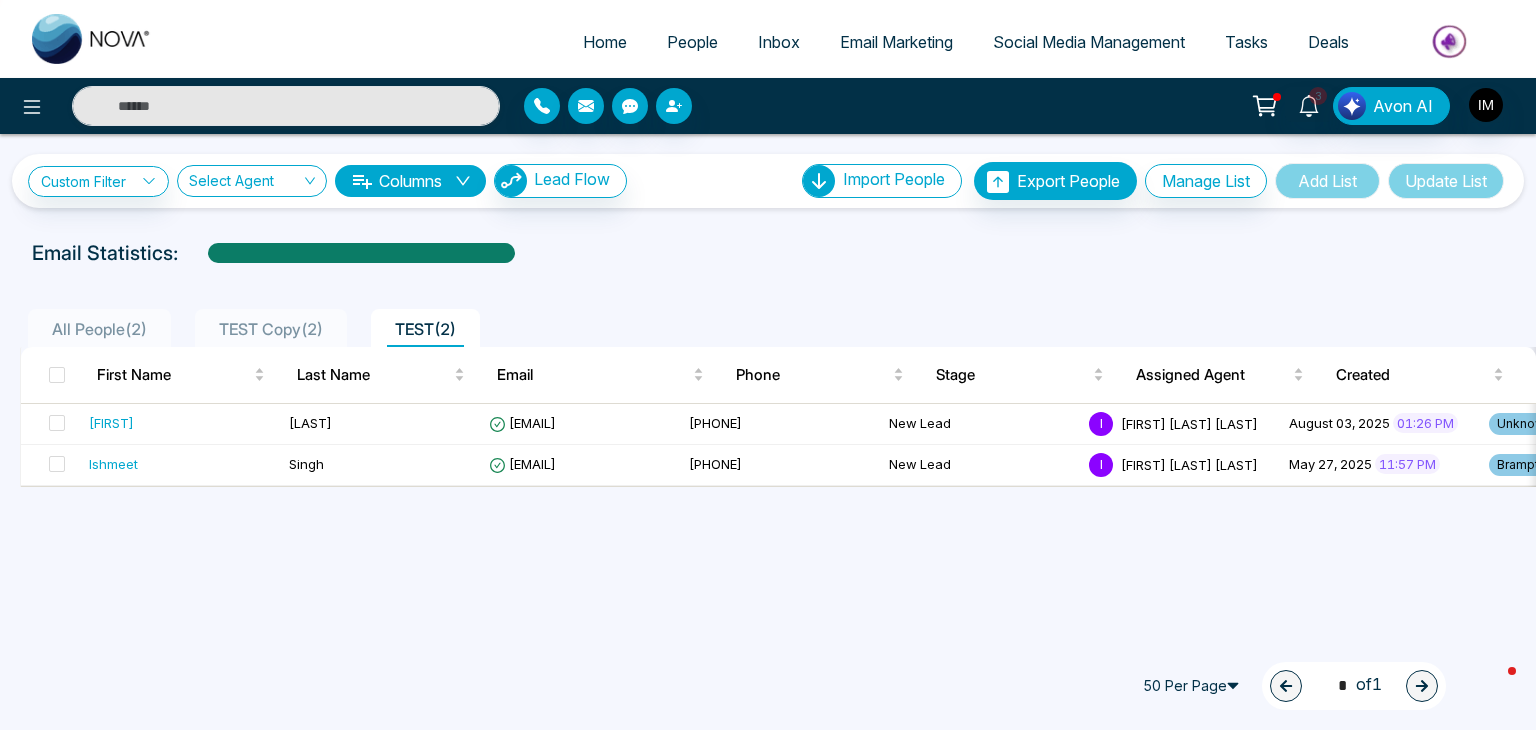 click on "Columns" at bounding box center [410, 181] 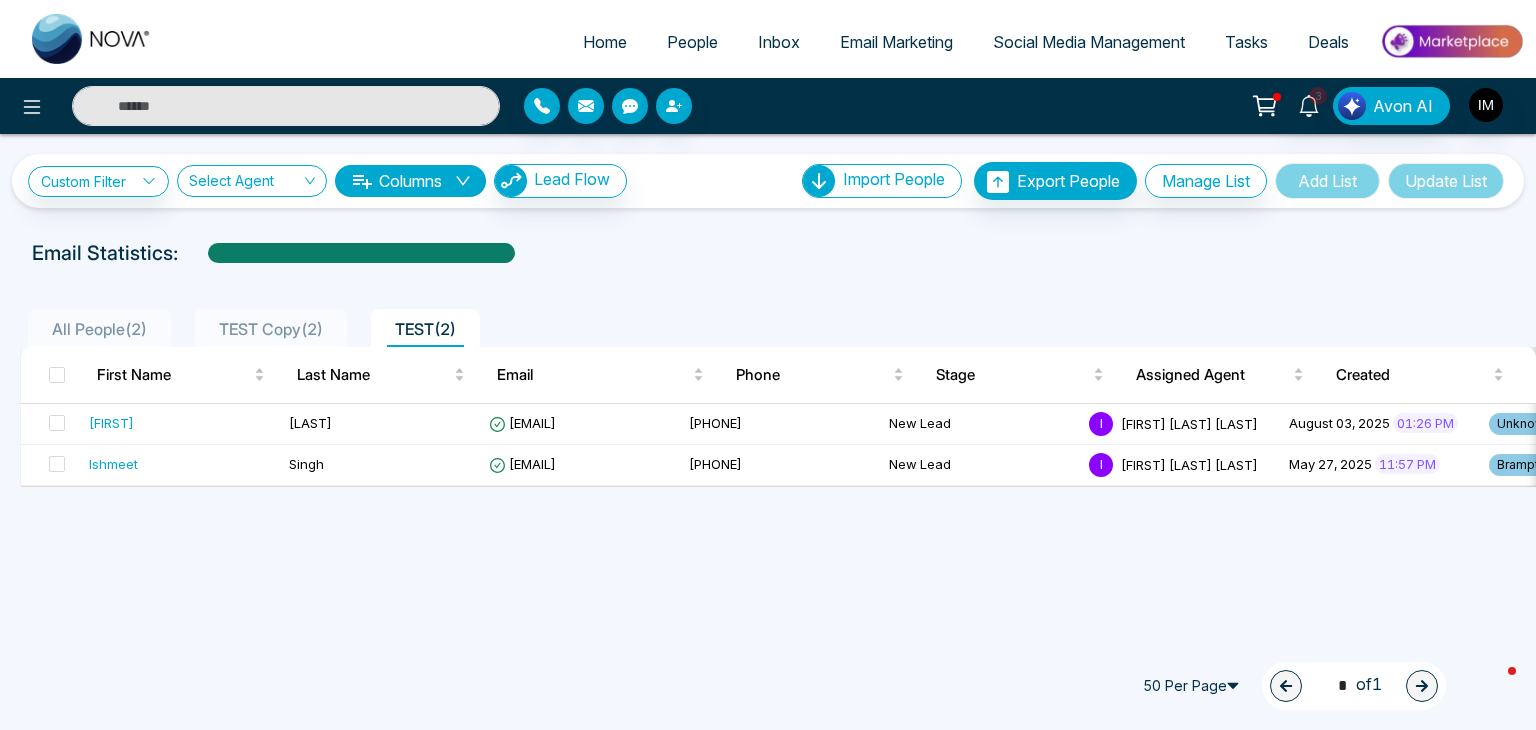 click on "All People  ( 2 ) TEST Copy  ( 2 ) TEST  ( 2 )" at bounding box center (768, 321) 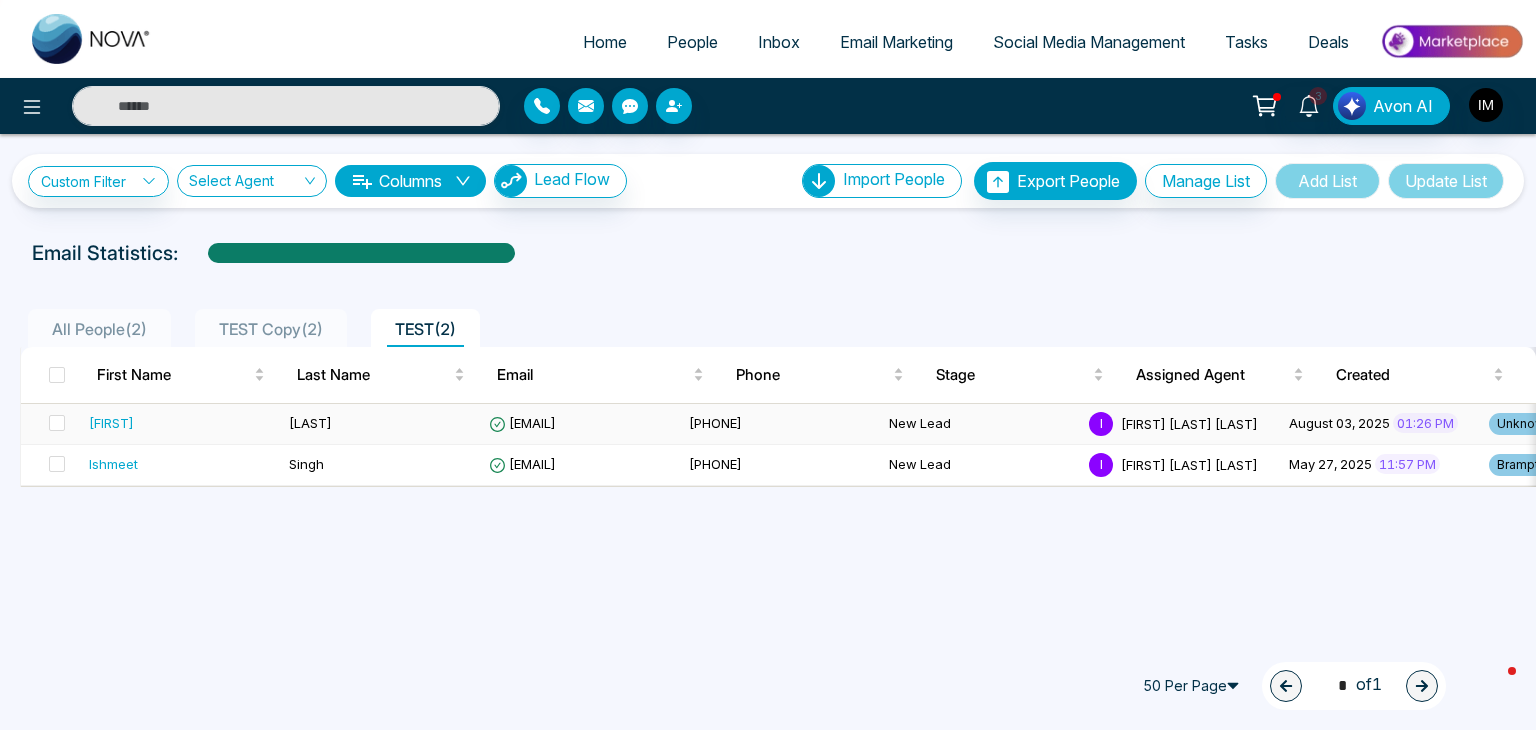 scroll, scrollTop: 0, scrollLeft: 196, axis: horizontal 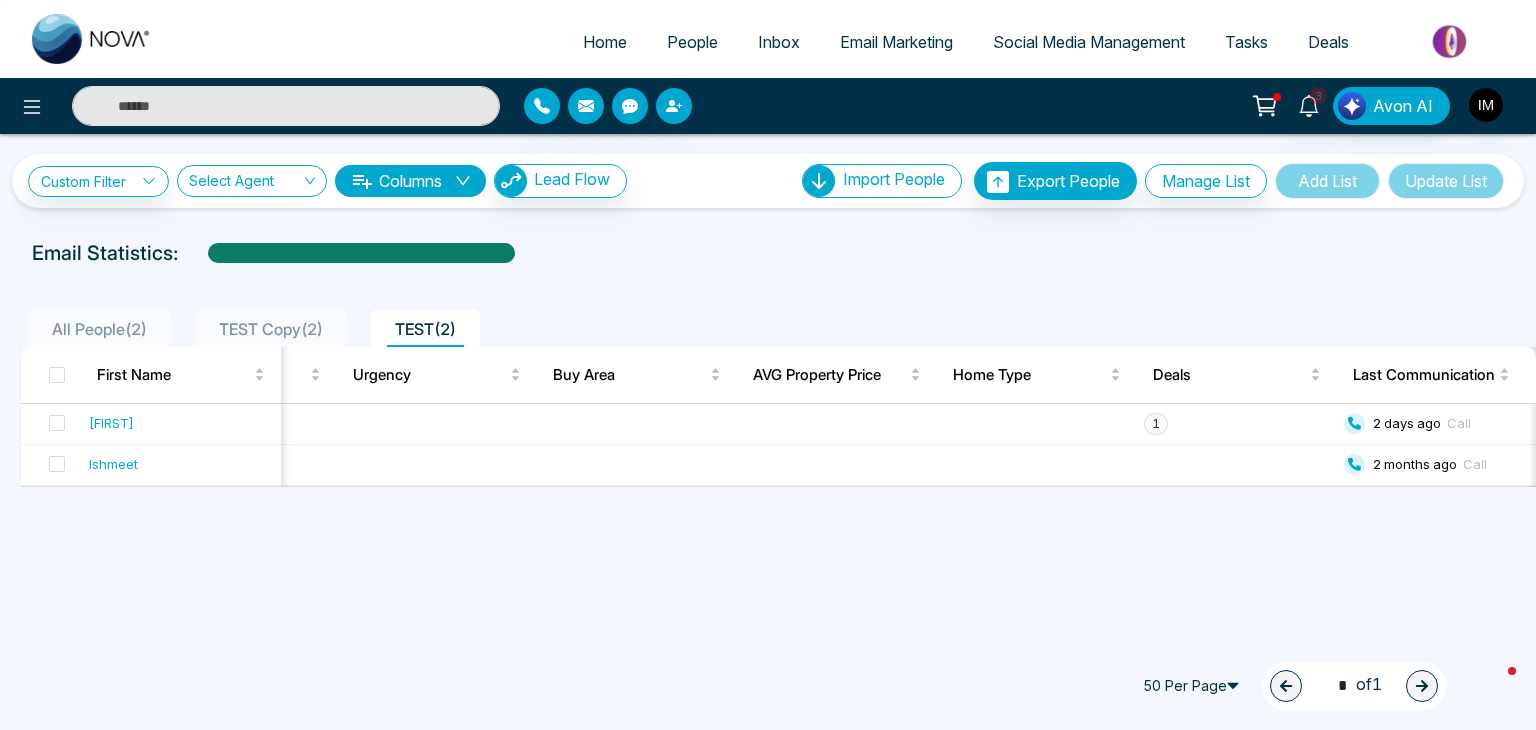 click on "Columns" at bounding box center [410, 181] 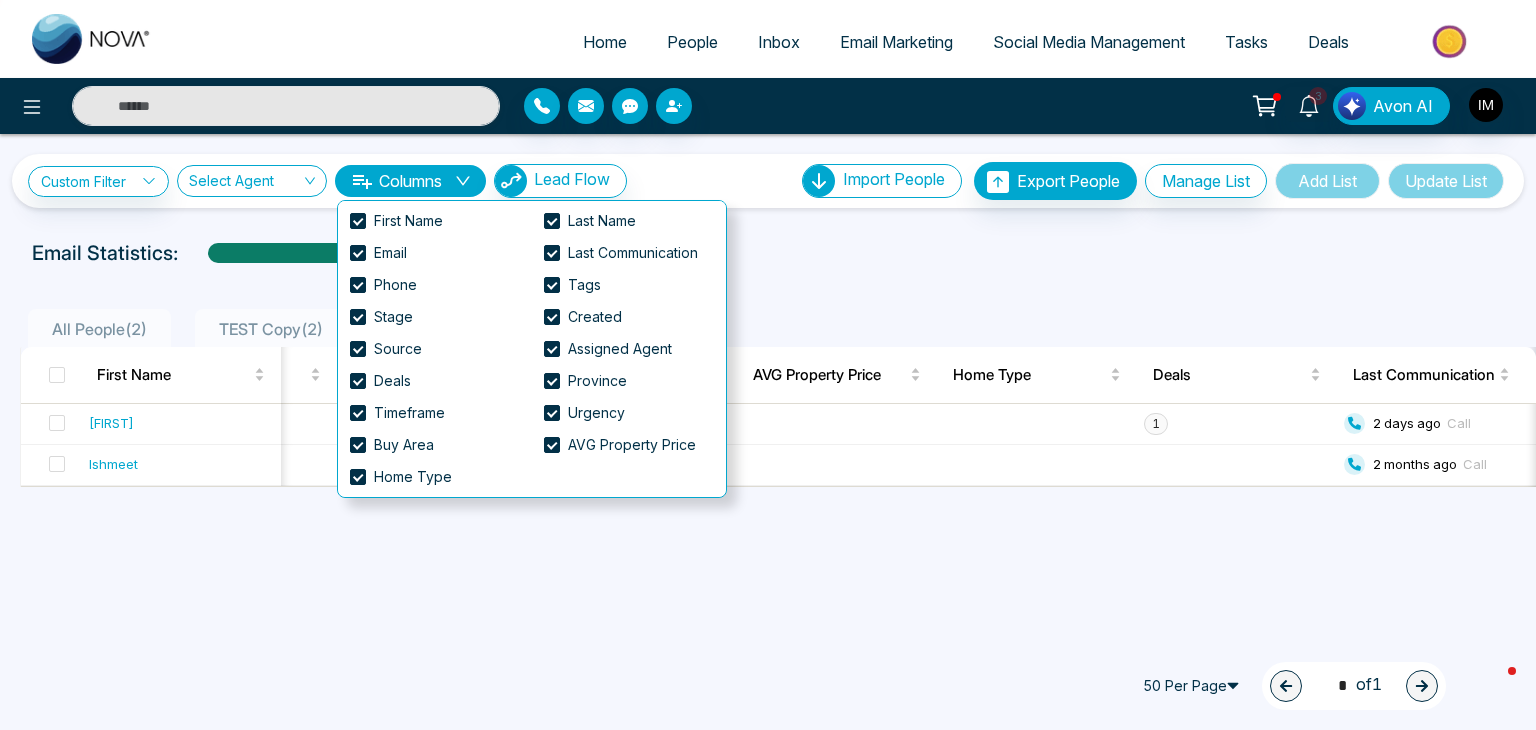 click 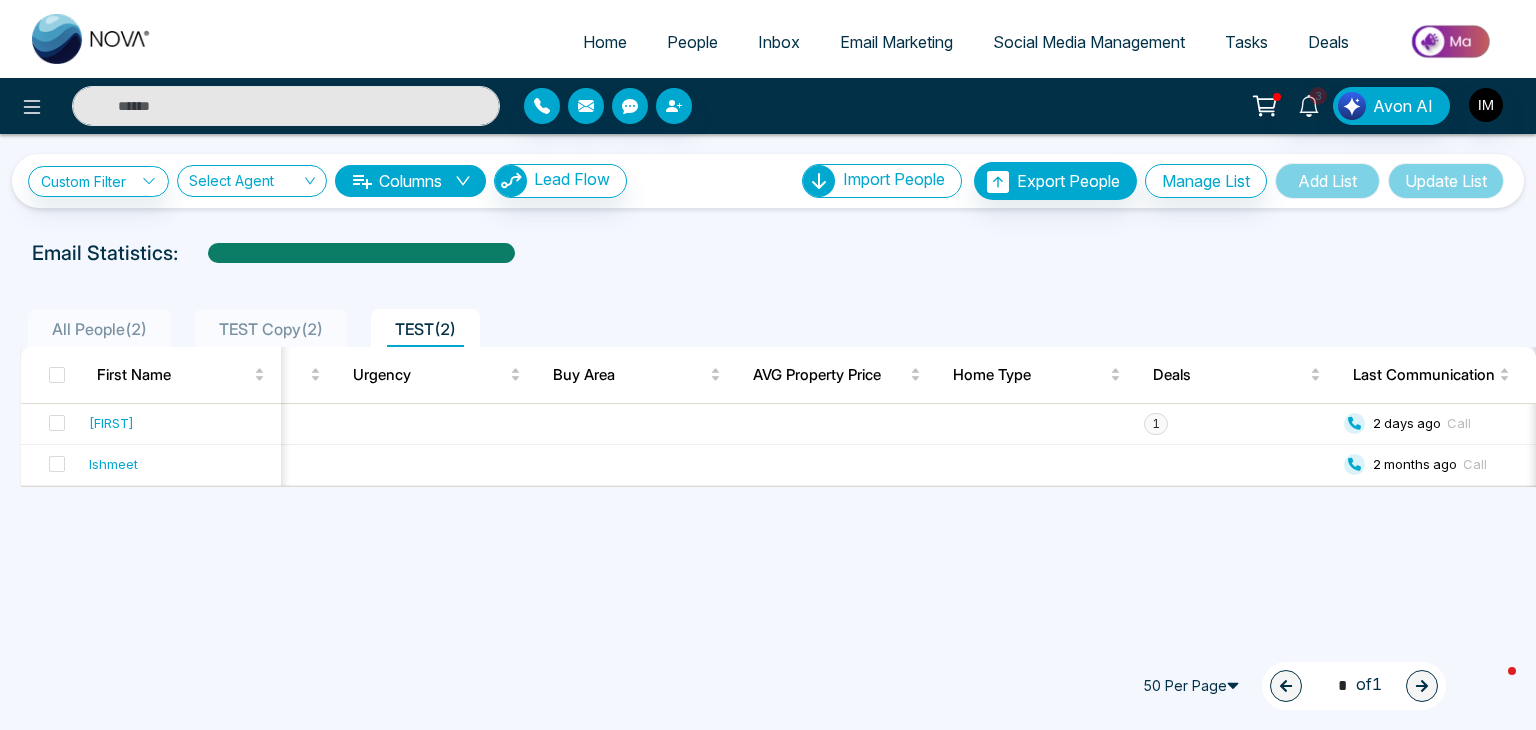 click 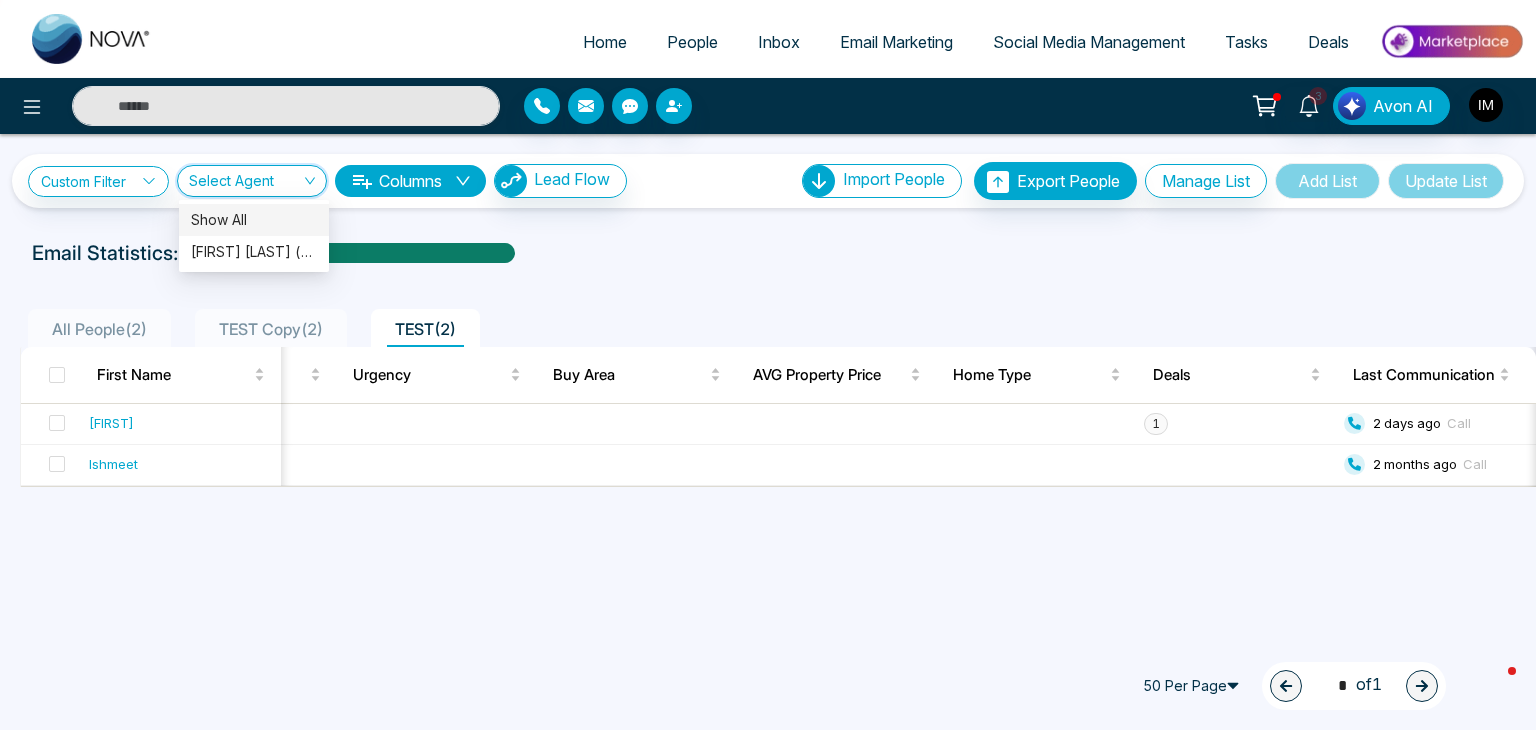 click at bounding box center [245, 185] 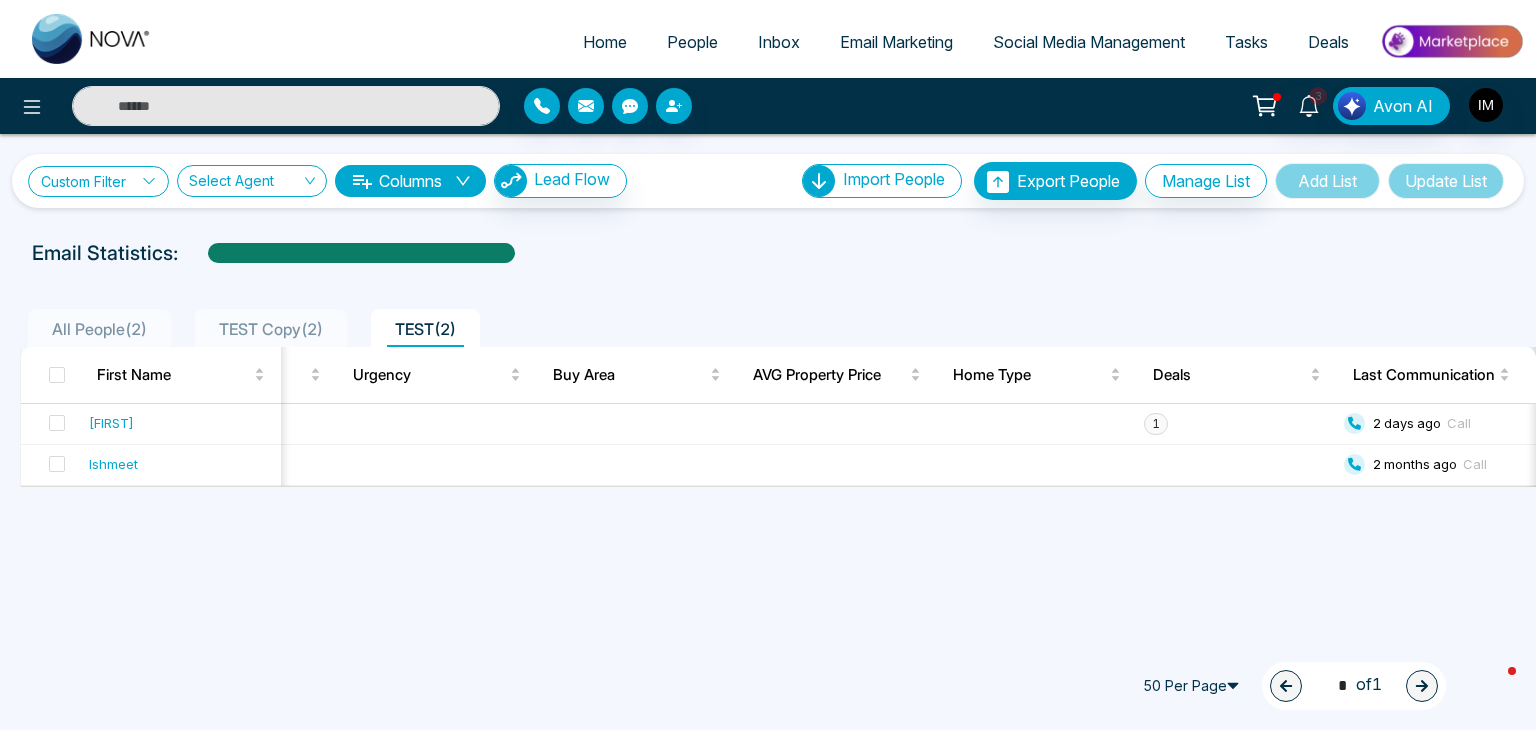 click 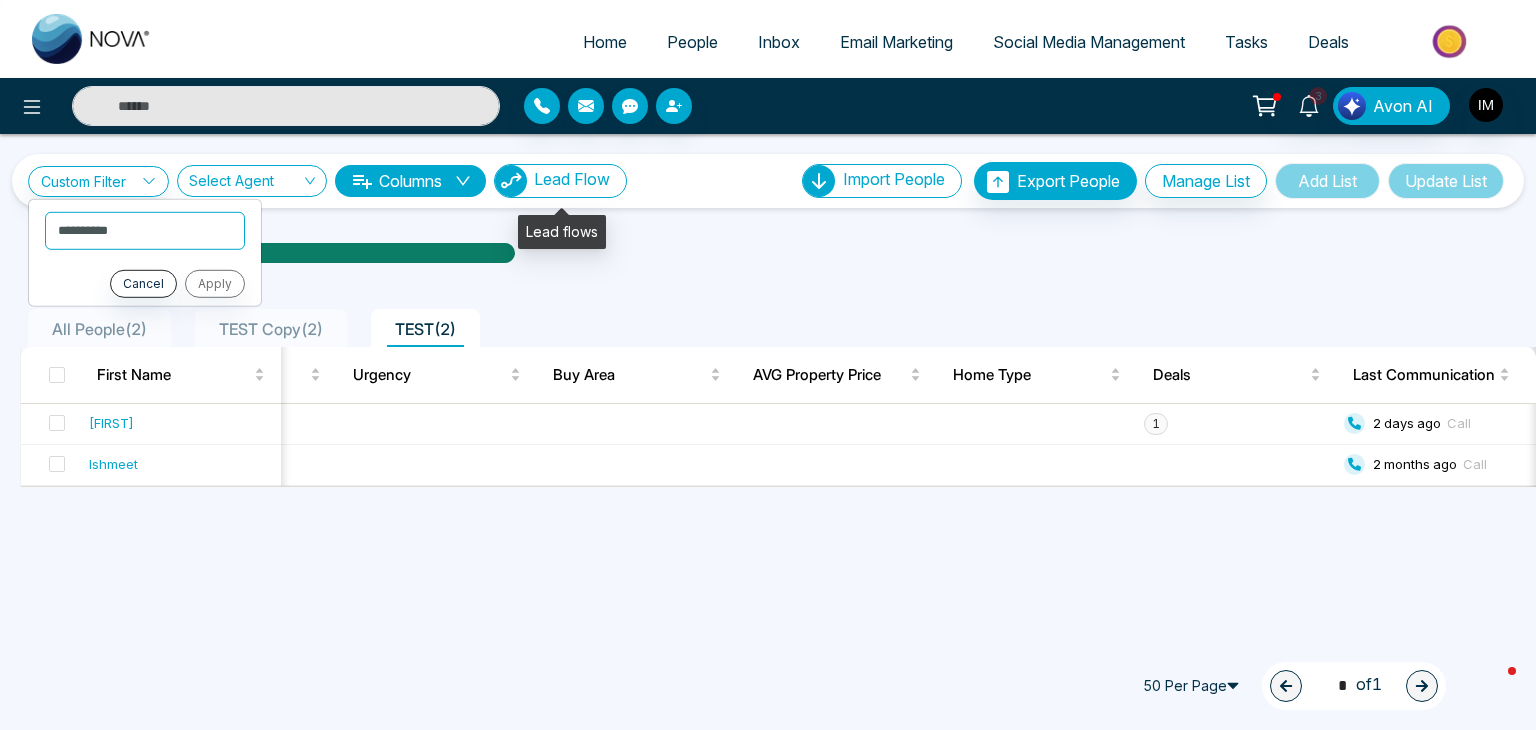 click on "Lead Flow" at bounding box center [560, 181] 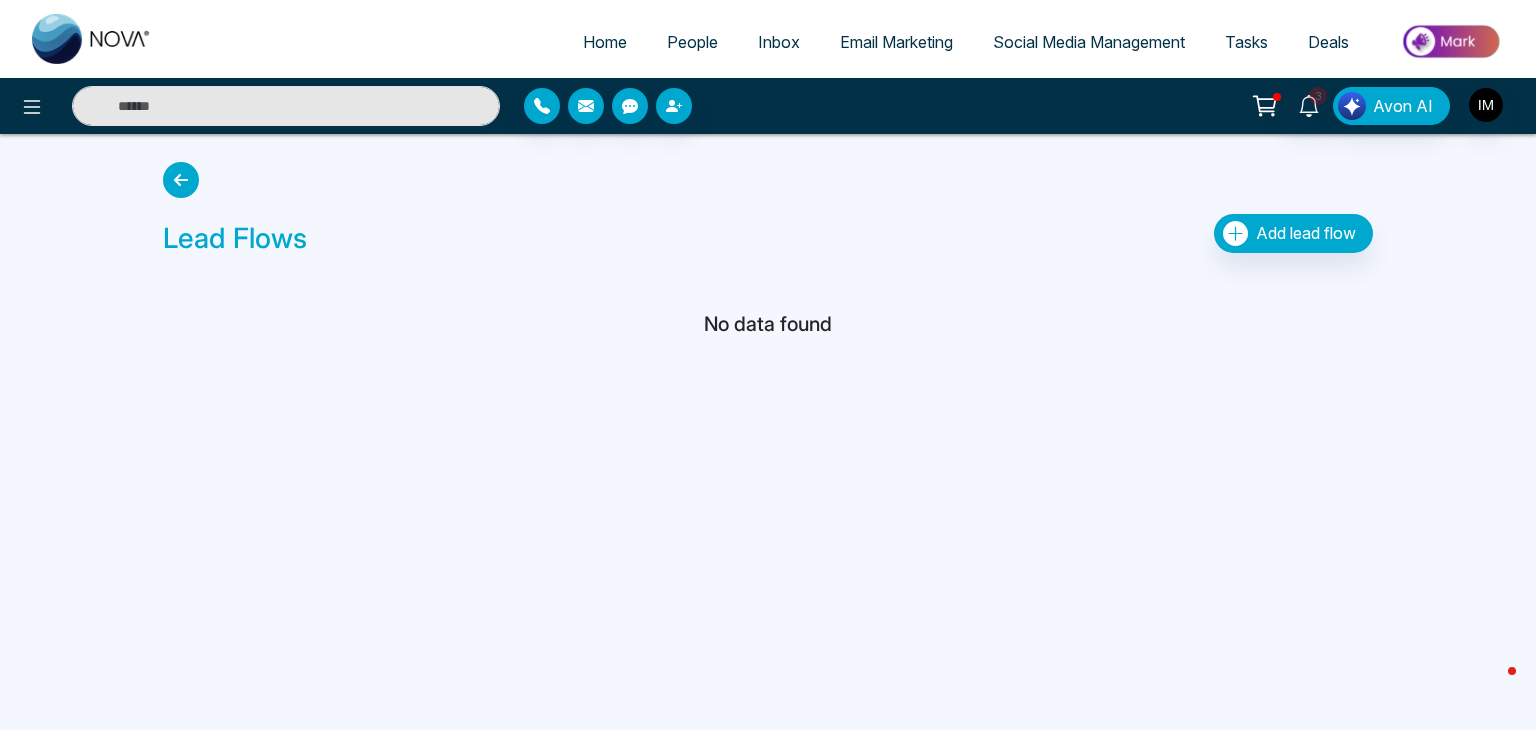 click at bounding box center (181, 180) 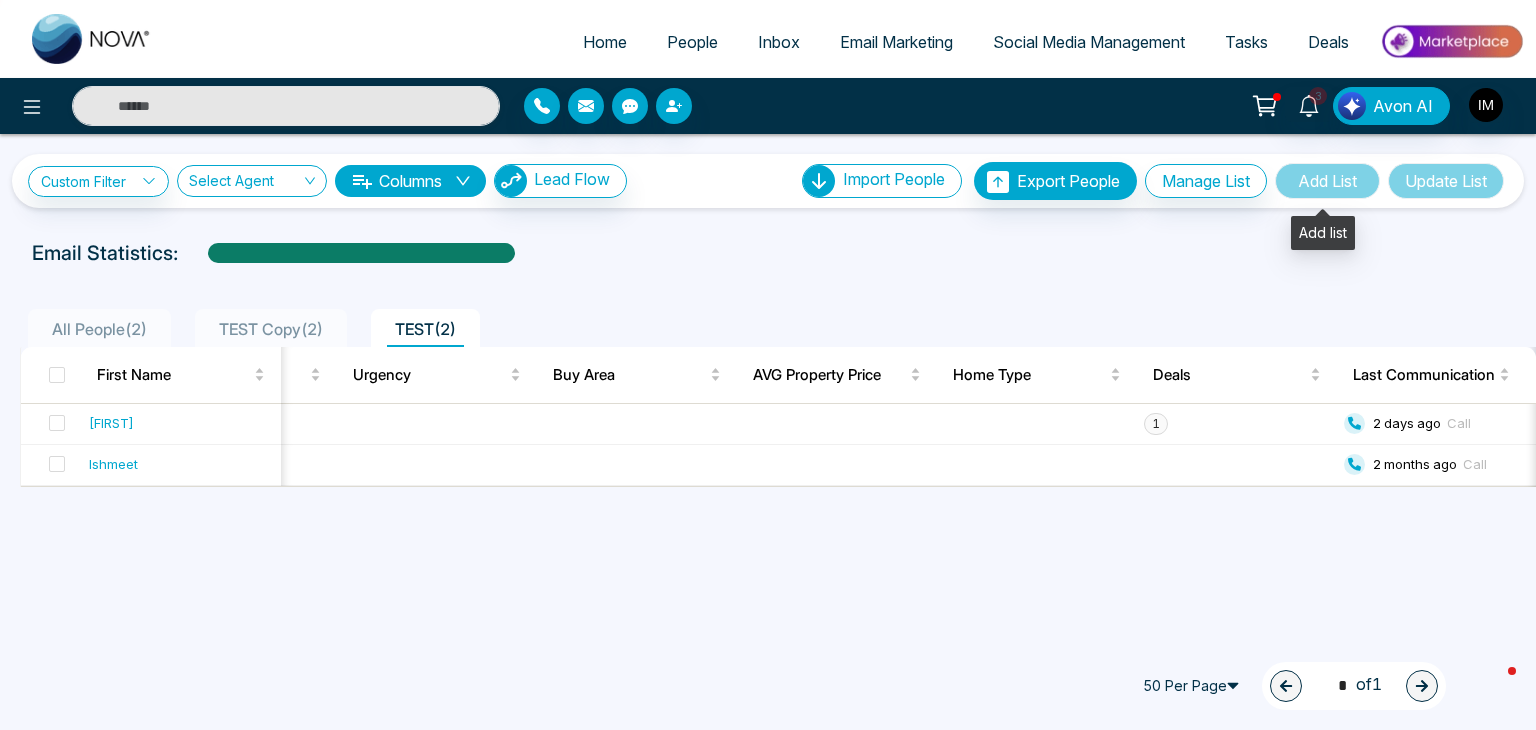 click on "Add List" at bounding box center (1327, 181) 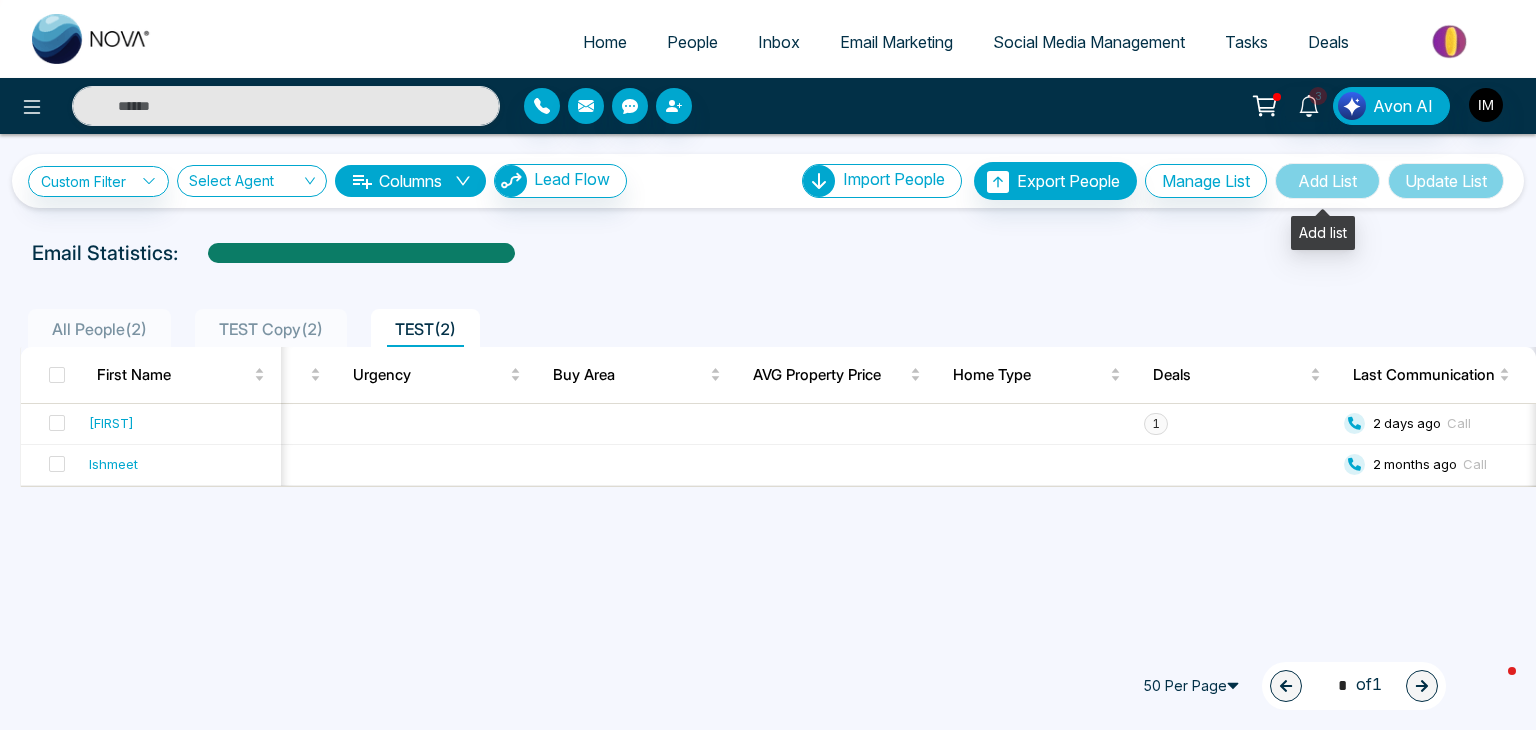 click on "Add List" at bounding box center (1327, 181) 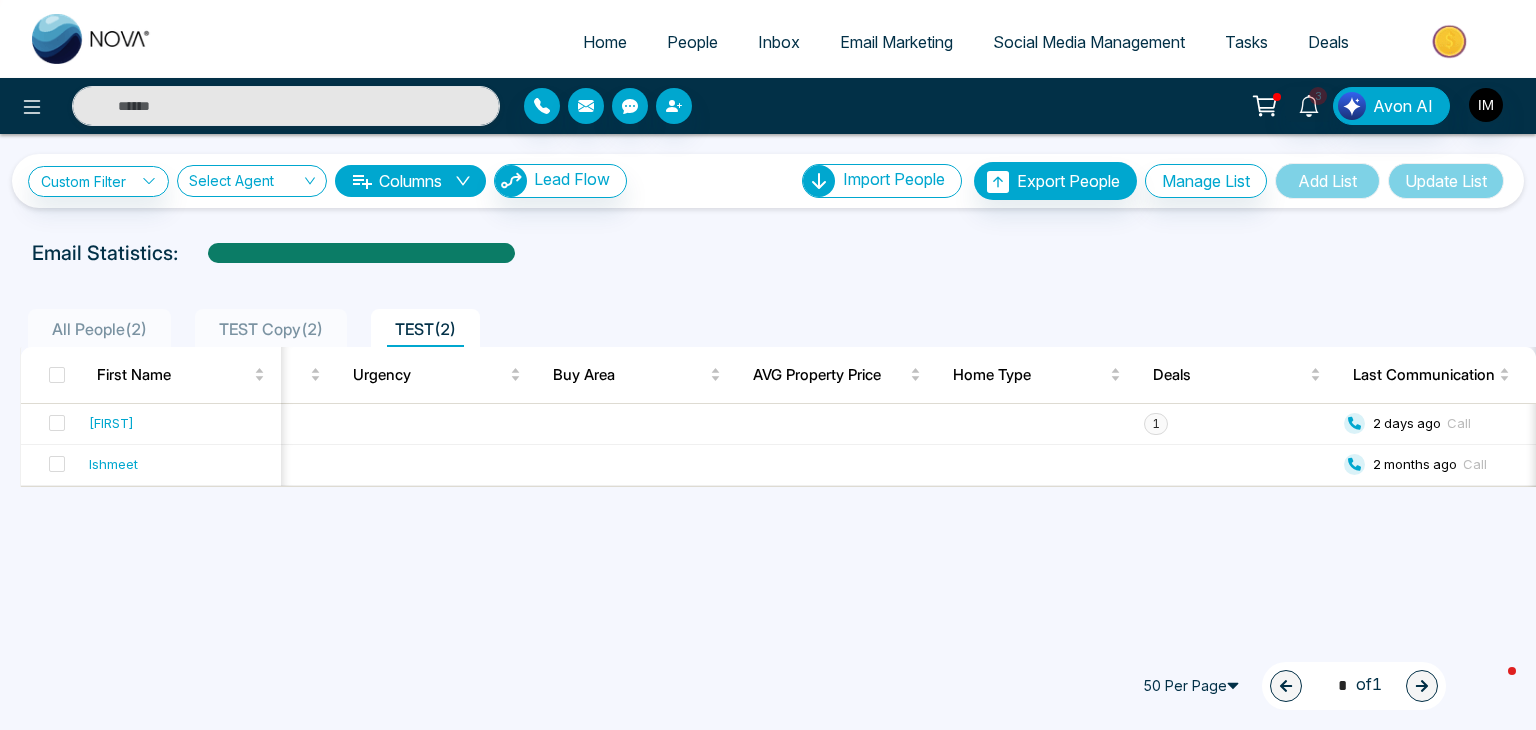 click on "Update List" at bounding box center [1446, 181] 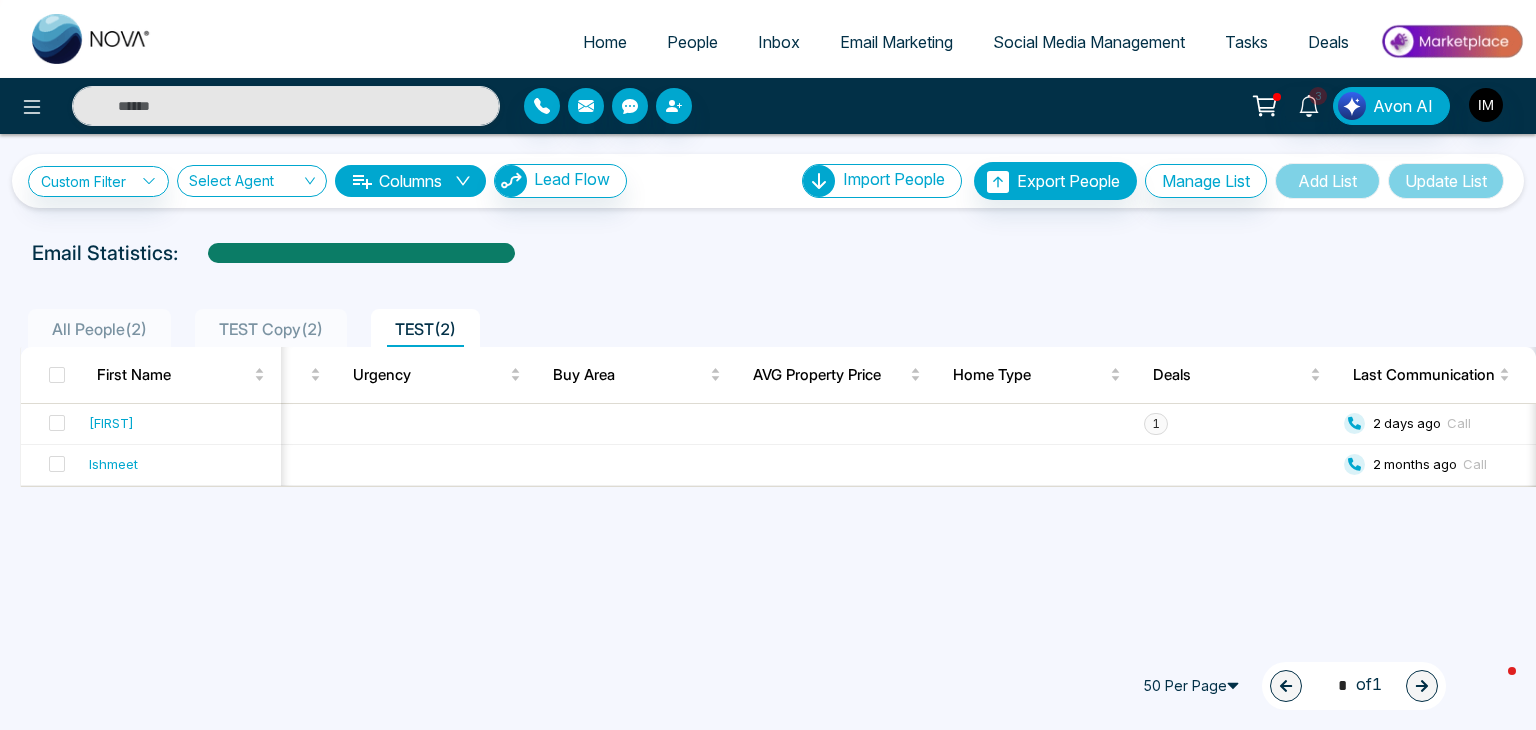 click on "Tasks" at bounding box center [1246, 42] 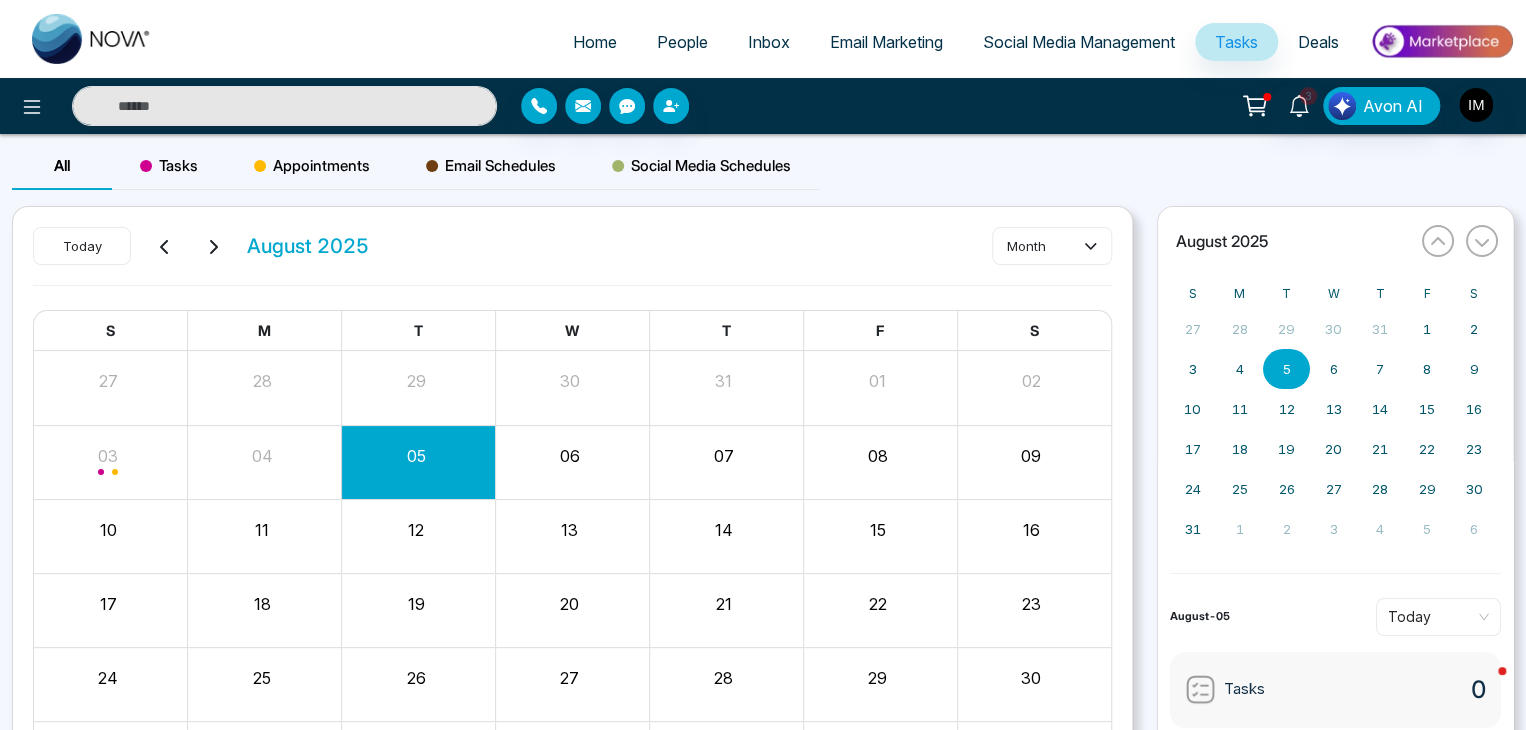 click at bounding box center [1267, 97] 